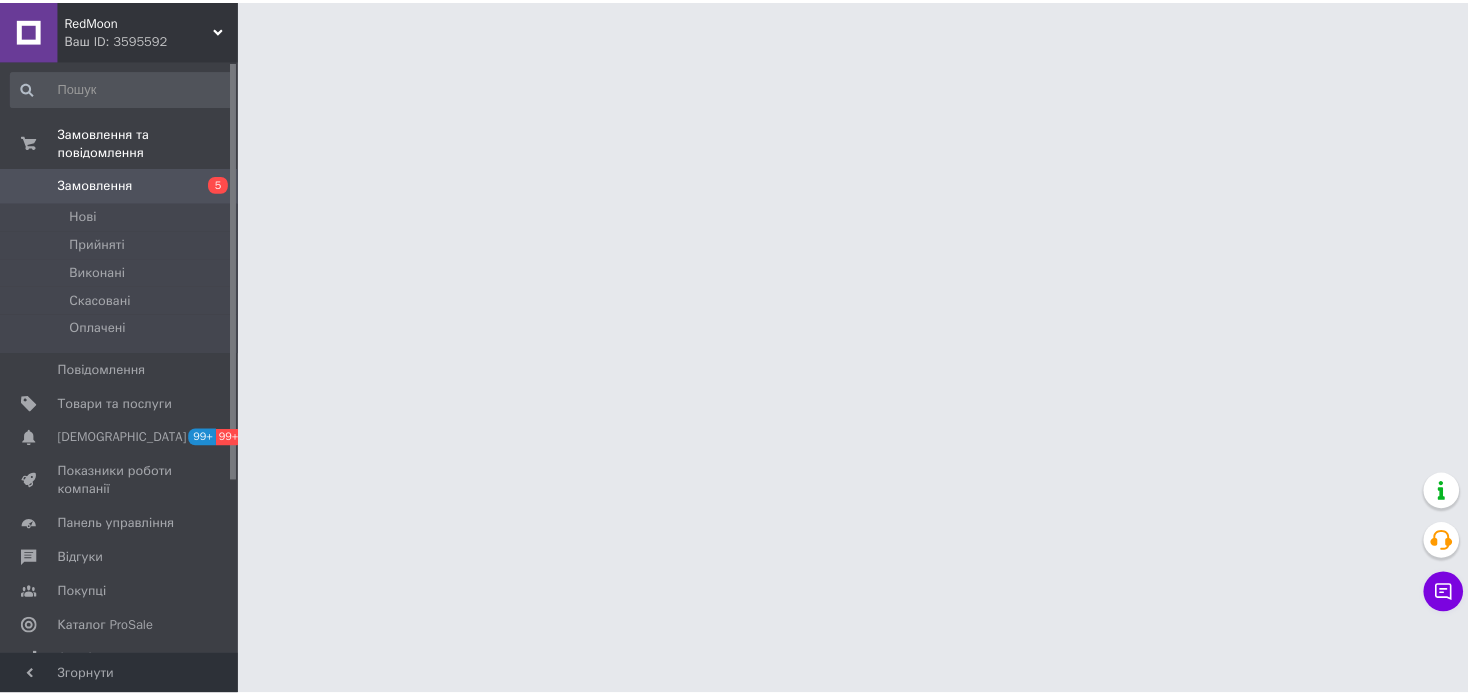 scroll, scrollTop: 0, scrollLeft: 0, axis: both 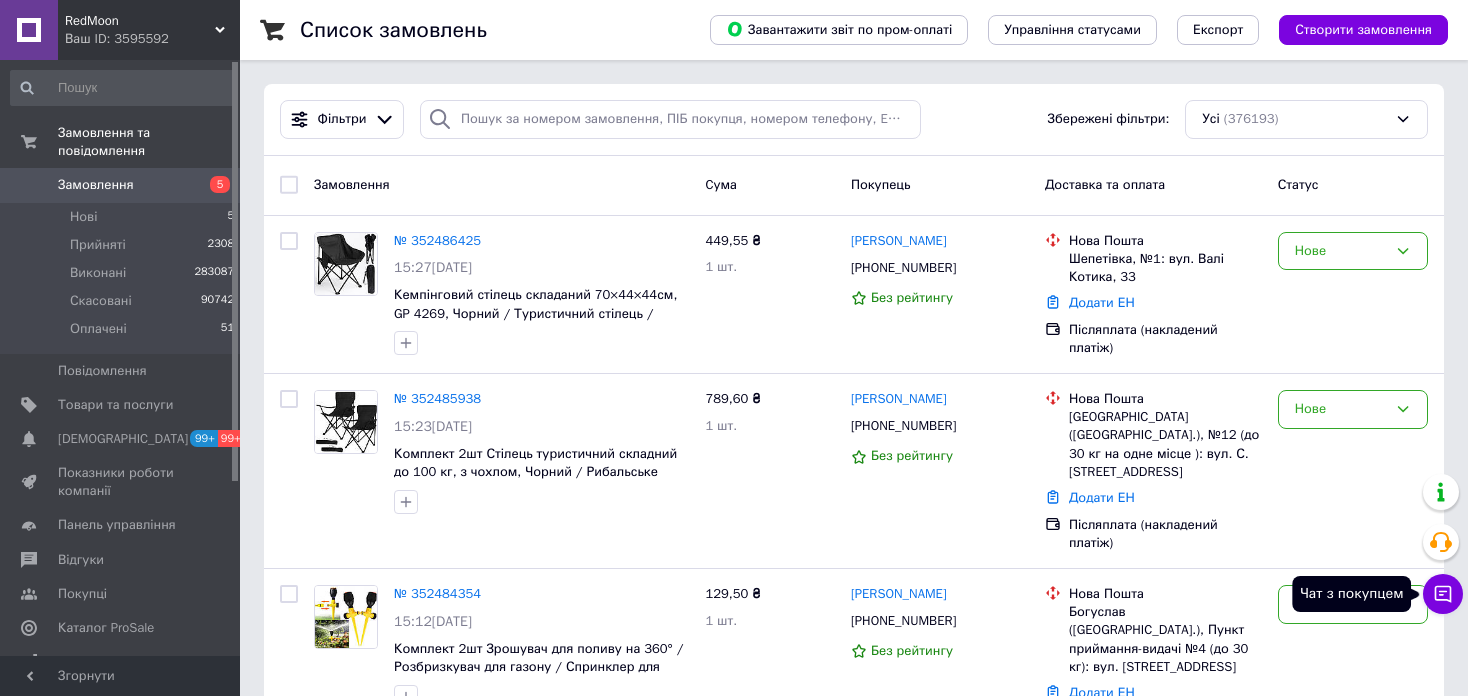 click 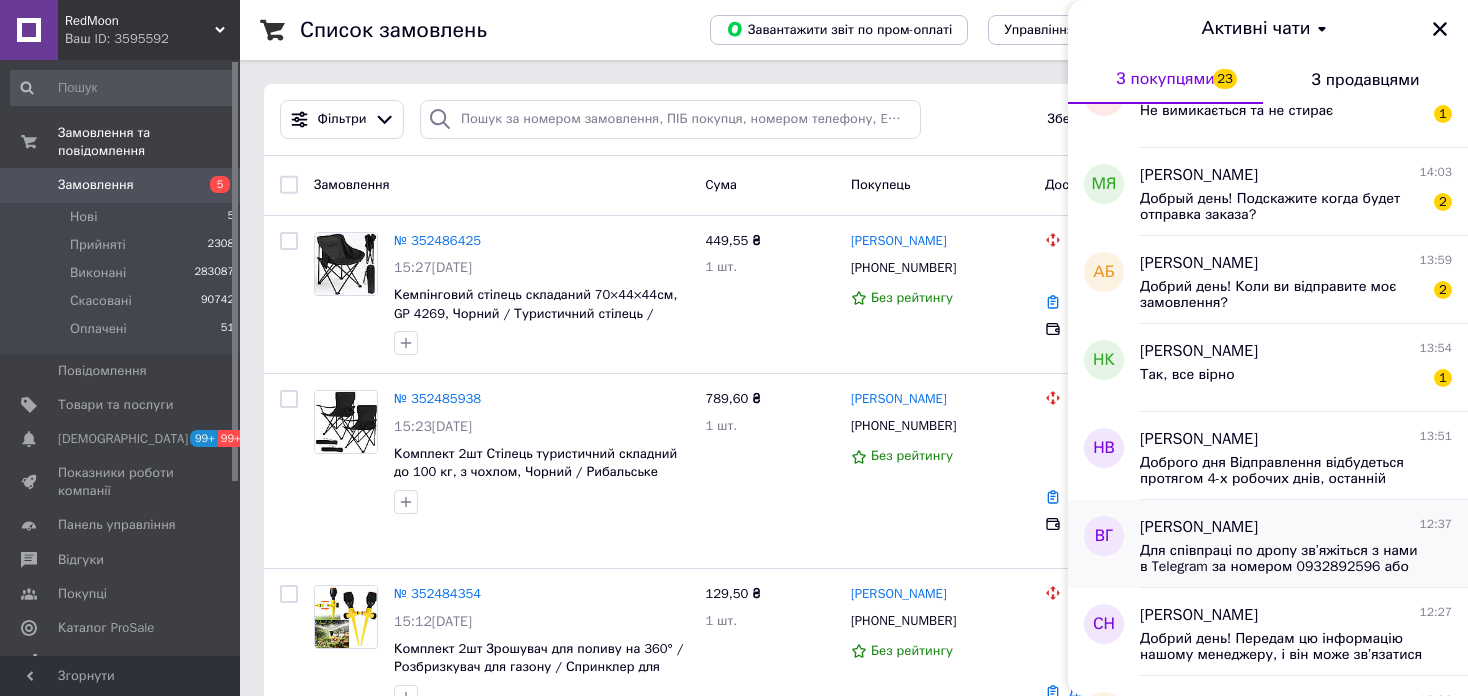 scroll, scrollTop: 1168, scrollLeft: 0, axis: vertical 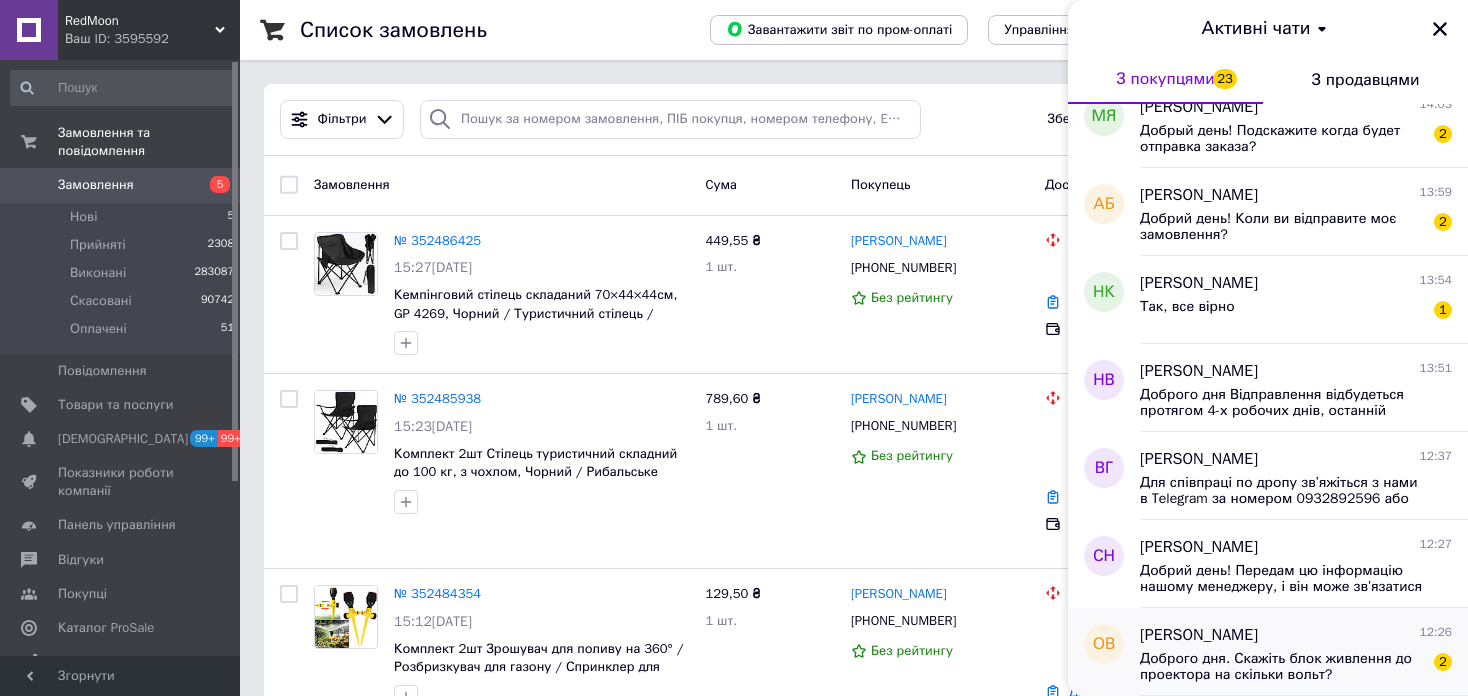 click on "Доброго дня.
Скажіть блок живлення до проектора на скільки вольт?" at bounding box center (1282, 667) 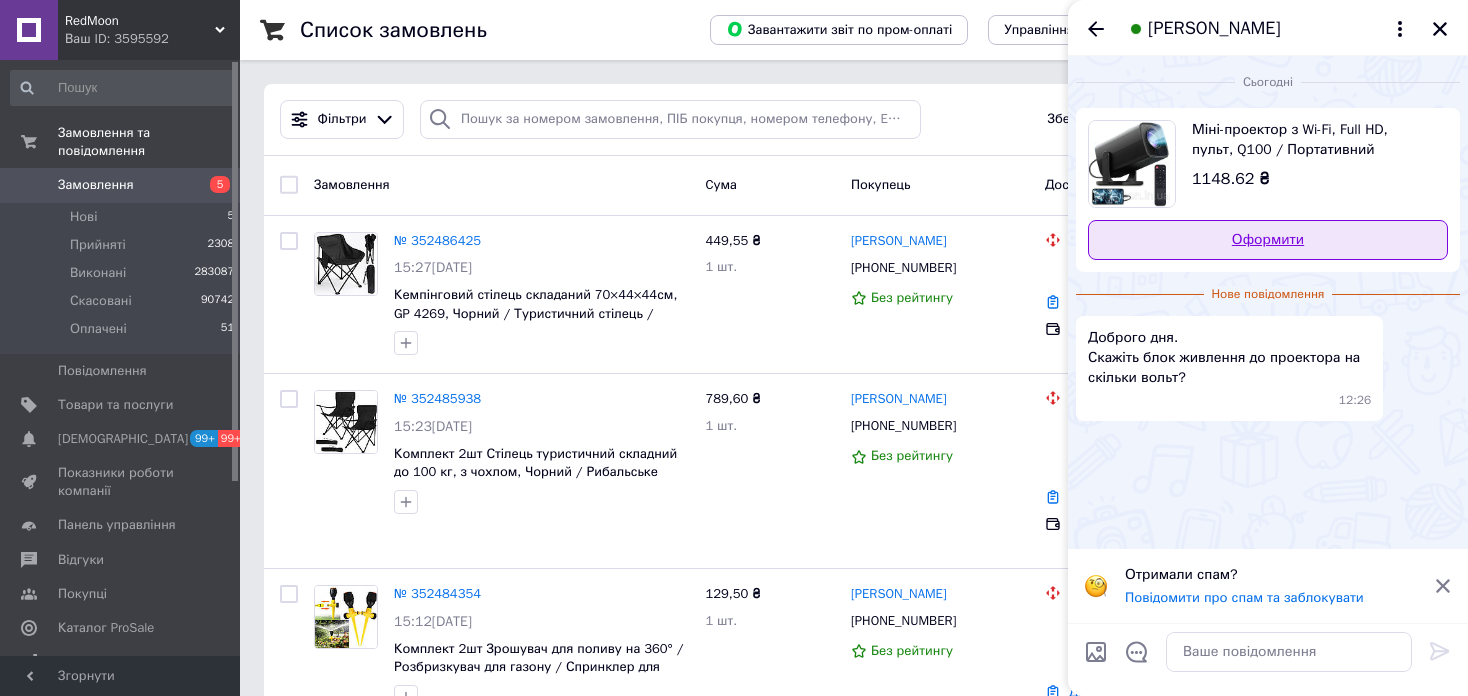 click on "Оформити" at bounding box center [1268, 240] 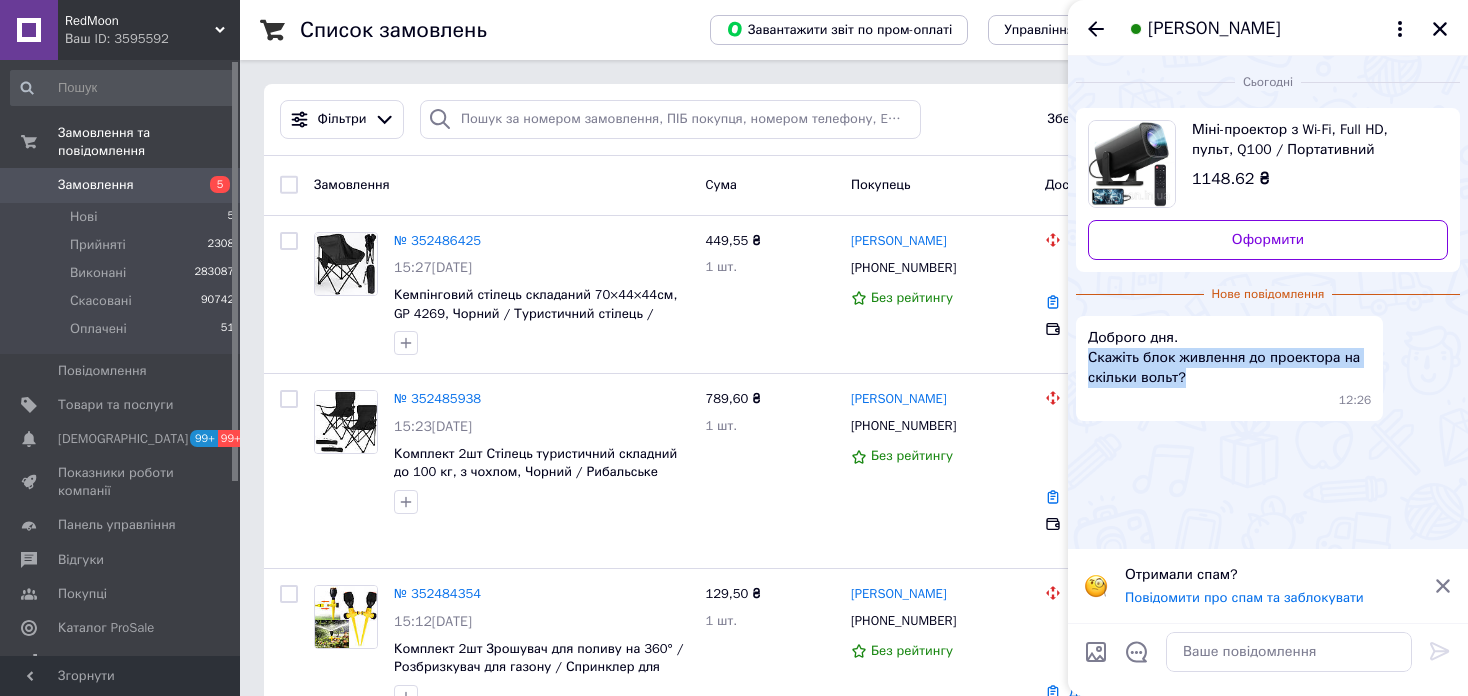 drag, startPoint x: 1084, startPoint y: 358, endPoint x: 1179, endPoint y: 371, distance: 95.885345 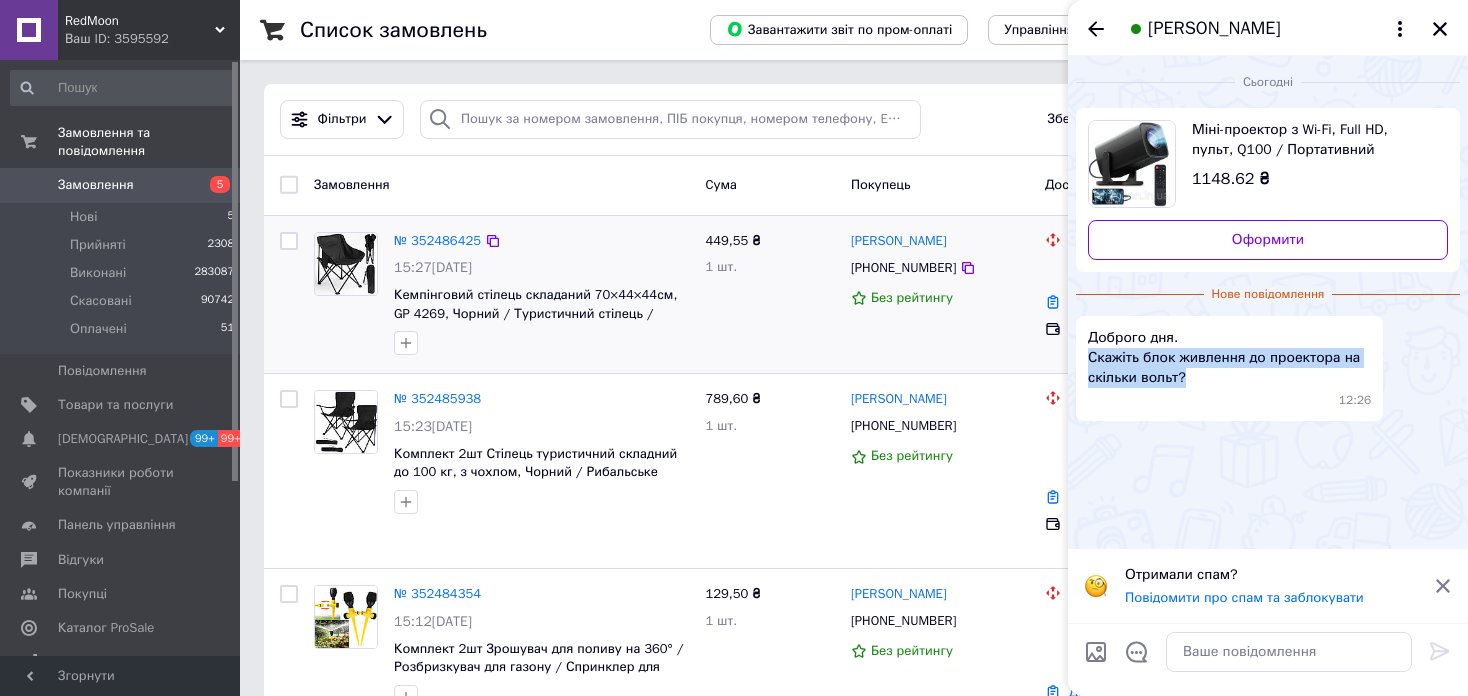 copy on "Скажіть блок живлення до проектора на скільки вольт?" 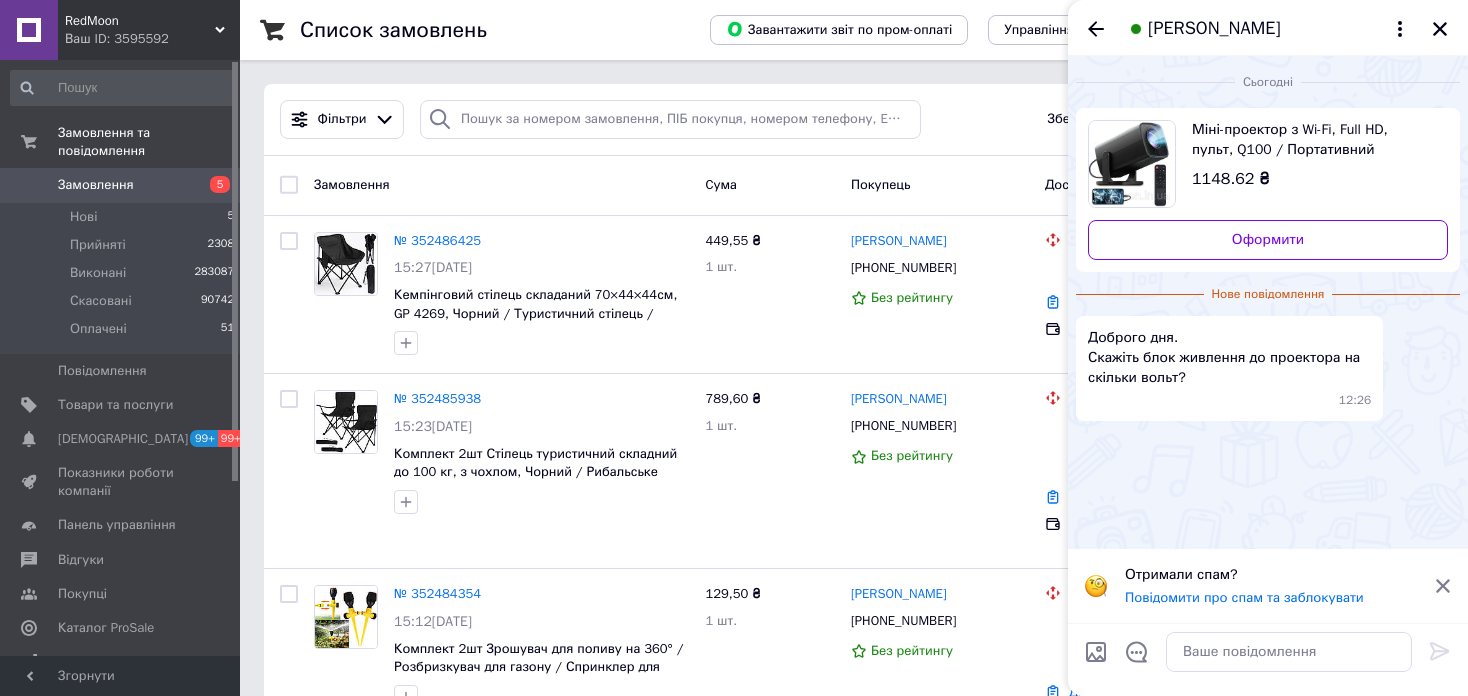click on "Сьогодні Міні-проектор з Wi-Fi, Full HD, пульт, Q100 / Портативний проектор для дому / Домашній проектор для смартфона 1148.62 ₴ Оформити Нове повідомлення Доброго дня. Скажіть блок живлення до проектора на скільки вольт? 12:26" at bounding box center [1268, 302] 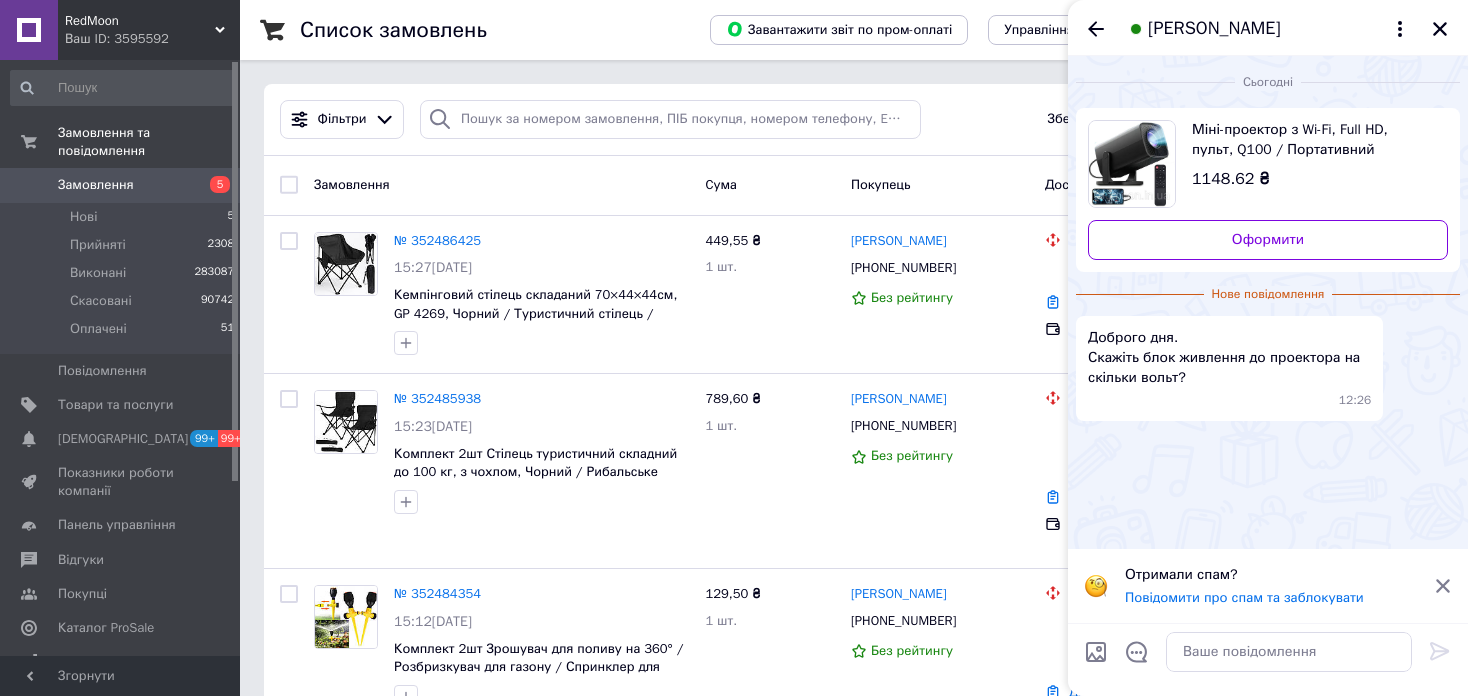 click on "Доброго дня. Скажіть блок живлення до проектора на скільки вольт?" at bounding box center [1229, 358] 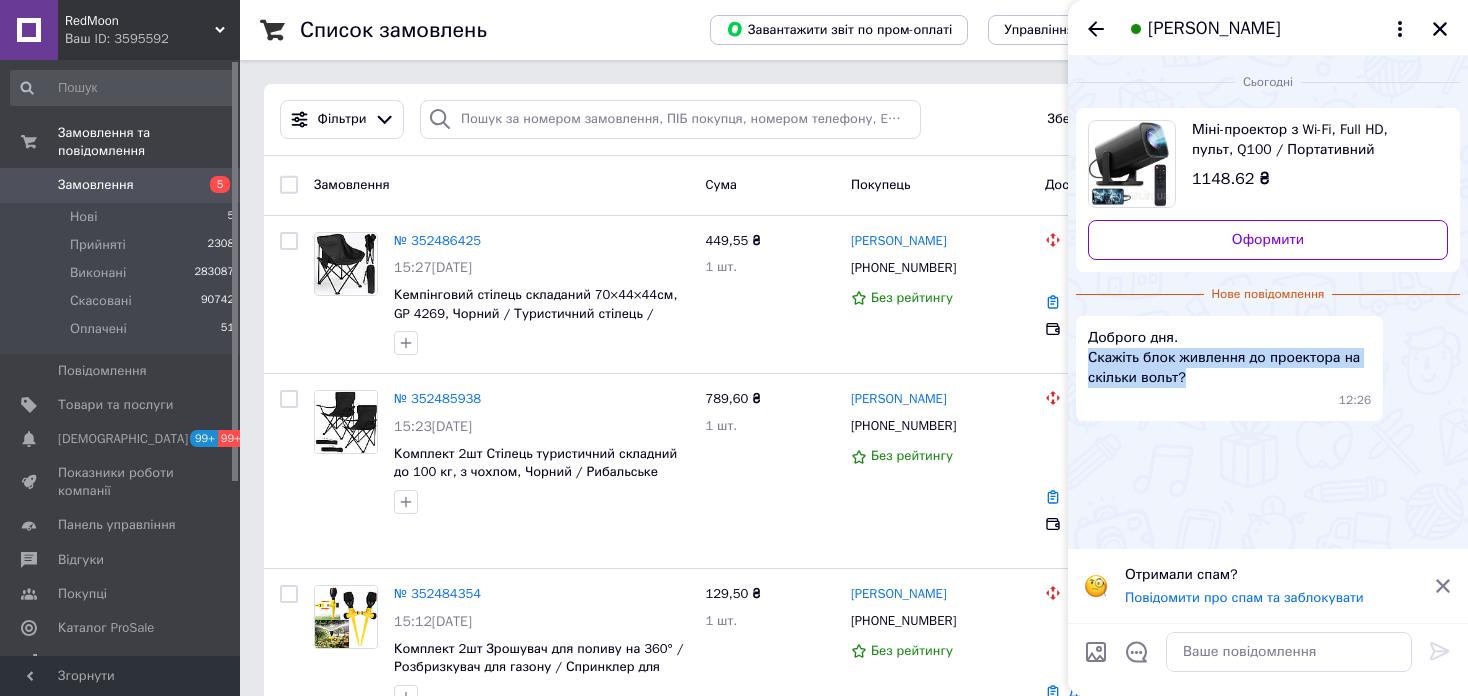 drag, startPoint x: 1187, startPoint y: 374, endPoint x: 1090, endPoint y: 358, distance: 98.31073 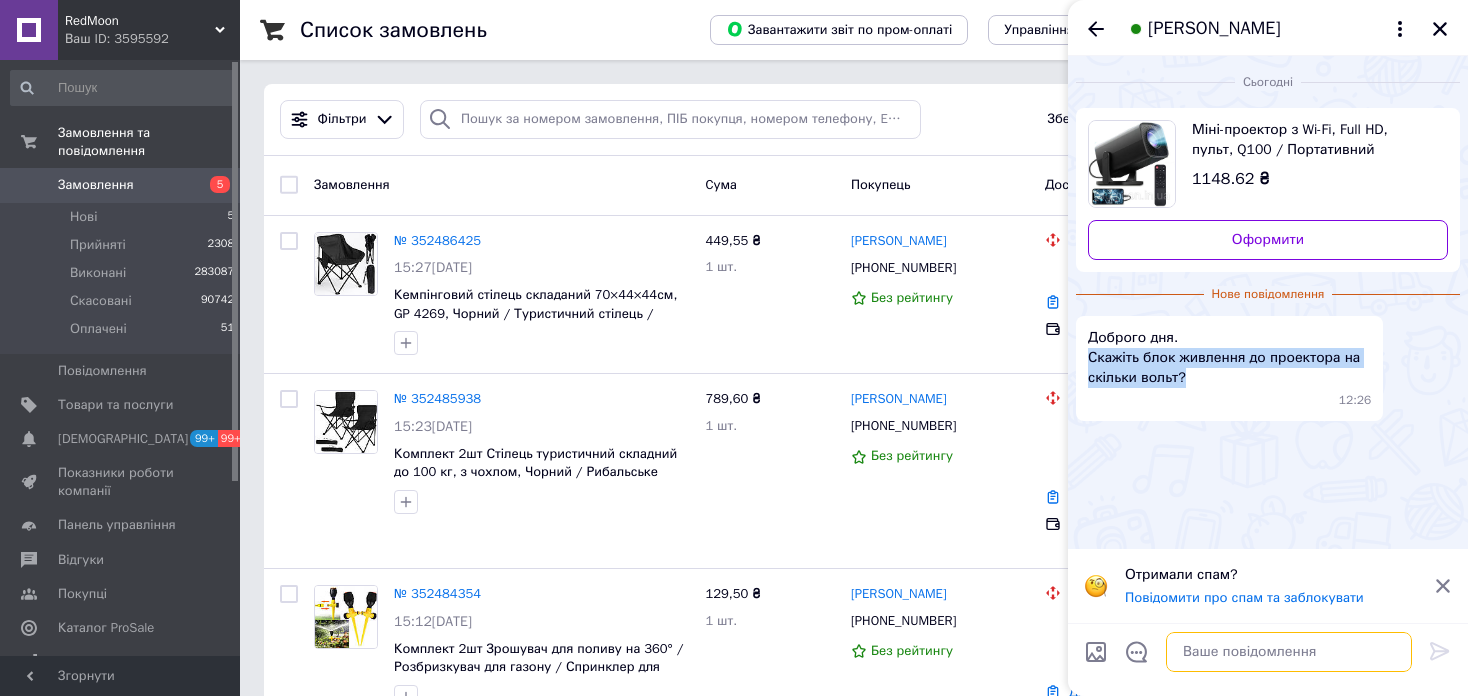 click at bounding box center (1289, 652) 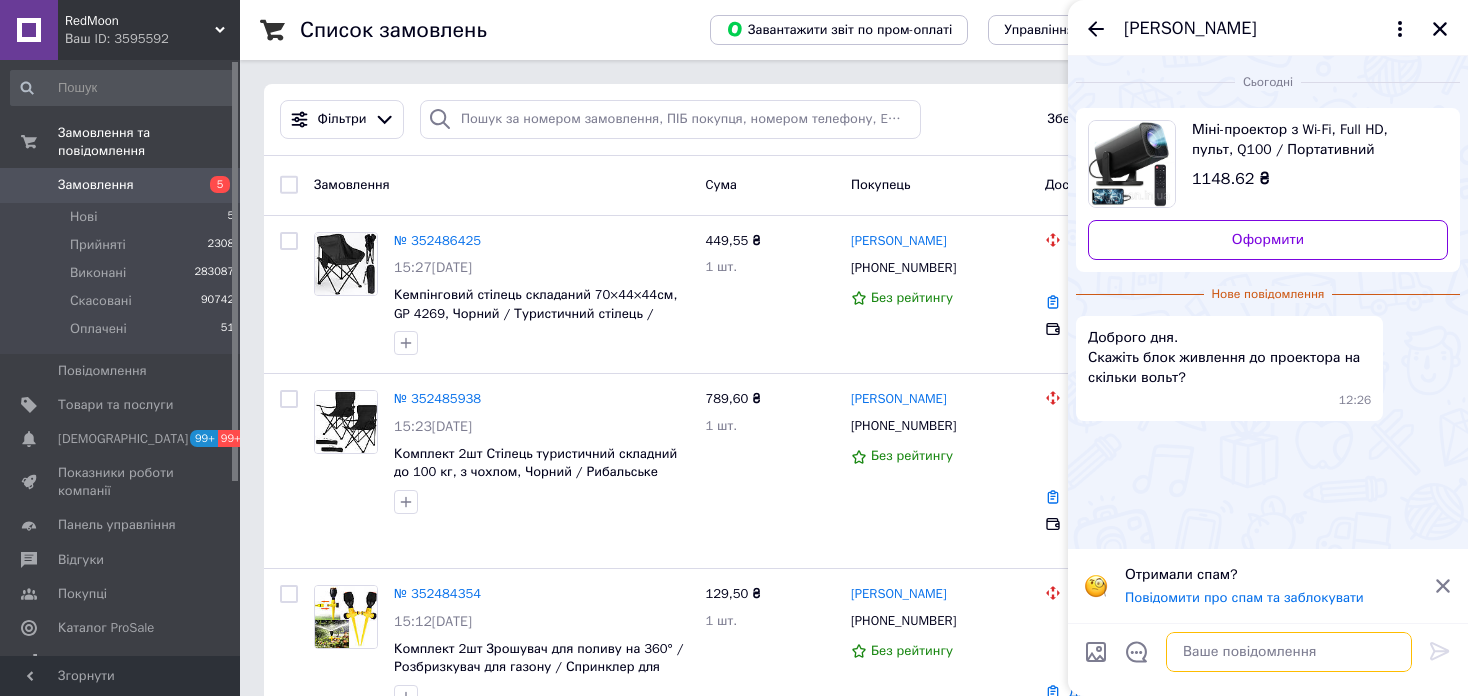 click at bounding box center [1289, 652] 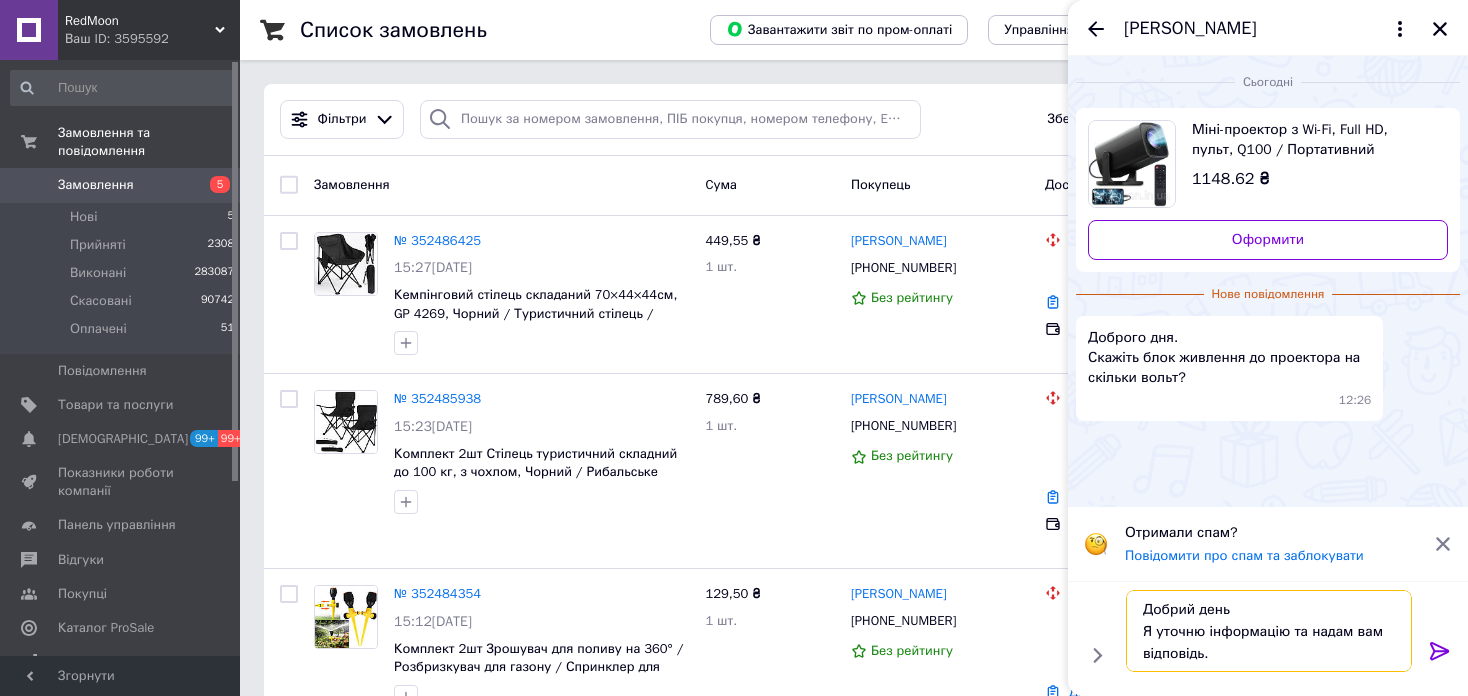 type on "Добрий день
Я уточню інформацію та надам вам відповідь." 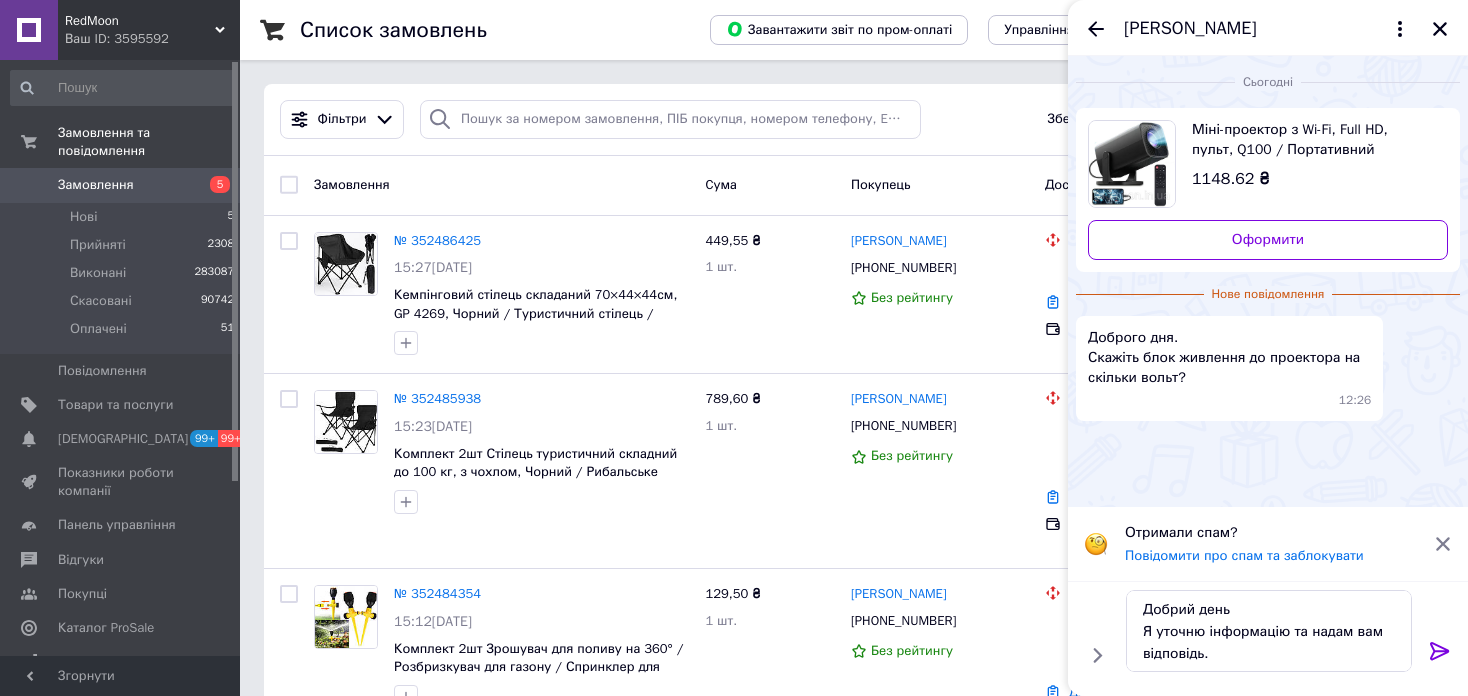 click 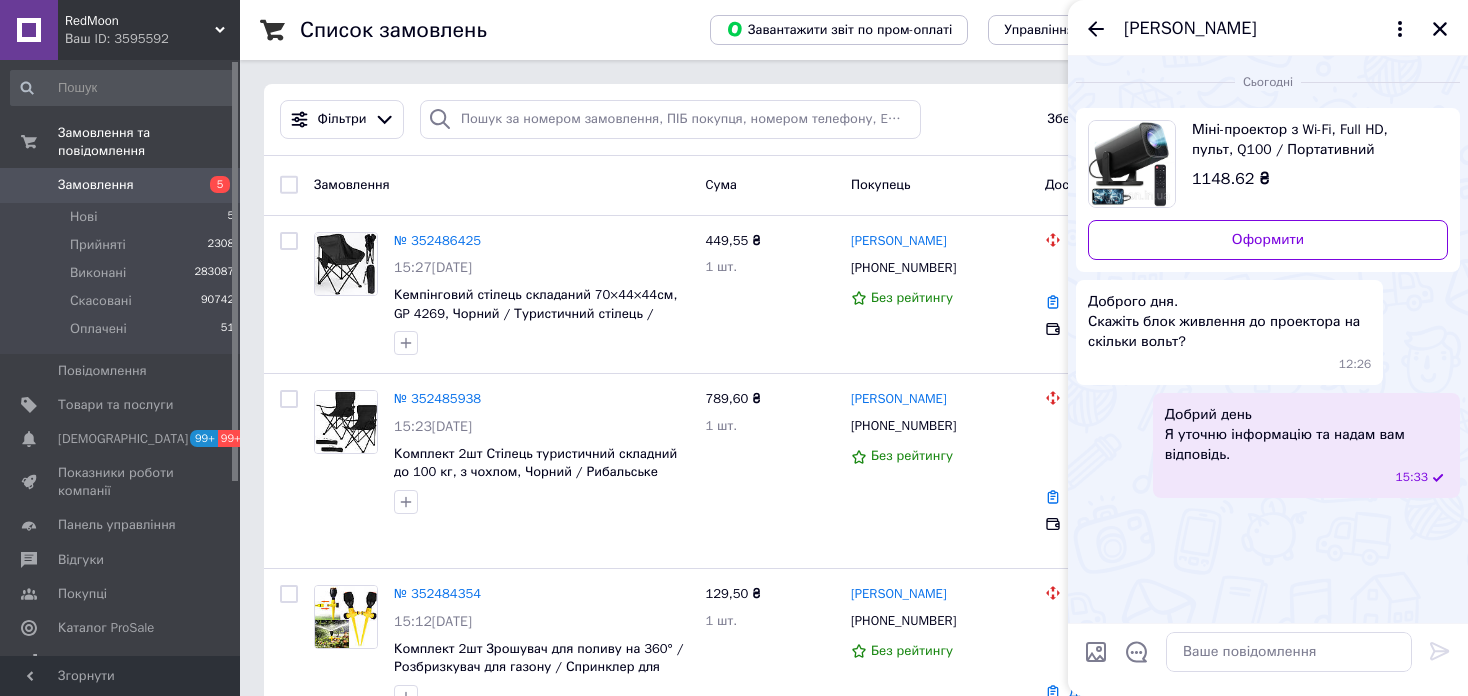 click 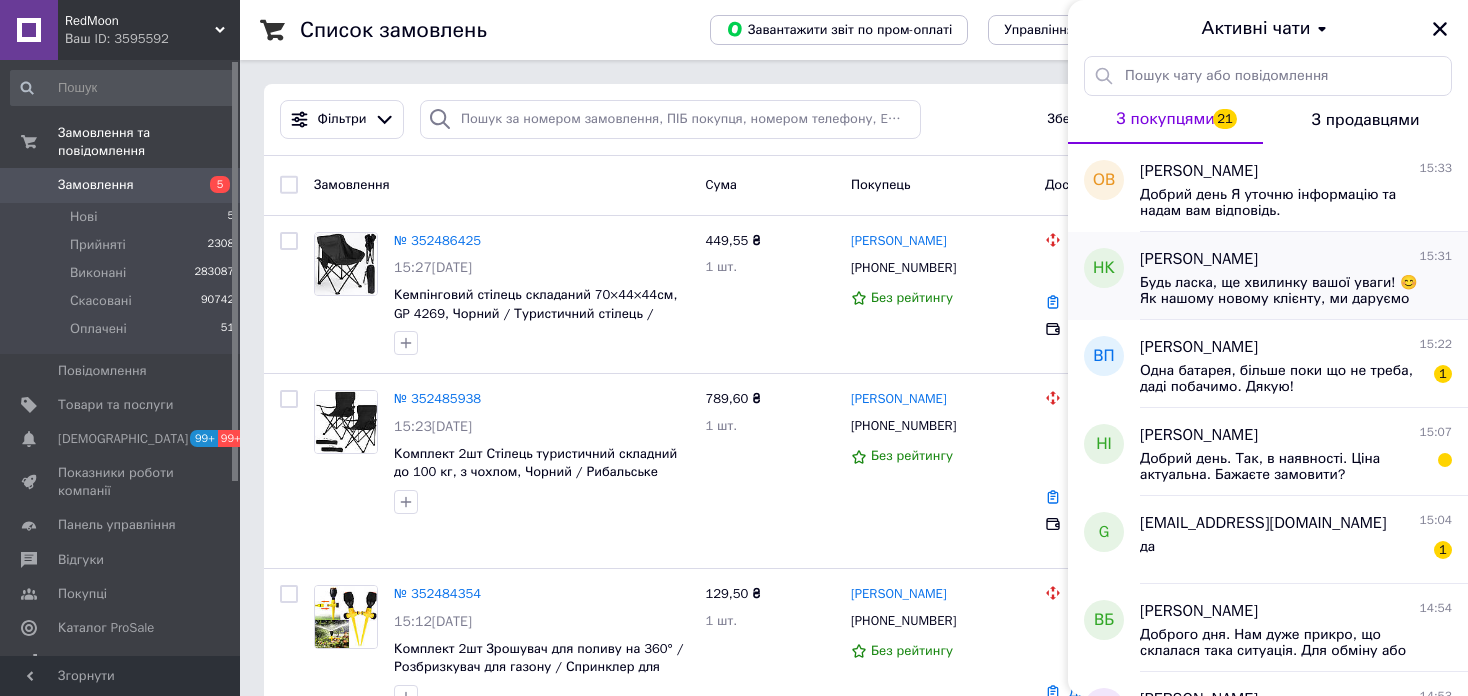 click on "Будь ласка, ще хвилинку вашої уваги! 😊 Як нашому новому клієнту, ми даруємо вам подарунок: персональну знижку до -40% на хіти продажів. Надсилаю товари для ознайомлення!" at bounding box center (1282, 291) 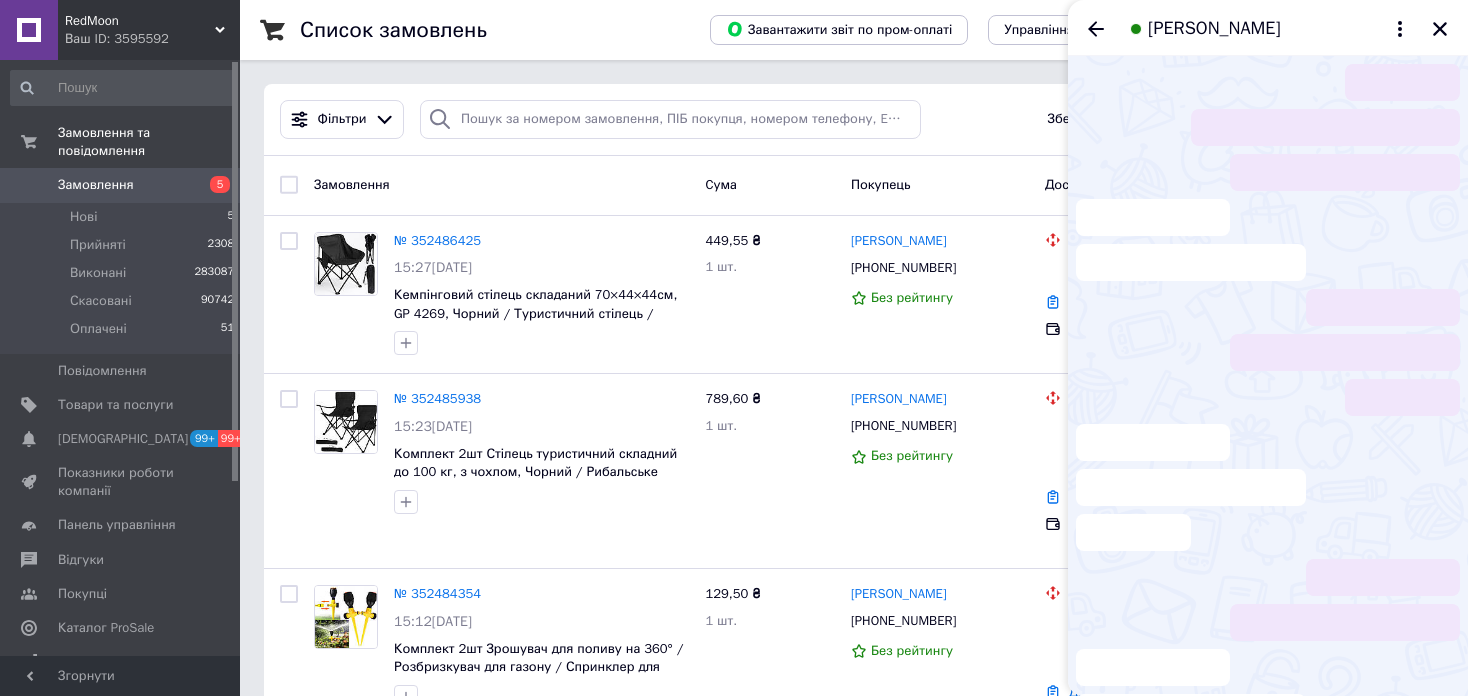 scroll, scrollTop: 1602, scrollLeft: 0, axis: vertical 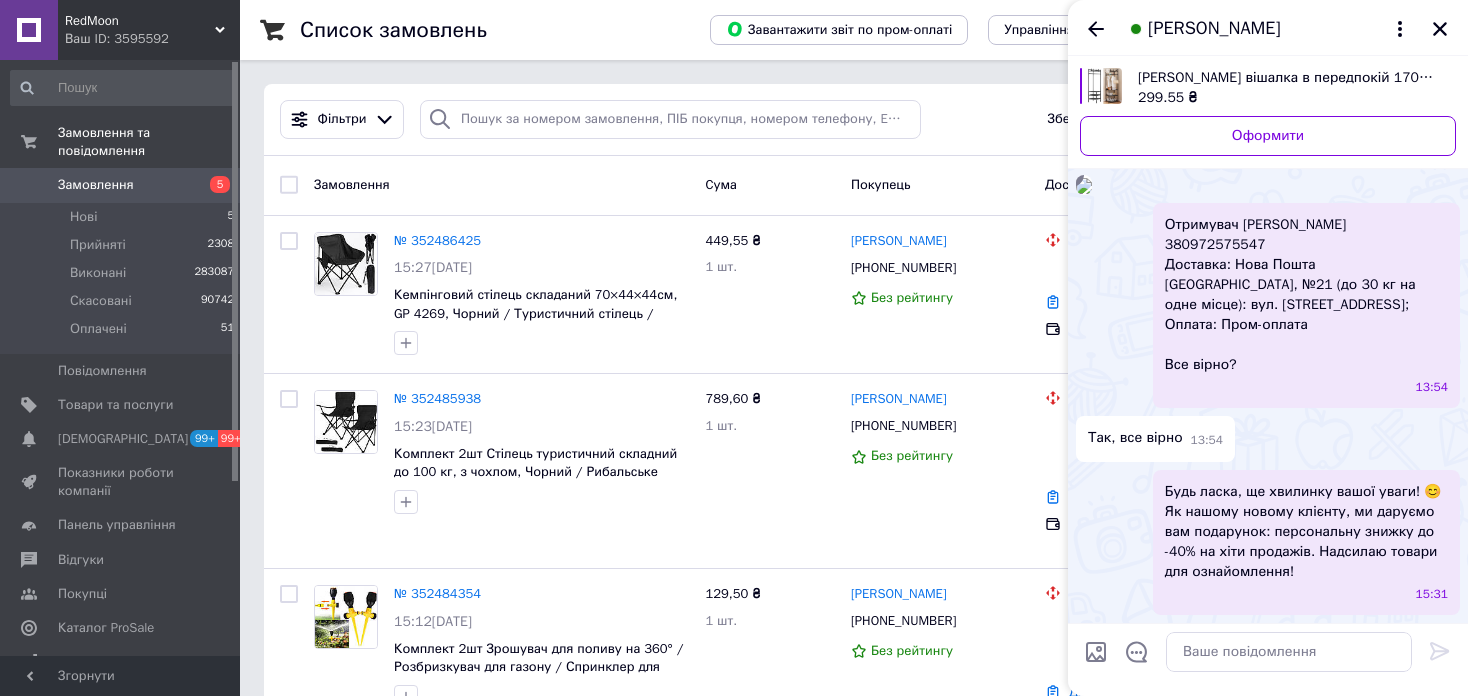 click at bounding box center (1096, 652) 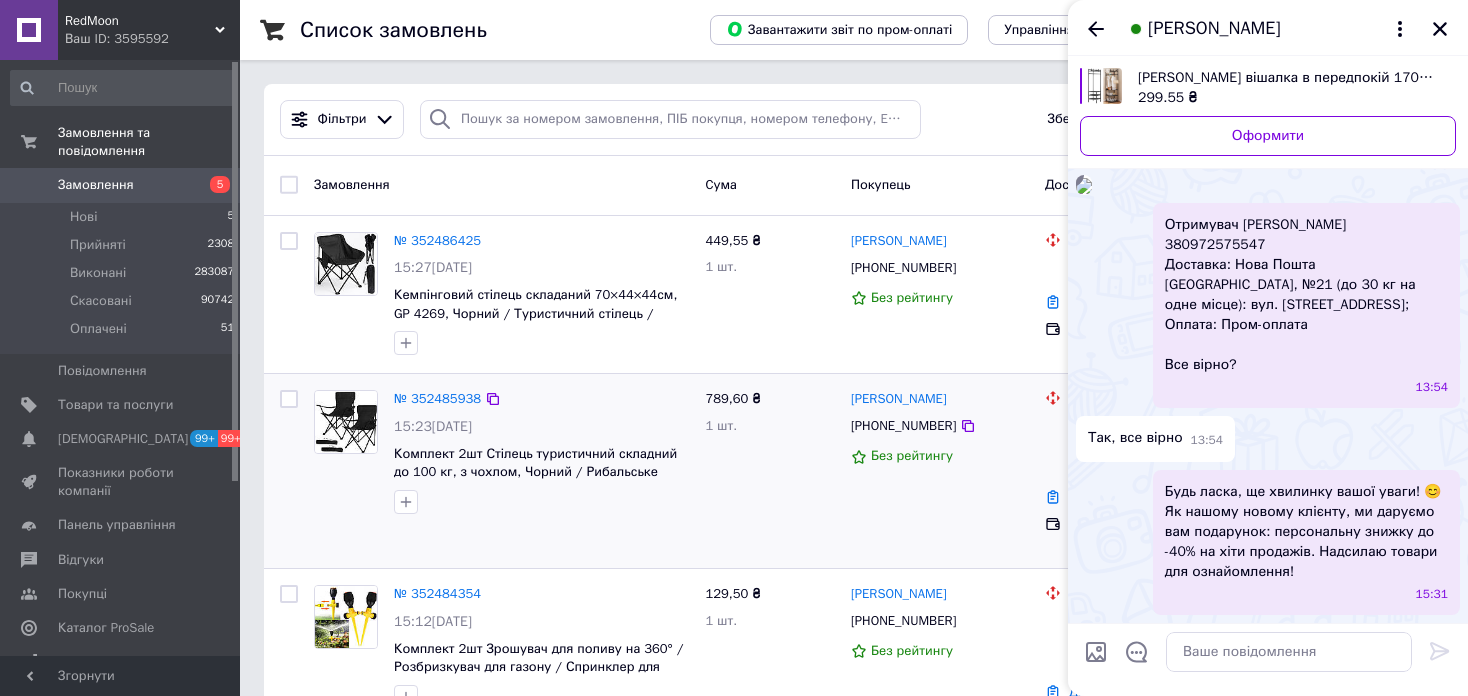 type 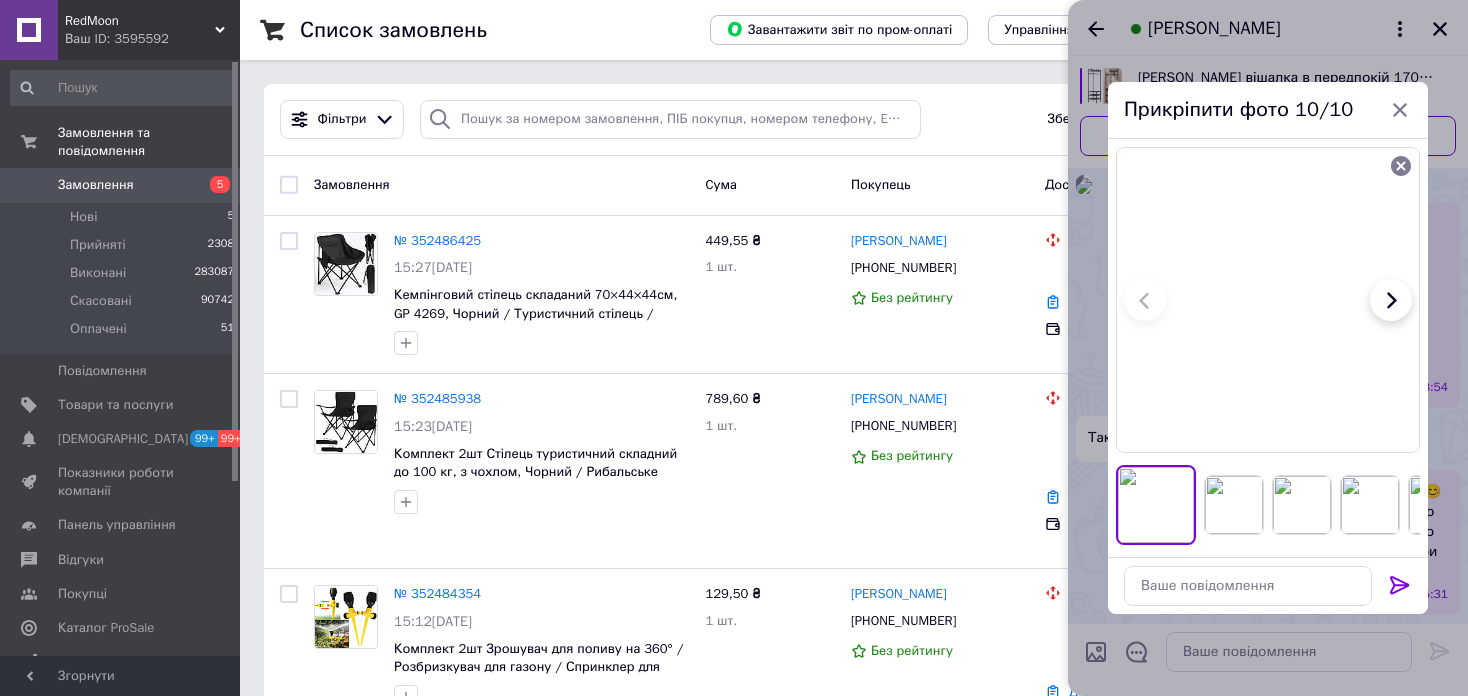 click 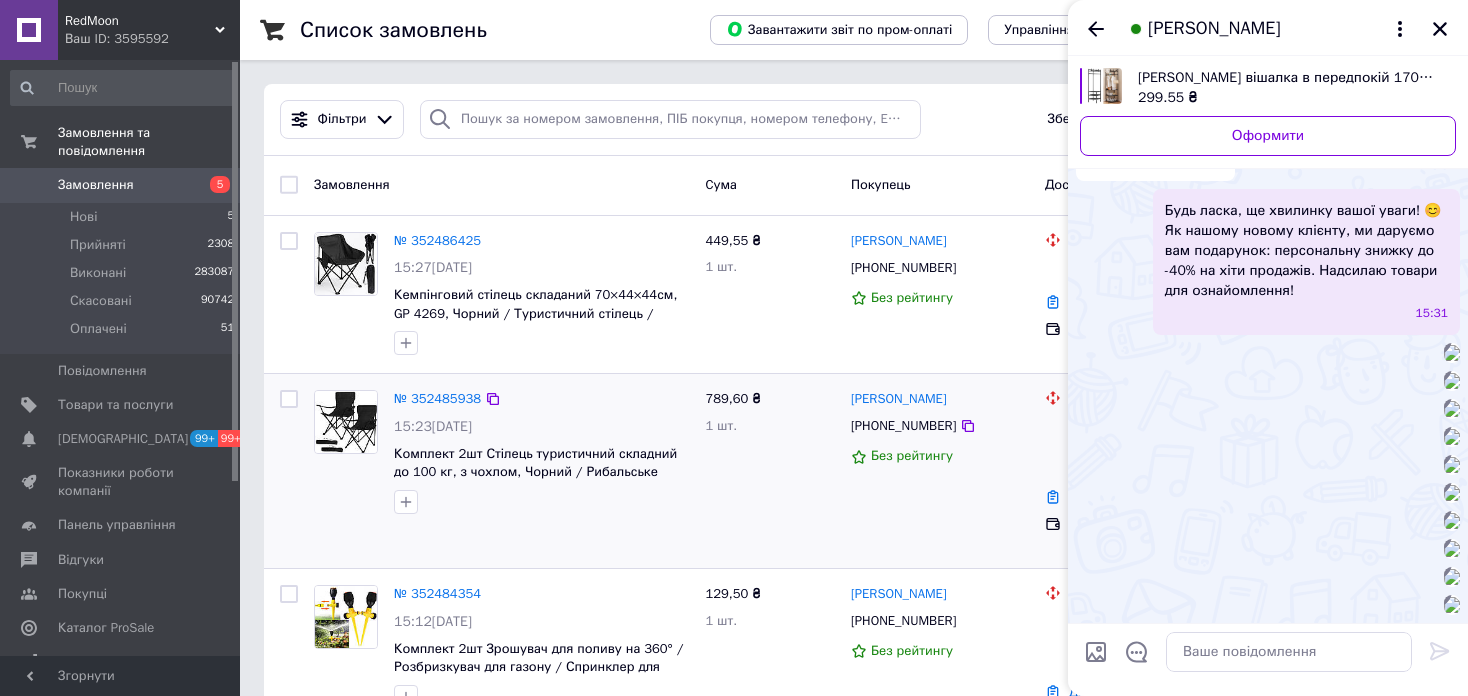 scroll, scrollTop: 4382, scrollLeft: 0, axis: vertical 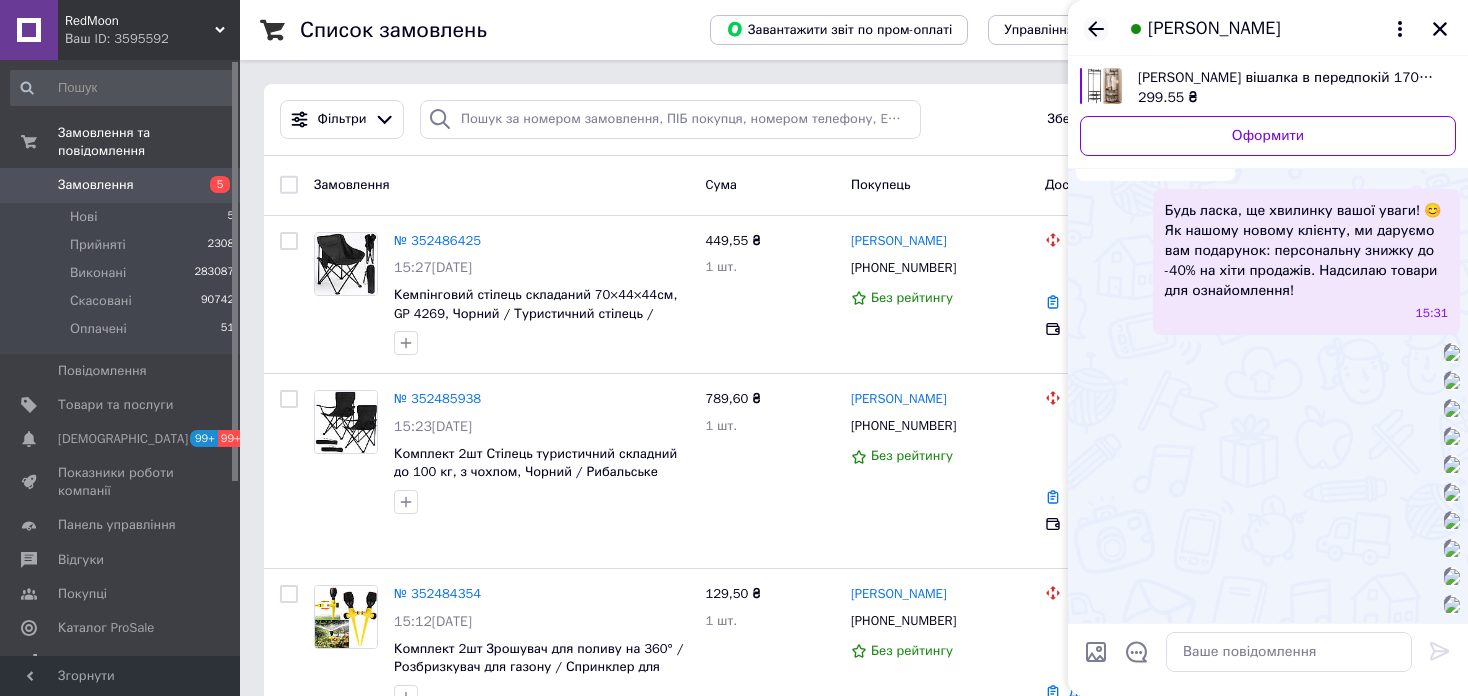click 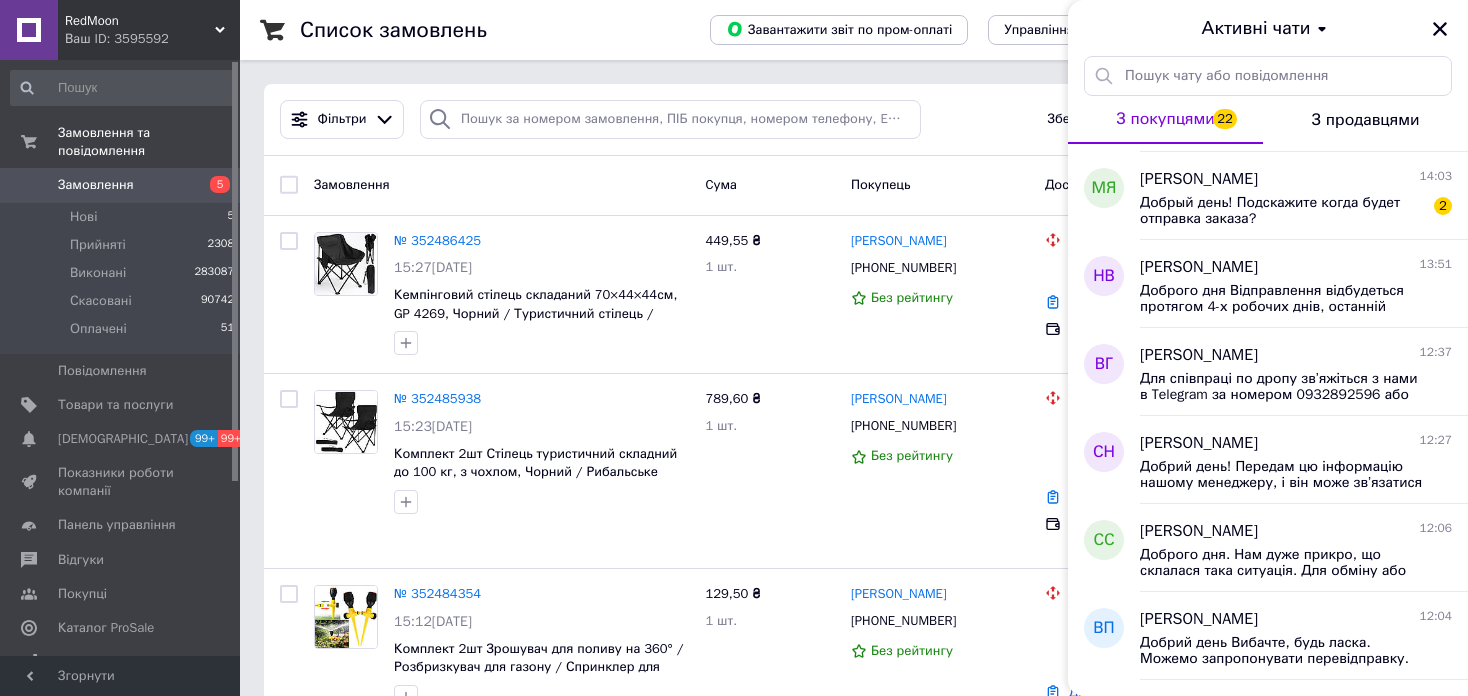 scroll, scrollTop: 0, scrollLeft: 0, axis: both 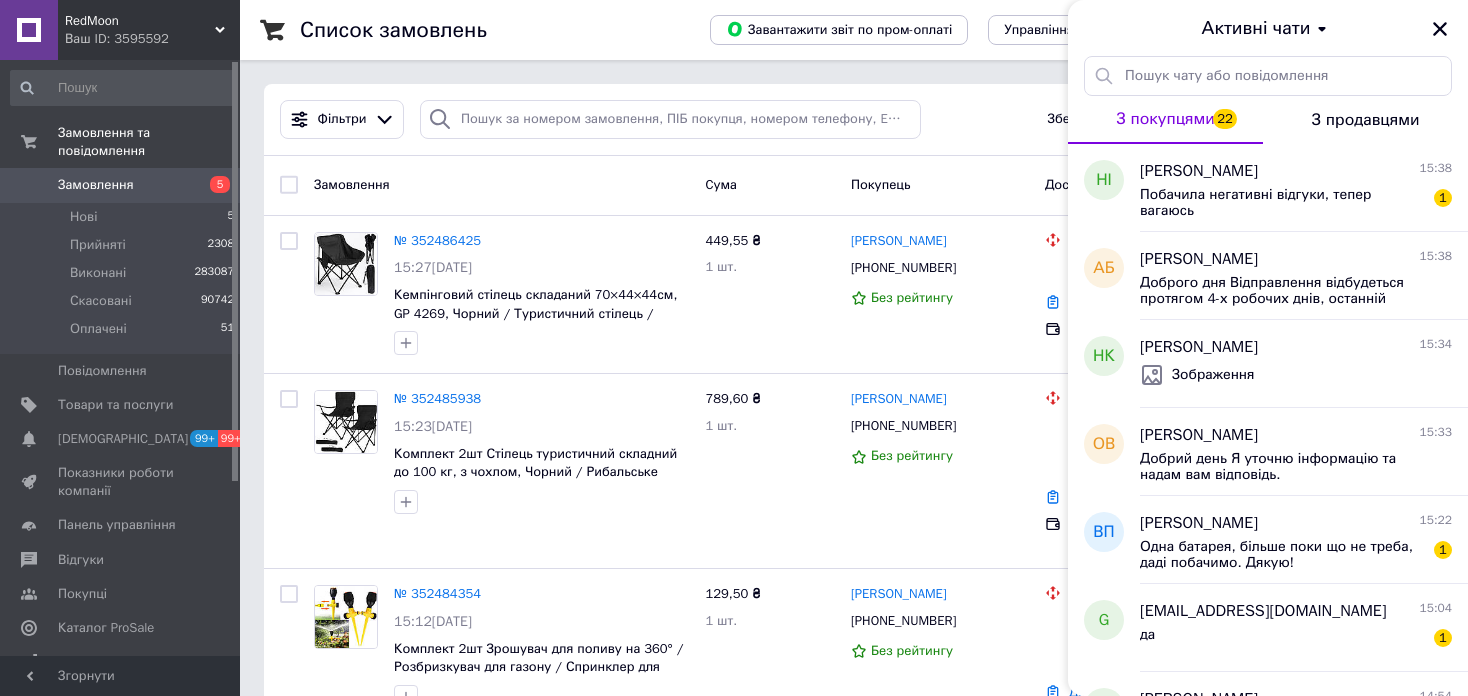 click on "Ваш ID: 3595592" at bounding box center [152, 39] 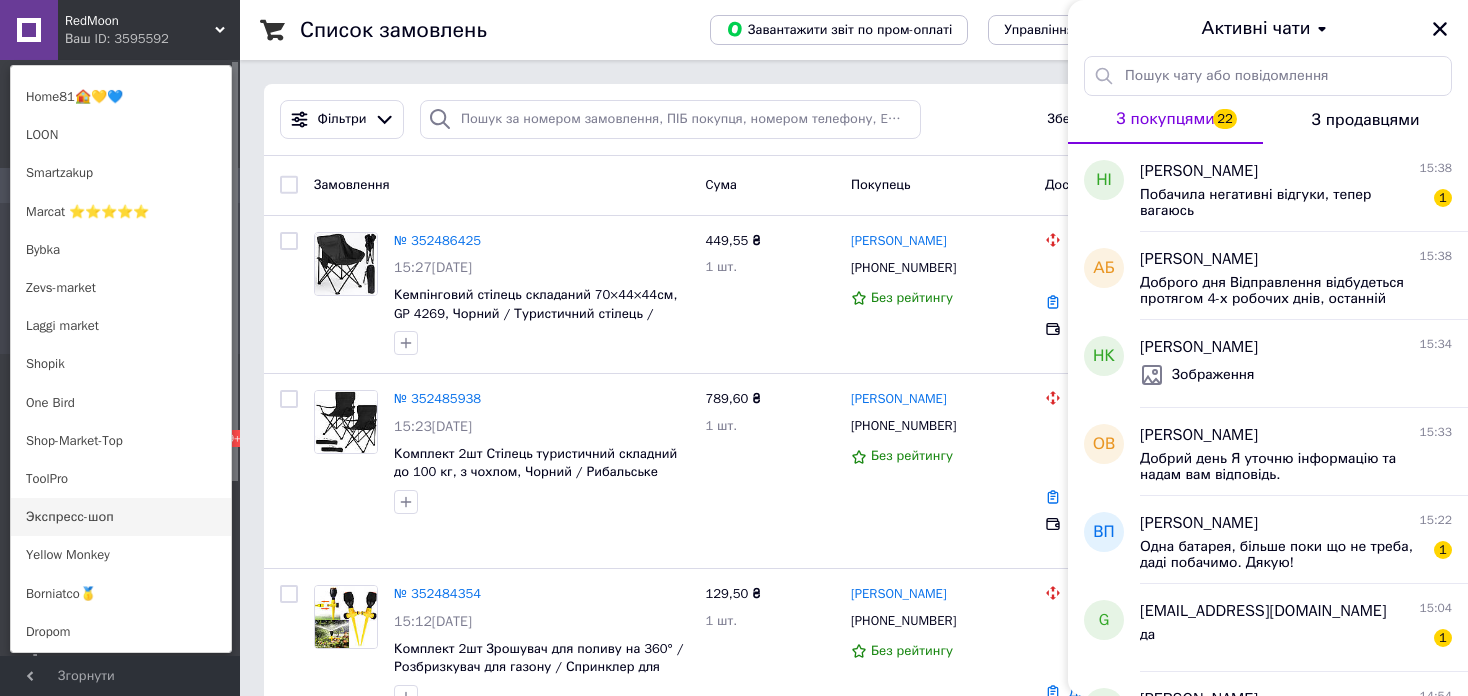 scroll, scrollTop: 1300, scrollLeft: 0, axis: vertical 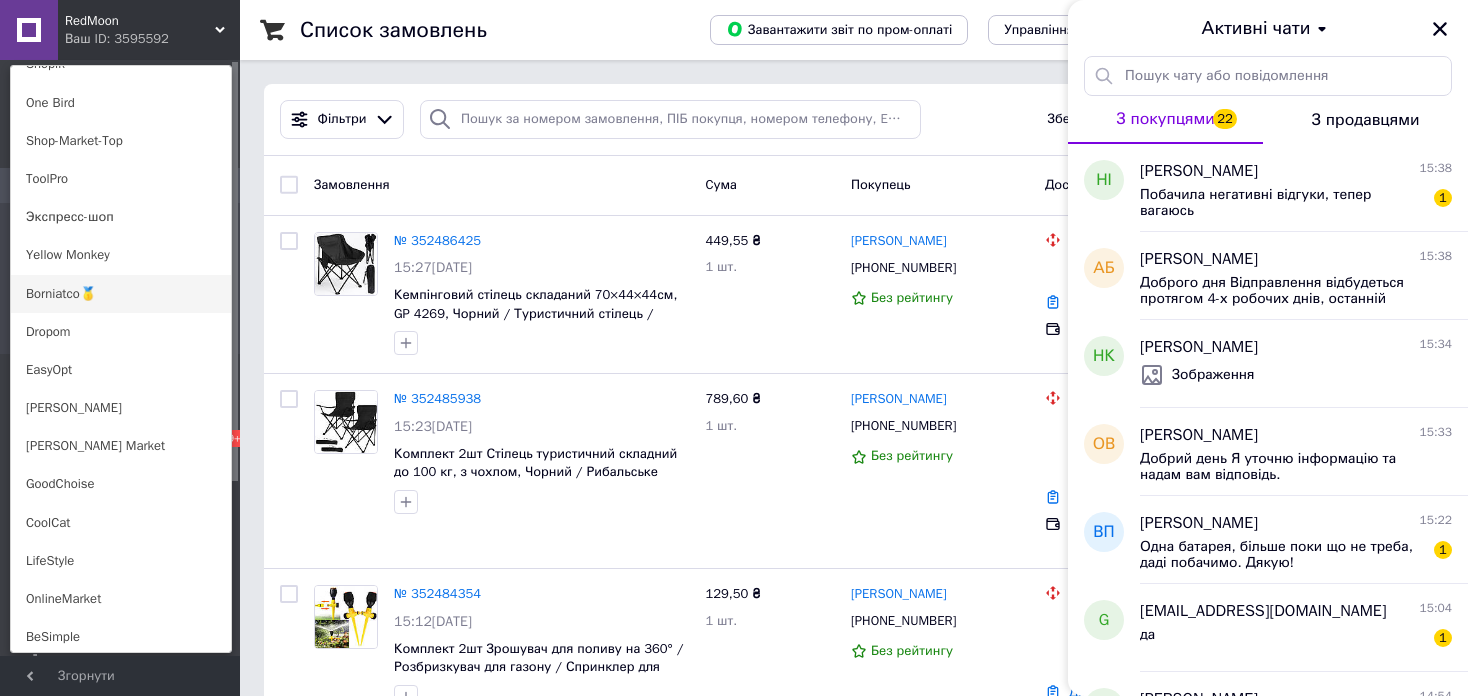click on "Borniatco🥇" at bounding box center (121, 294) 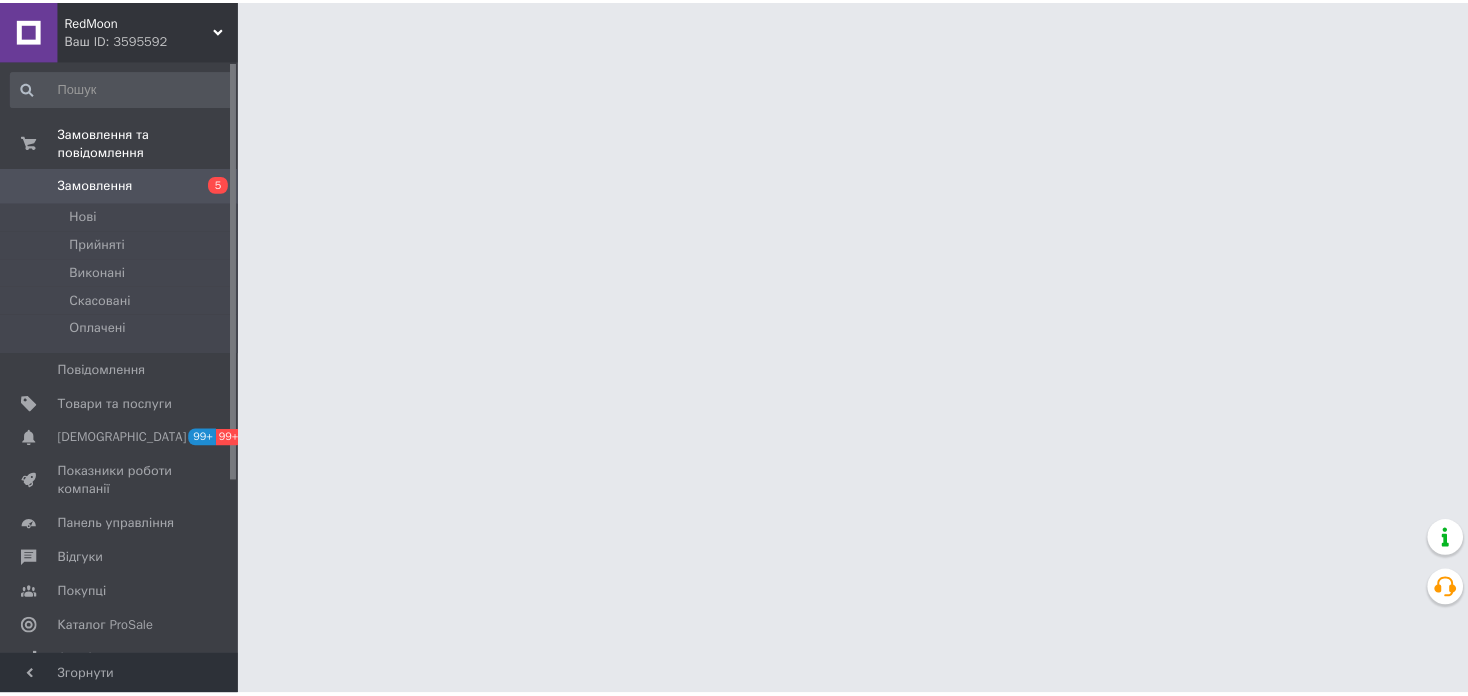 scroll, scrollTop: 0, scrollLeft: 0, axis: both 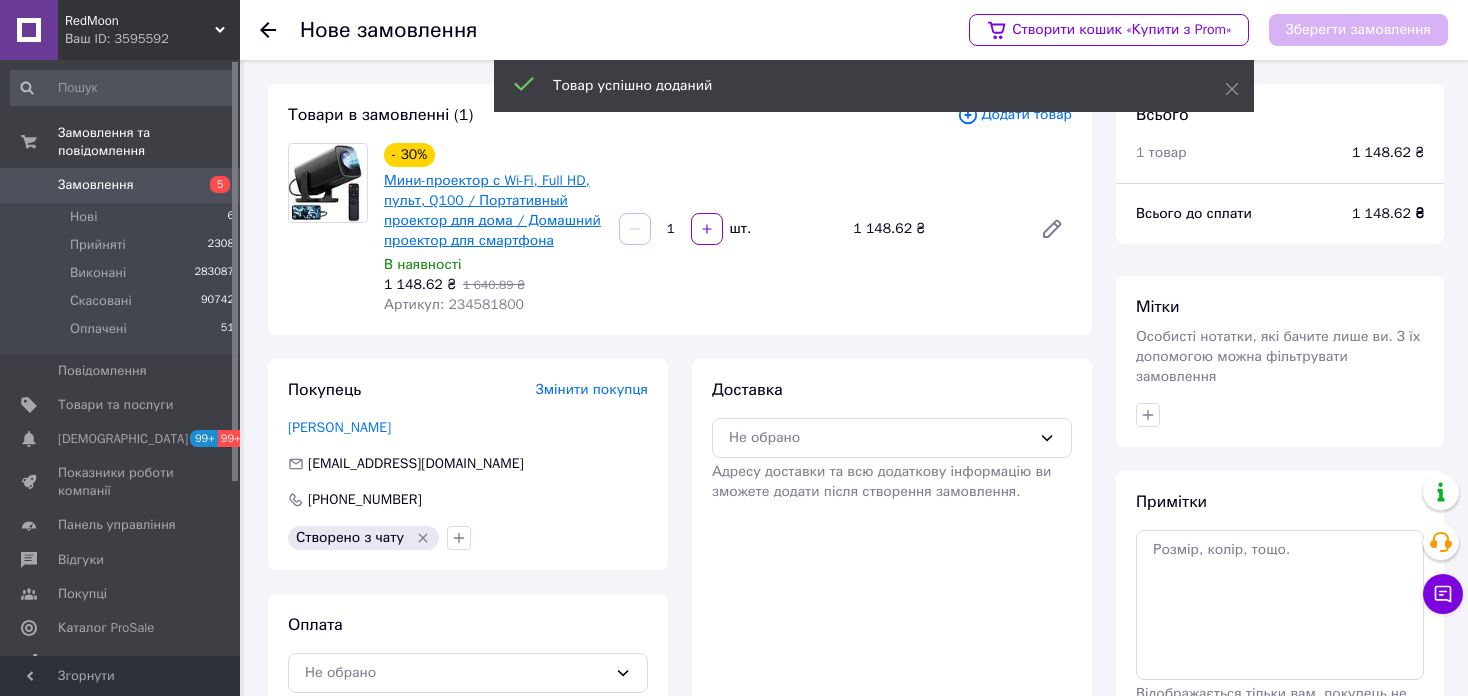click on "Мини-проектор с Wi-Fi, Full HD, пульт, Q100 / Портативный проектор для дома / Домашний проектор для смартфона" at bounding box center [492, 210] 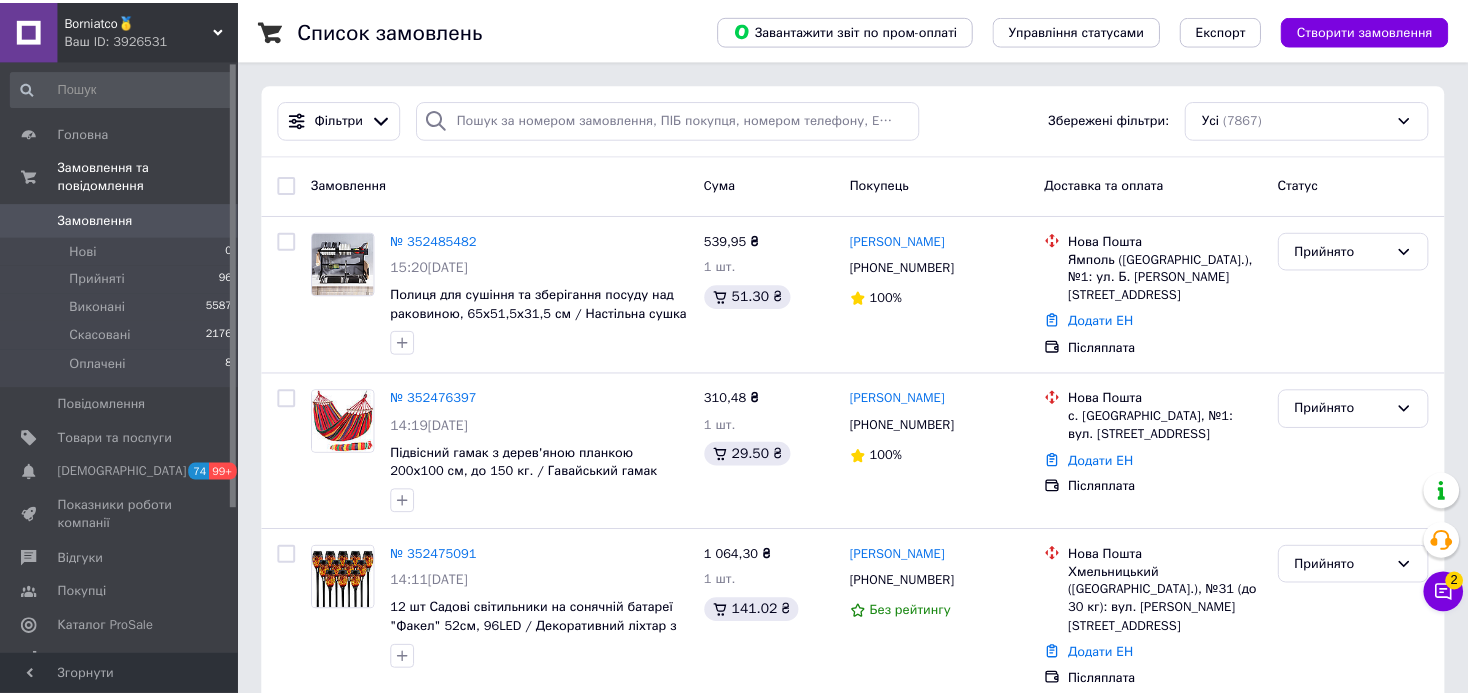 scroll, scrollTop: 0, scrollLeft: 0, axis: both 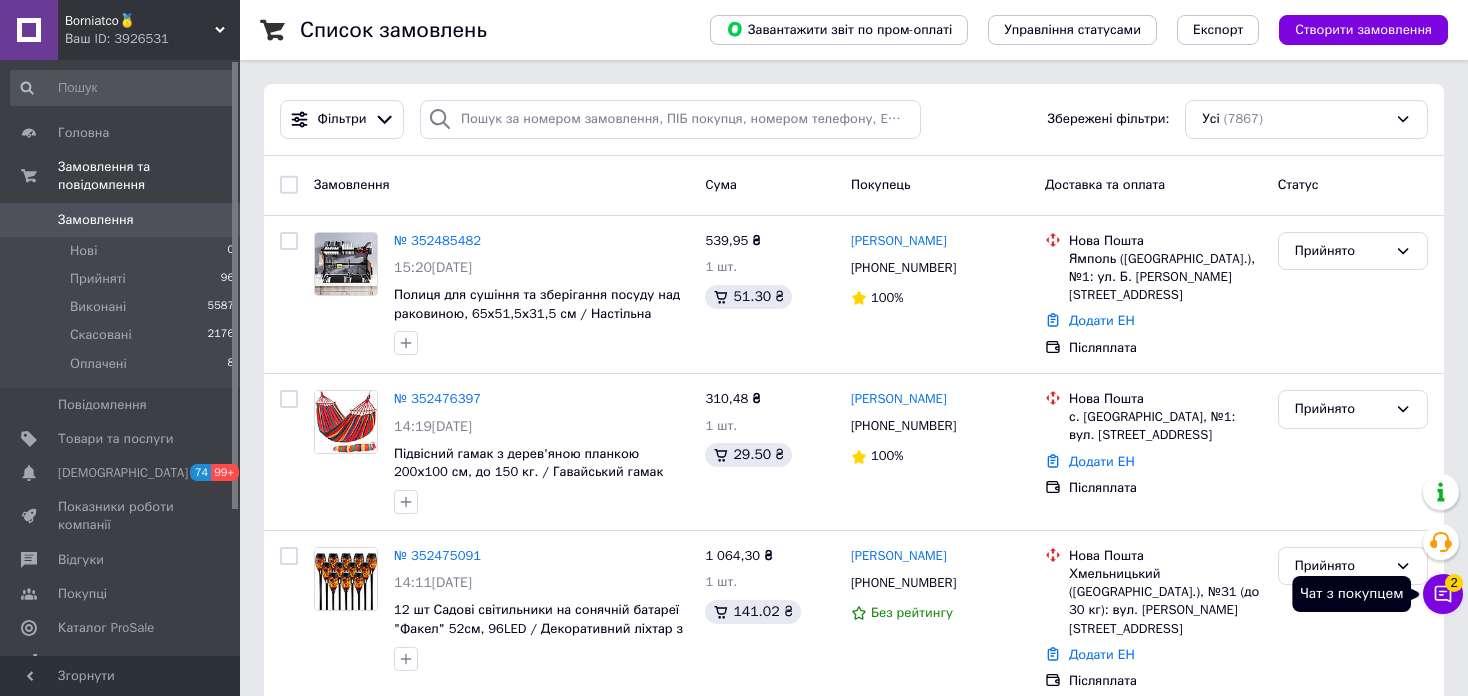click 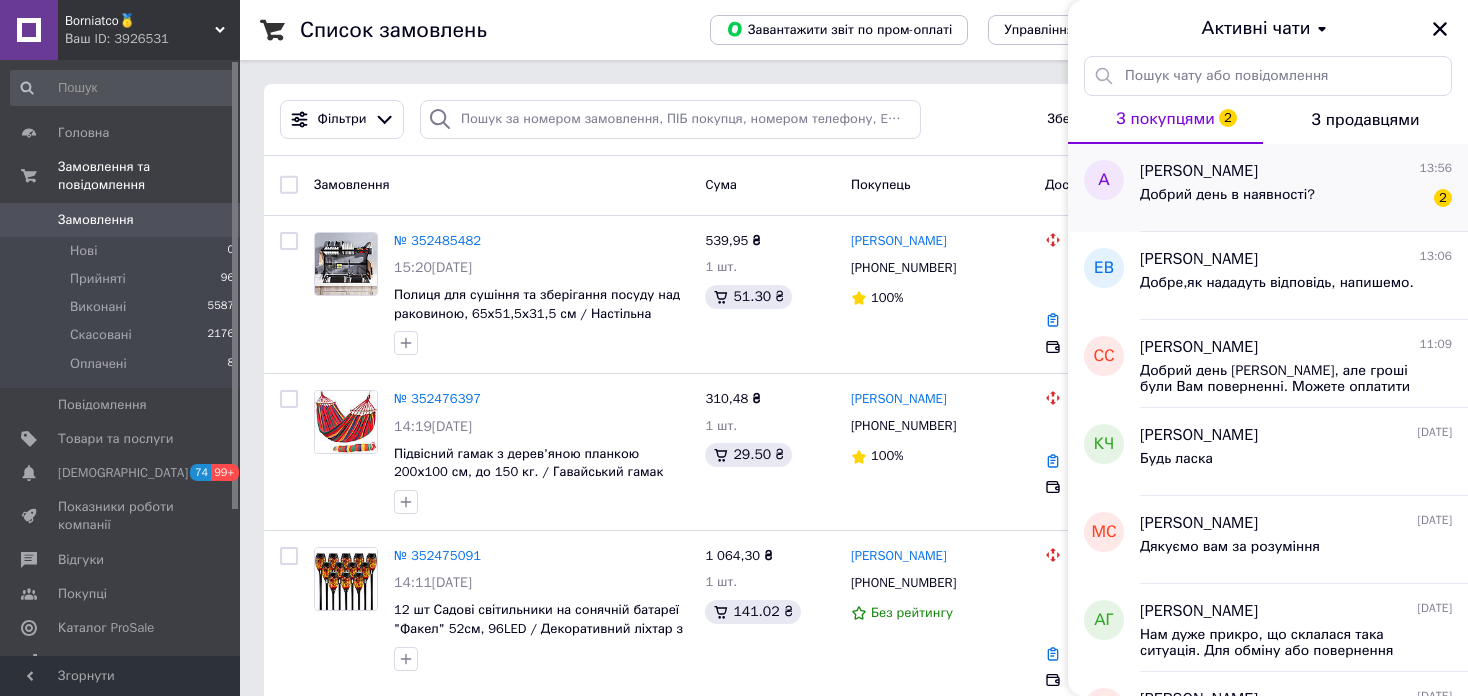 click on "Добрий день в наявності?" at bounding box center (1227, 201) 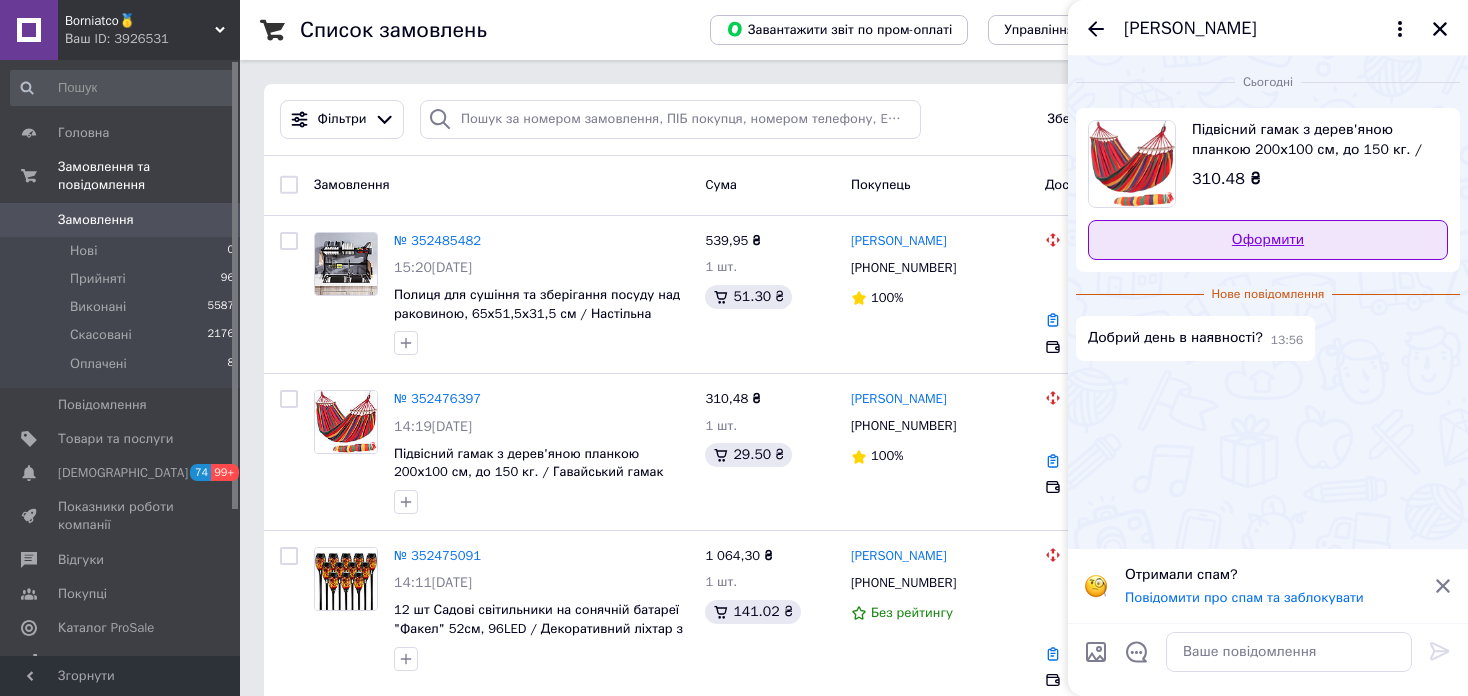 click on "Оформити" at bounding box center [1268, 240] 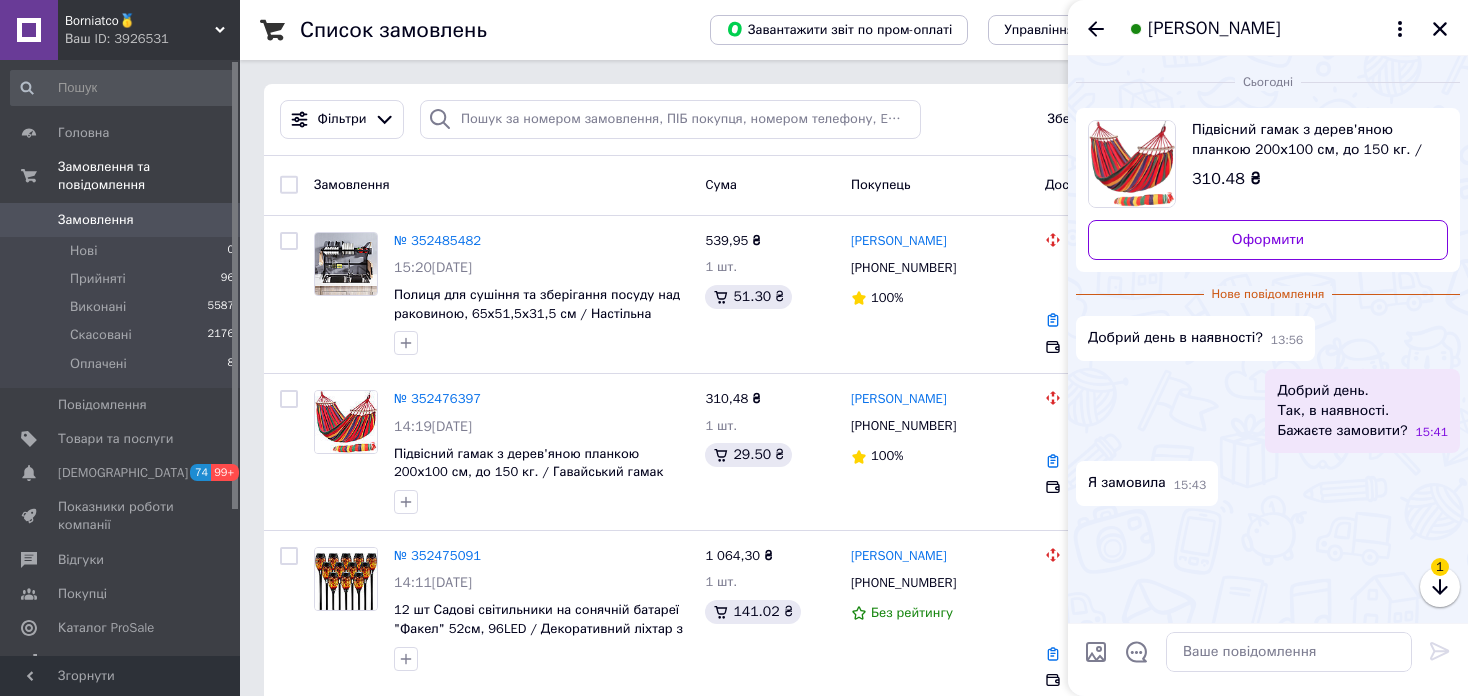 scroll, scrollTop: 100, scrollLeft: 0, axis: vertical 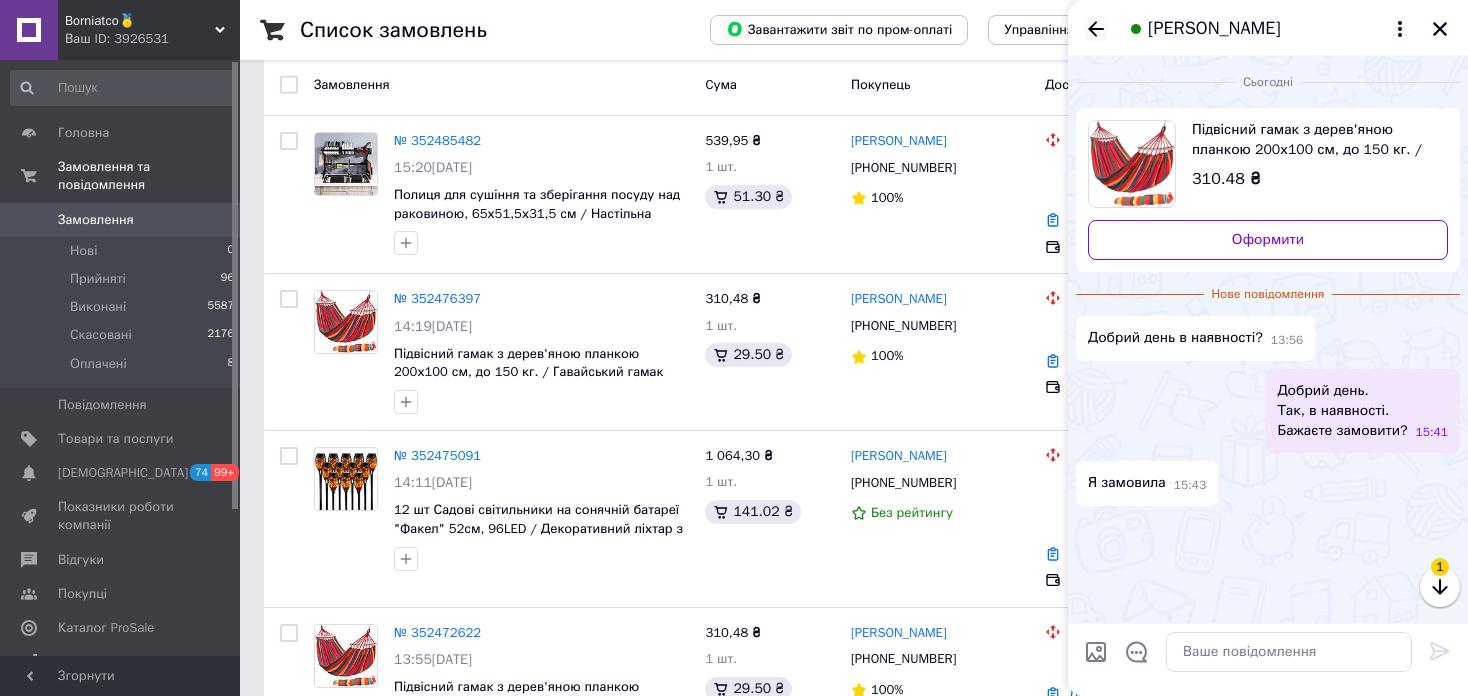 click 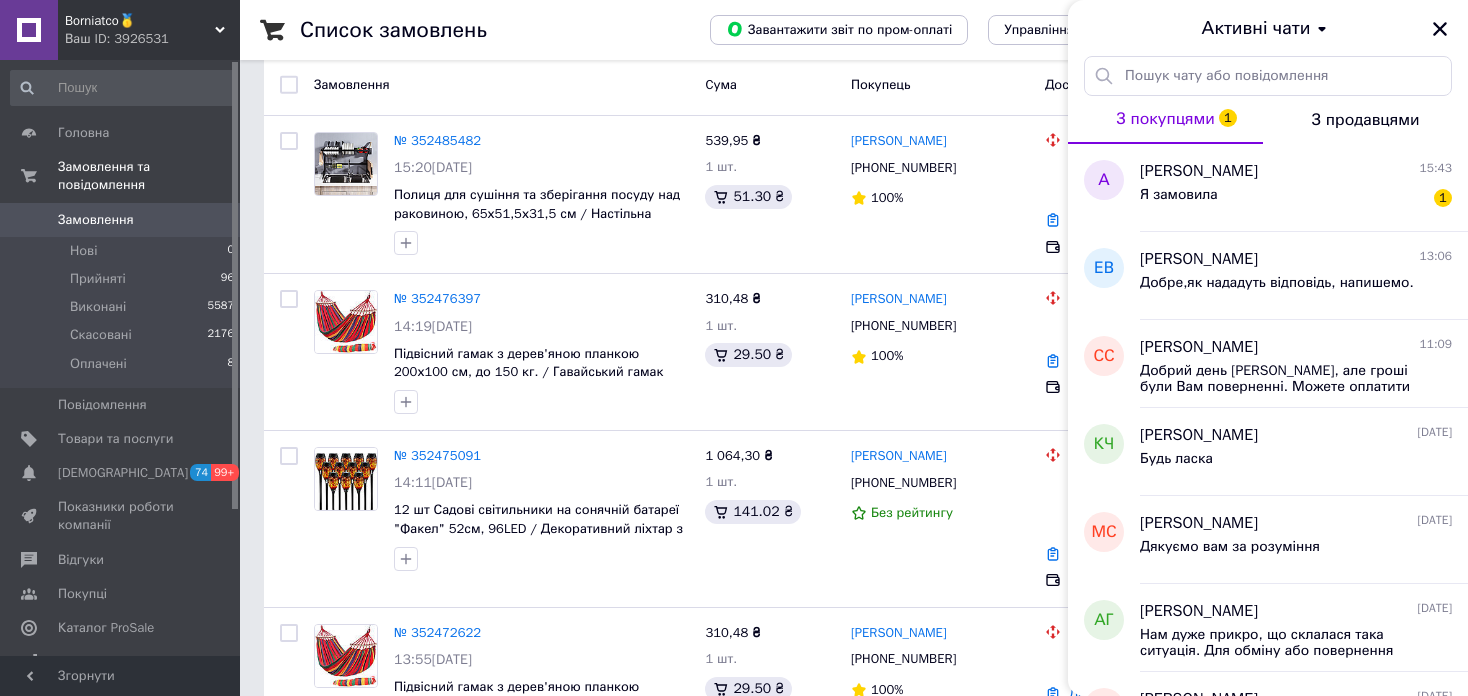 click on "Borniatco🥇" at bounding box center (140, 21) 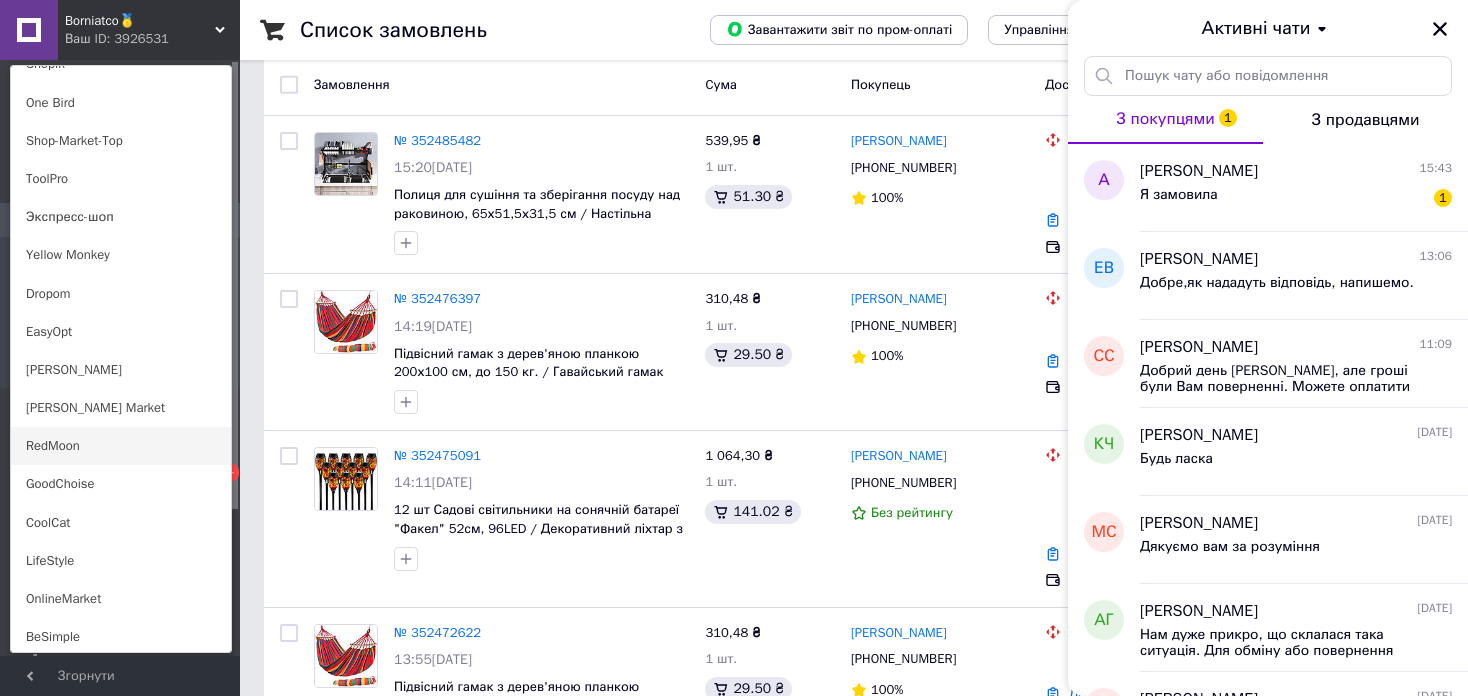 scroll, scrollTop: 1420, scrollLeft: 0, axis: vertical 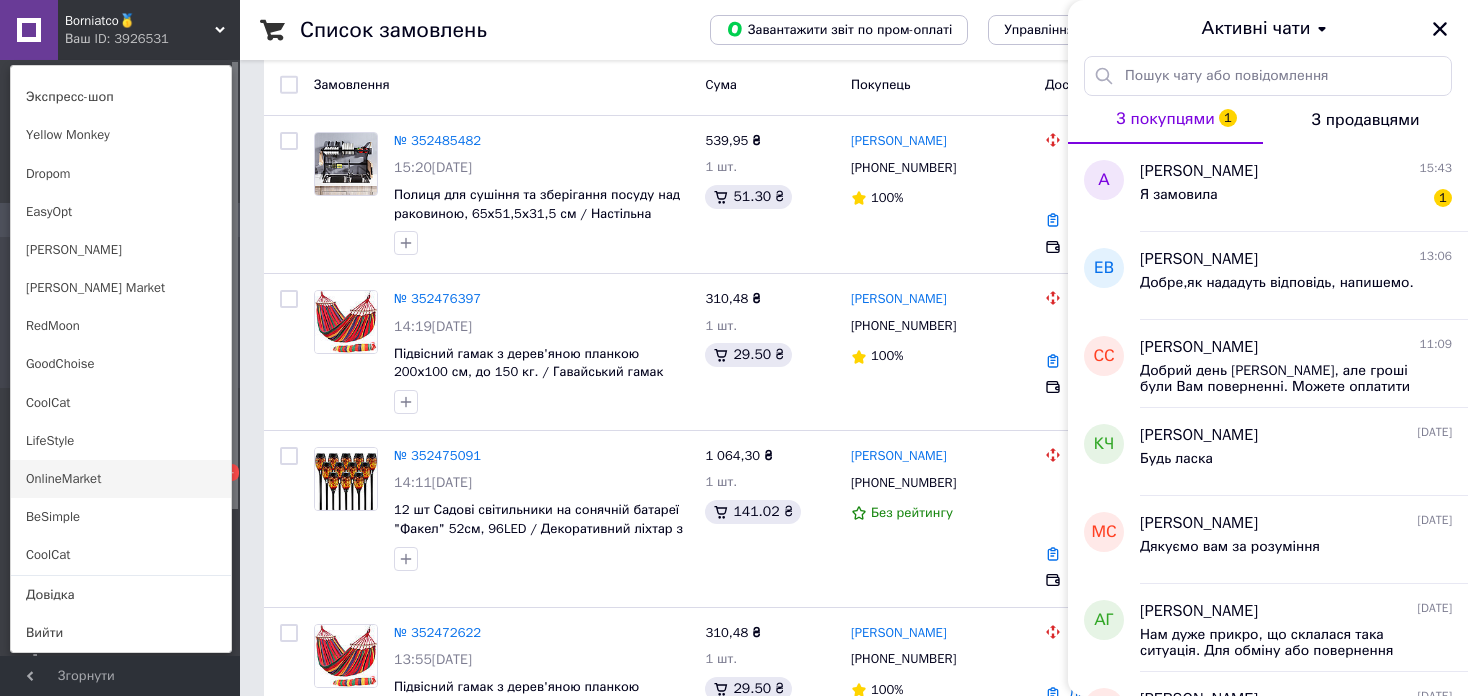 click on "OnlineMarket" at bounding box center [121, 479] 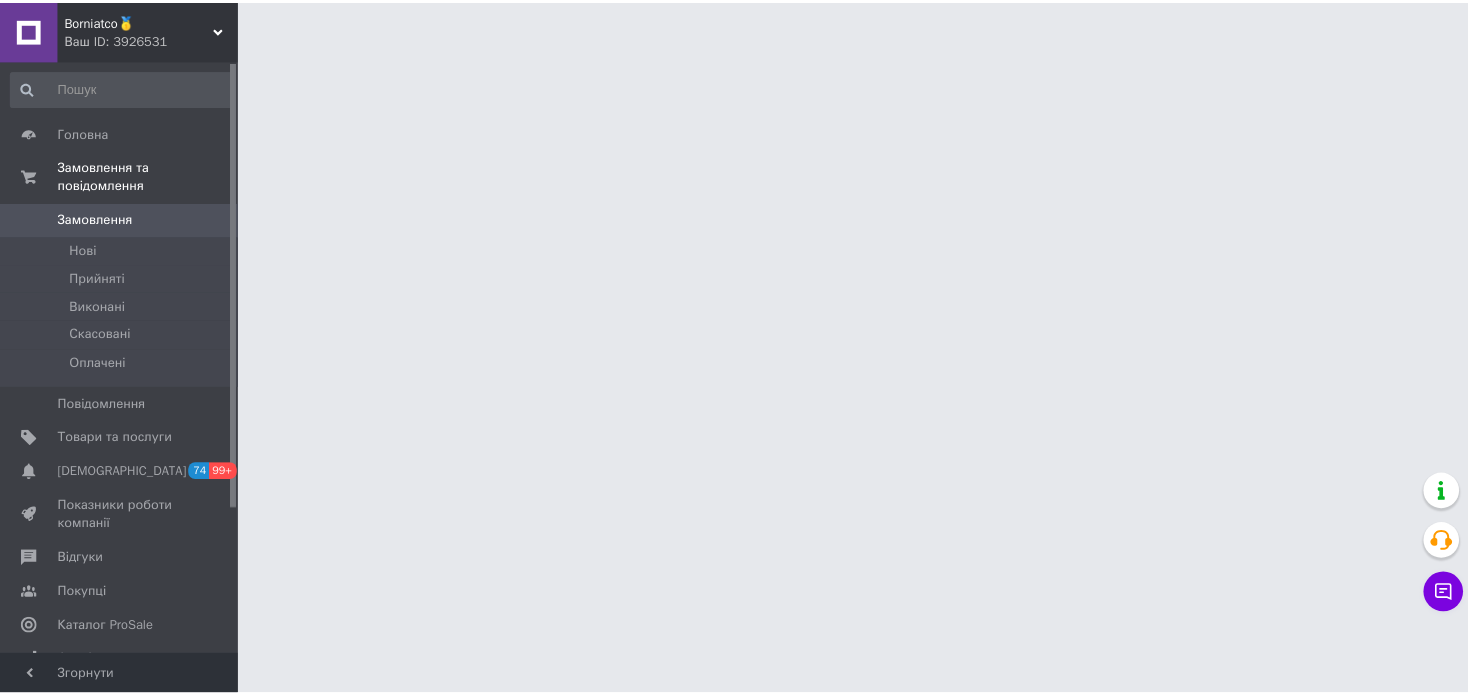 scroll, scrollTop: 0, scrollLeft: 0, axis: both 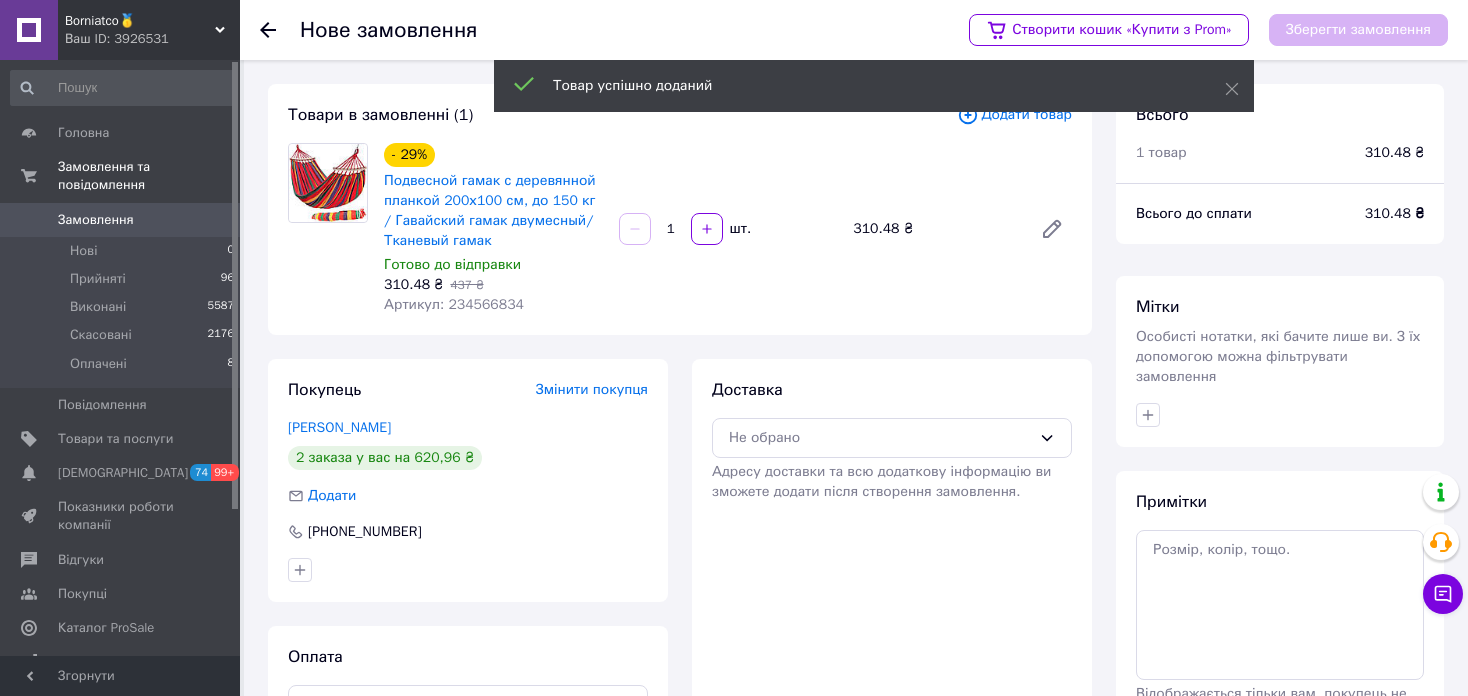 click on "Артикул: 234566834" at bounding box center [454, 304] 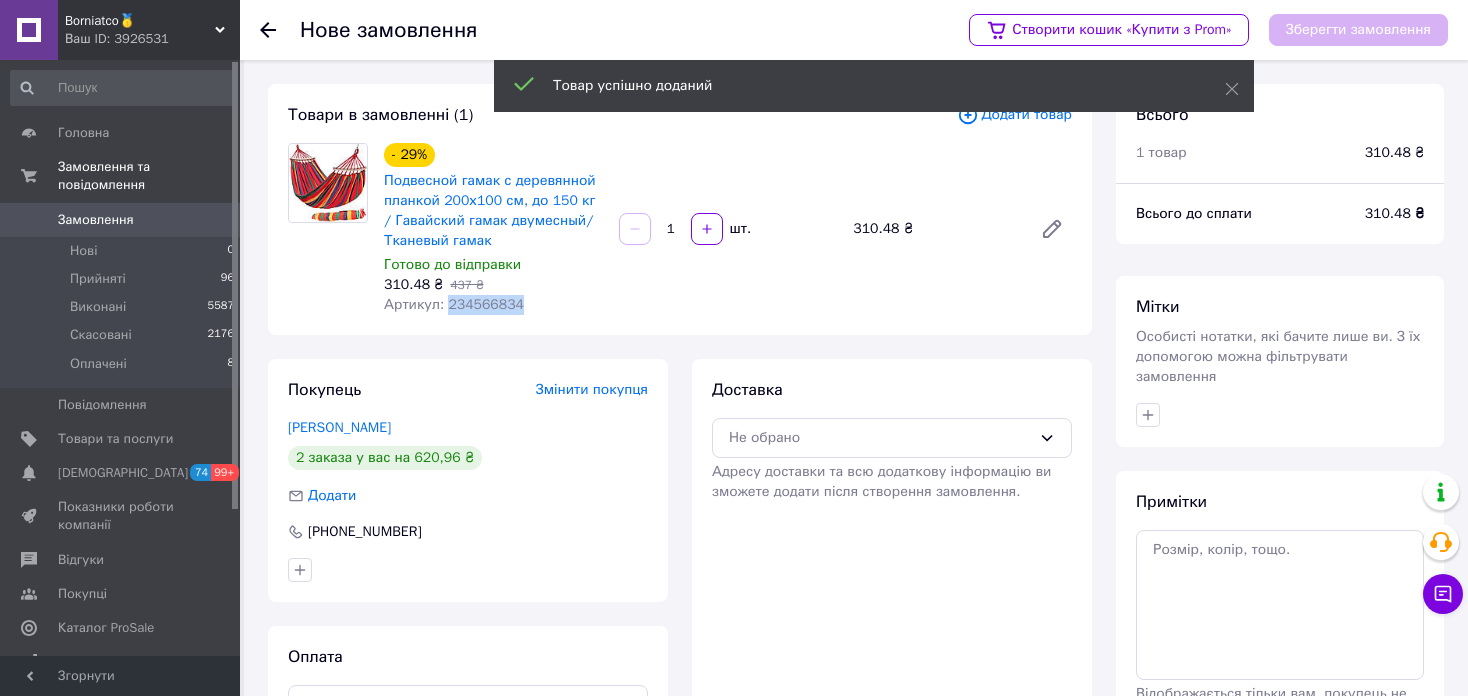 click on "Артикул: 234566834" at bounding box center [454, 304] 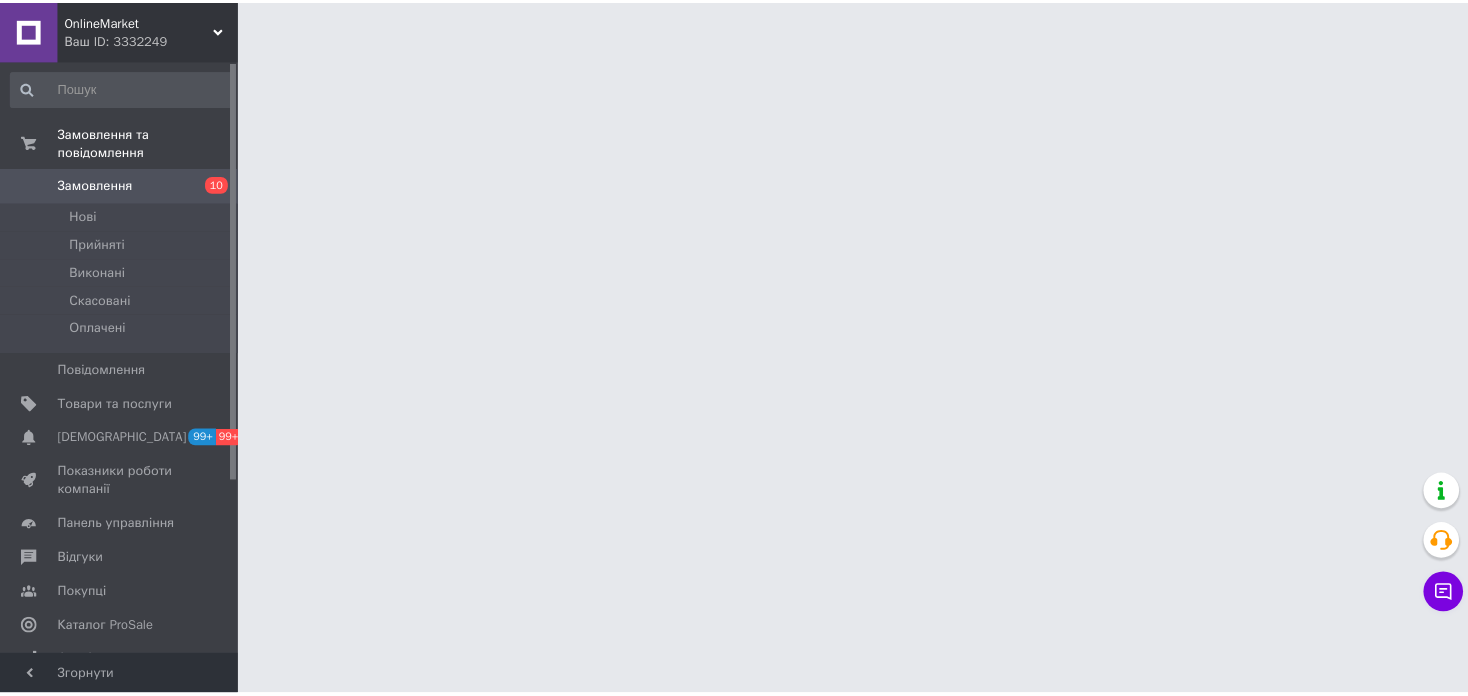 scroll, scrollTop: 0, scrollLeft: 0, axis: both 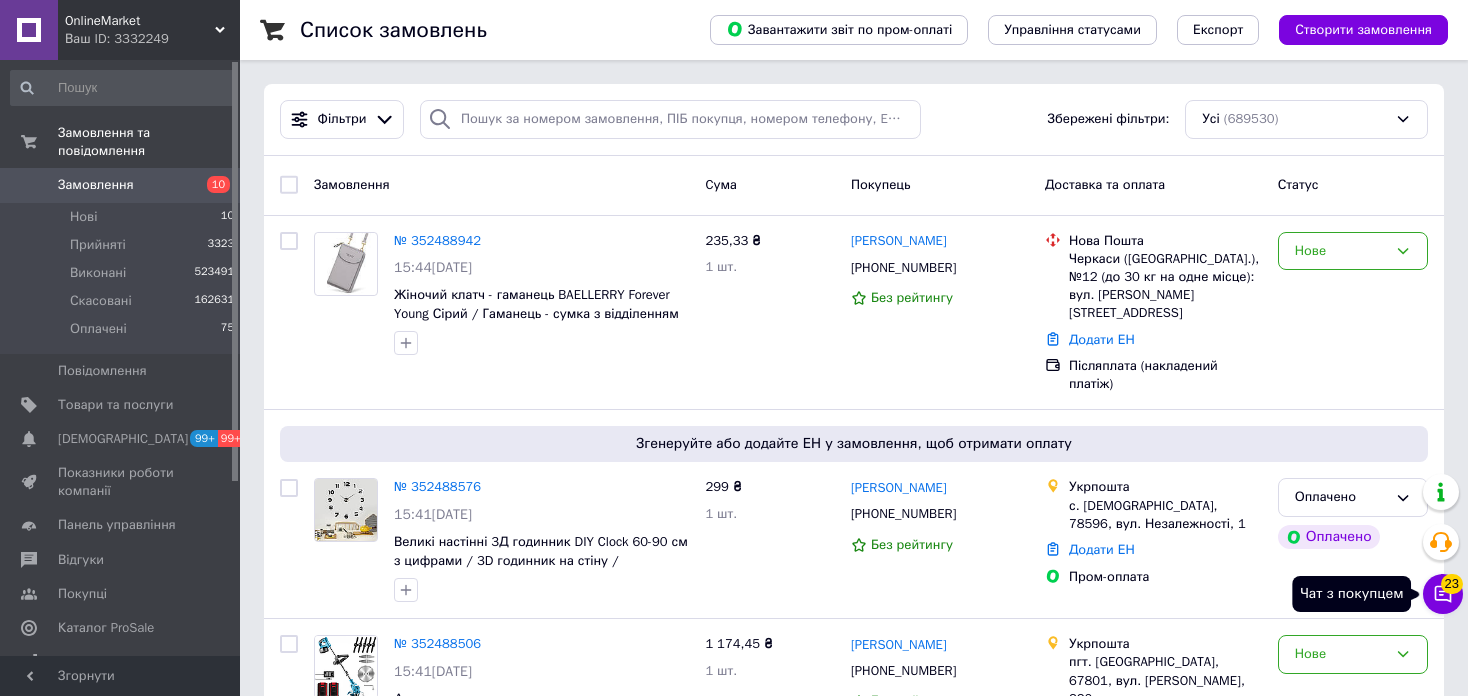 click on "23" at bounding box center (1452, 584) 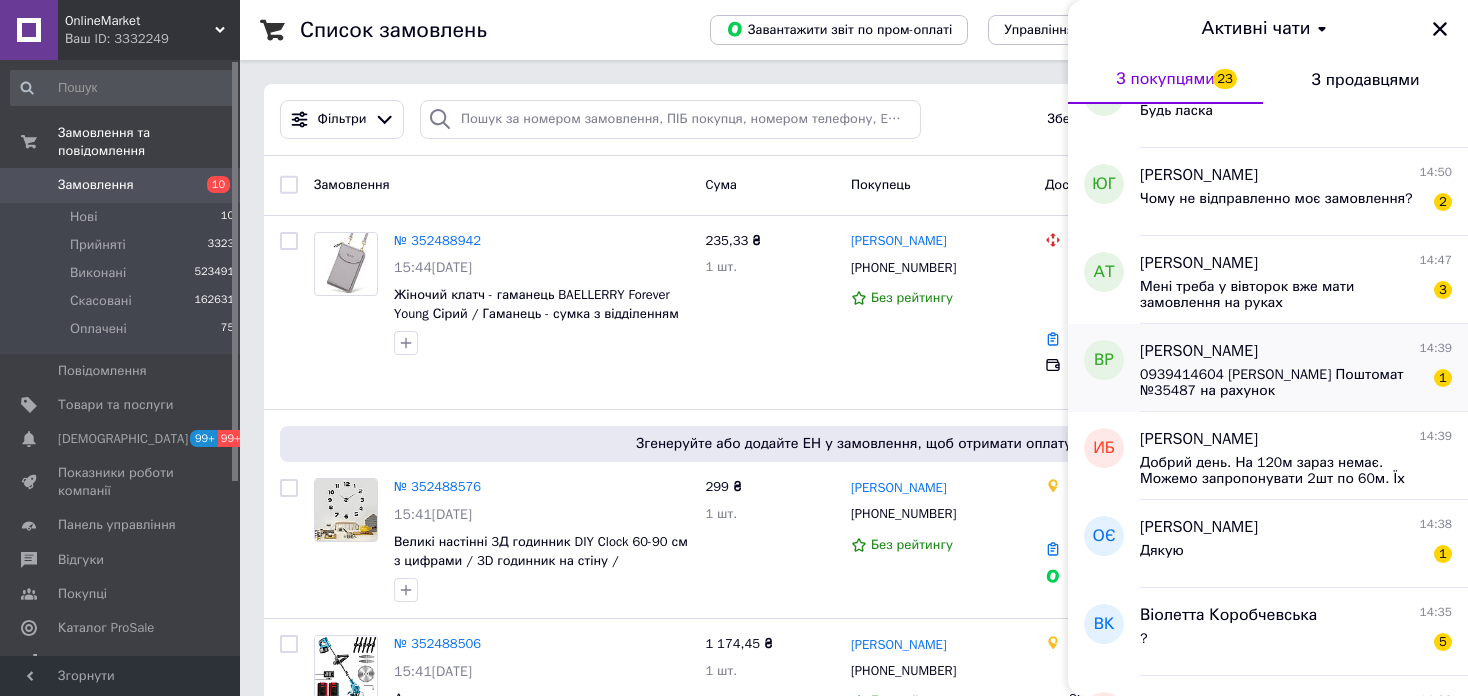scroll, scrollTop: 1168, scrollLeft: 0, axis: vertical 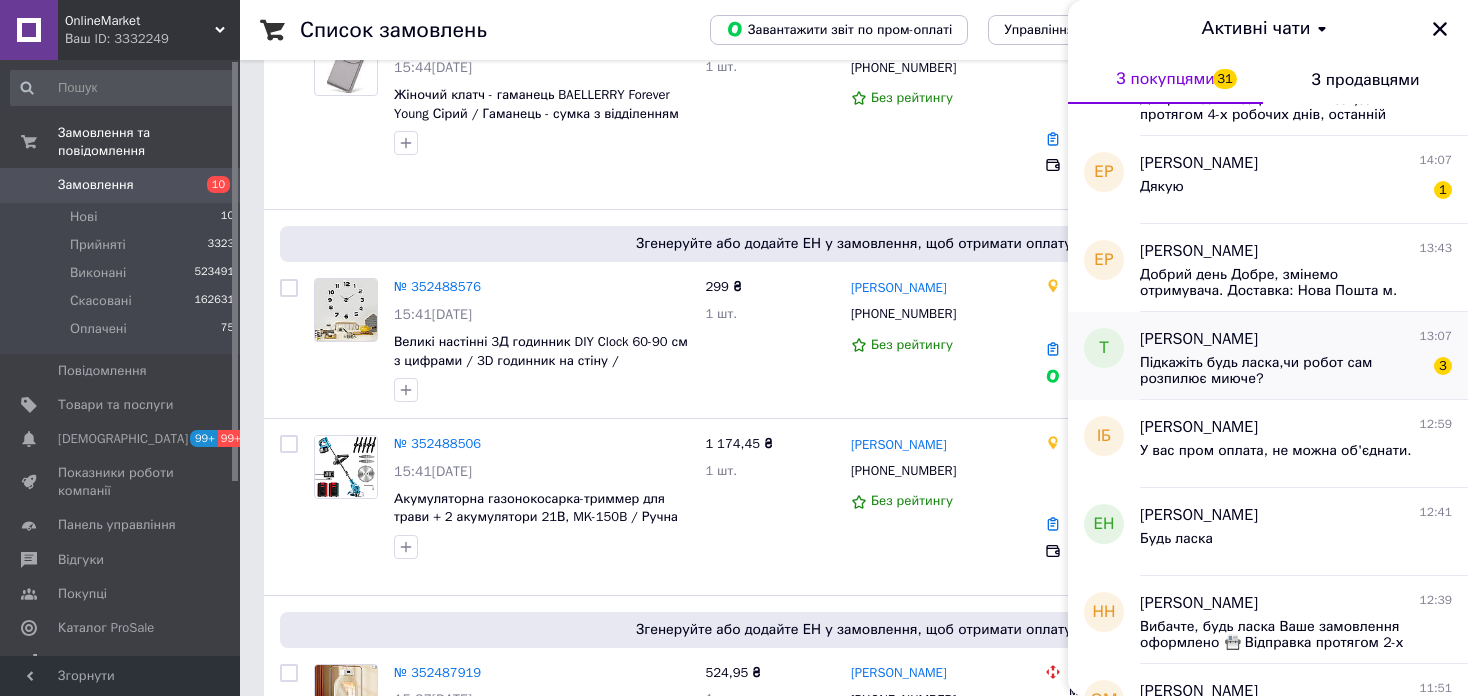 click on "Тетяна  Дендеберя 13:07 Підкажіть будь ласка,чи робот сам розпилює миюче? 3" at bounding box center (1304, 356) 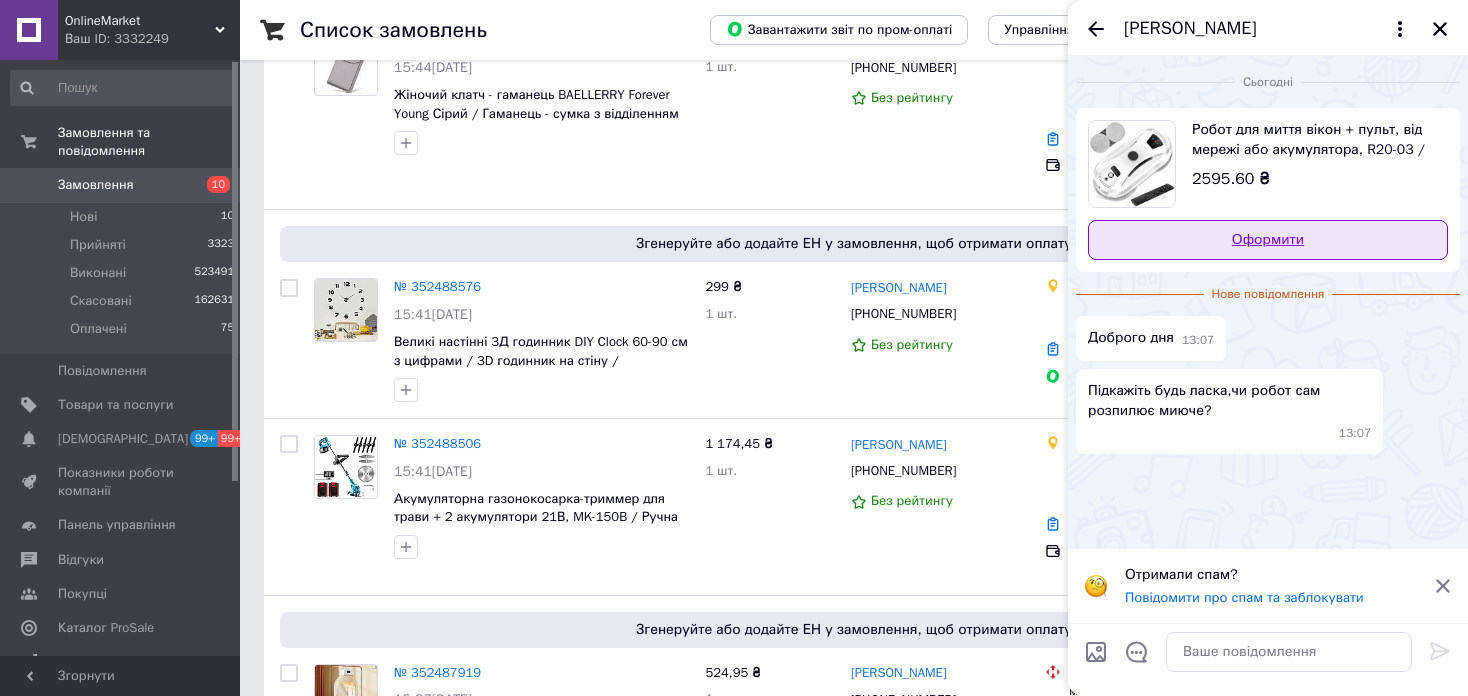 click on "Оформити" at bounding box center (1268, 240) 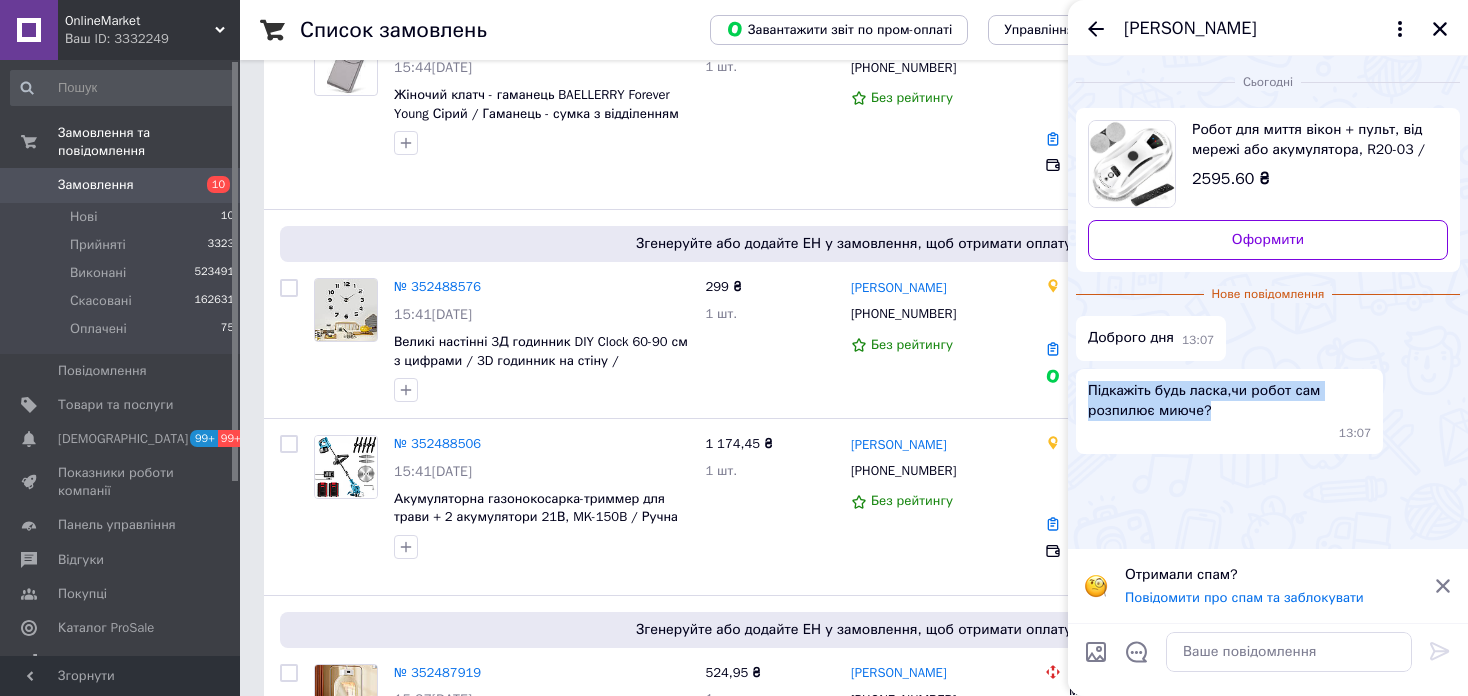 drag, startPoint x: 1227, startPoint y: 408, endPoint x: 1087, endPoint y: 389, distance: 141.2834 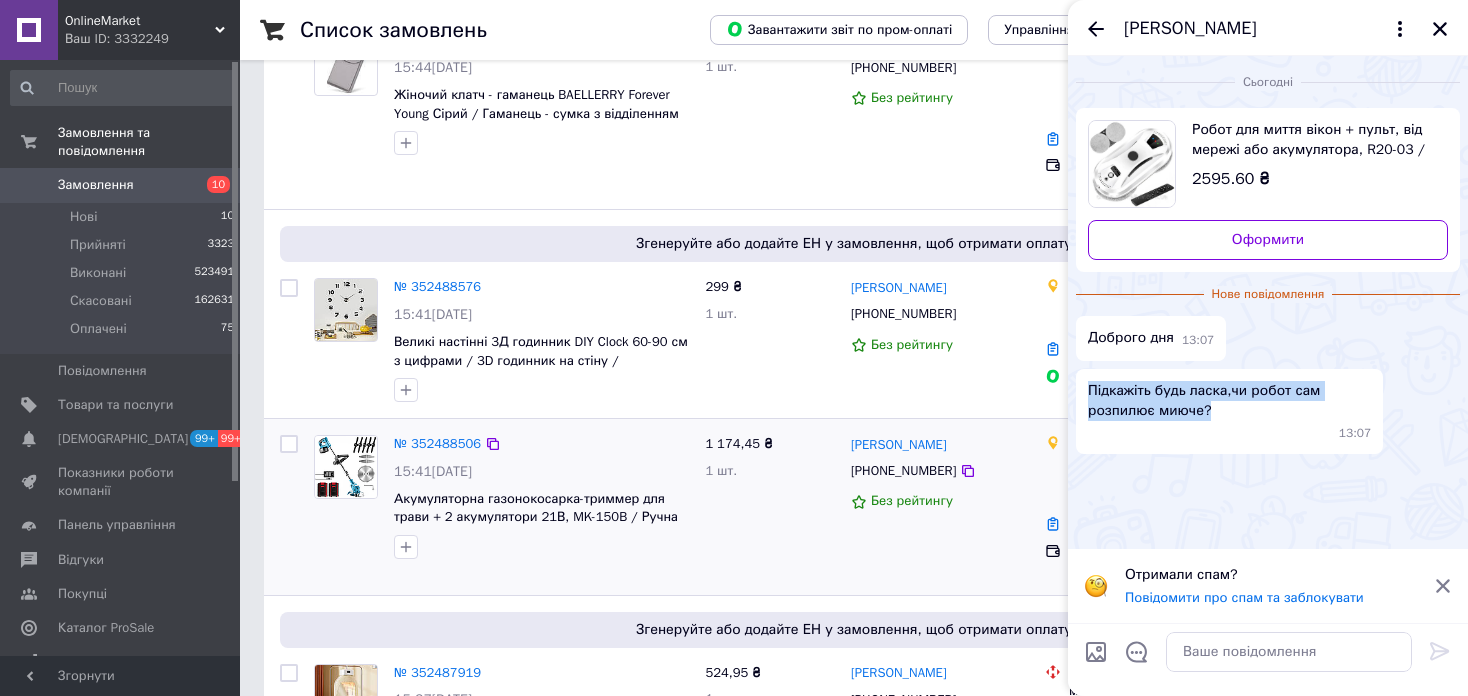 copy on "Підкажіть будь ласка,чи робот сам розпилює миюче?" 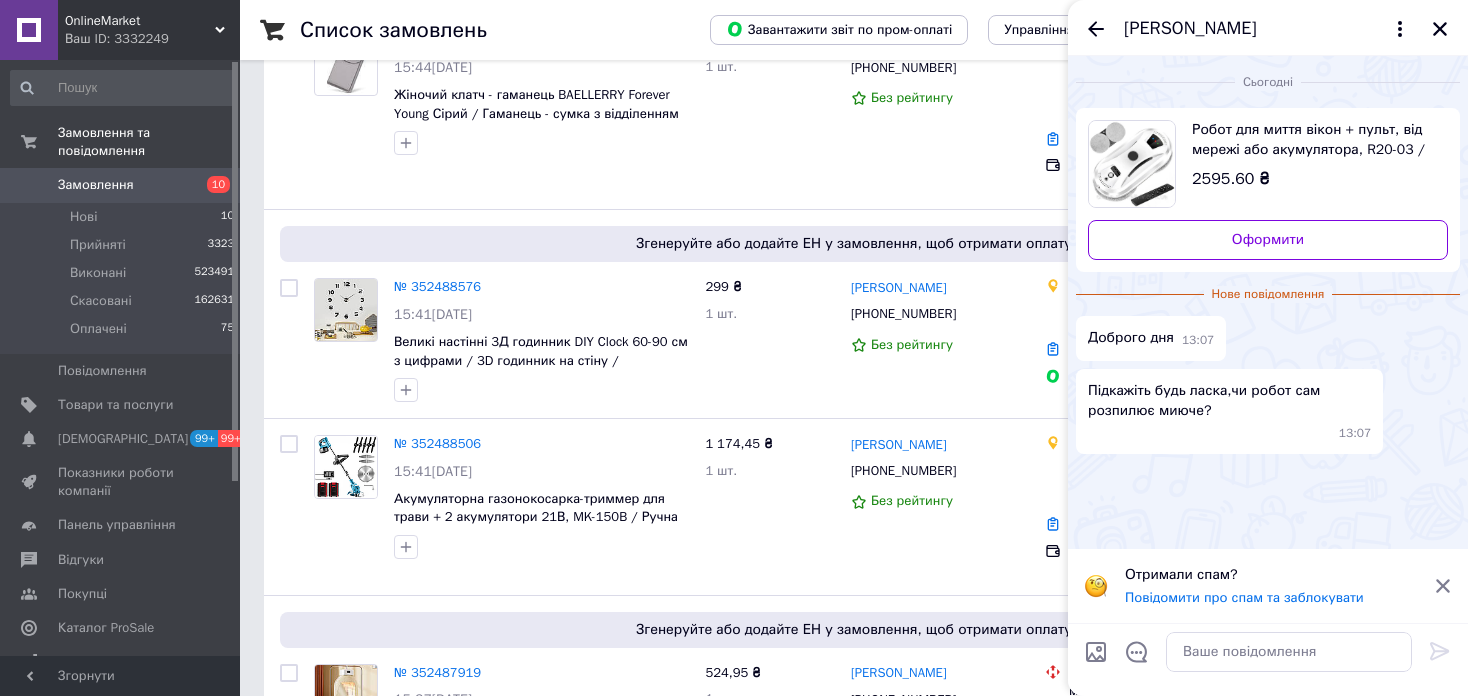 drag, startPoint x: 1292, startPoint y: 501, endPoint x: 1299, endPoint y: 515, distance: 15.652476 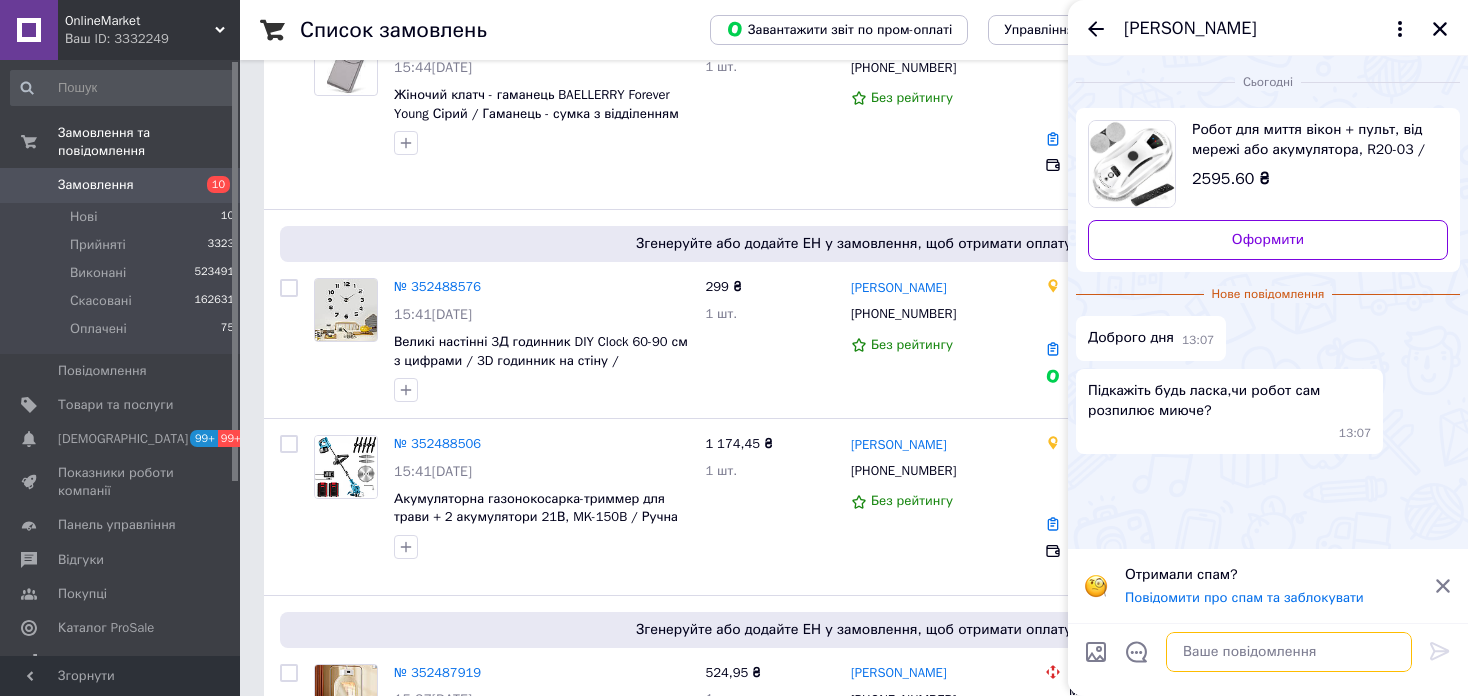 click at bounding box center (1289, 652) 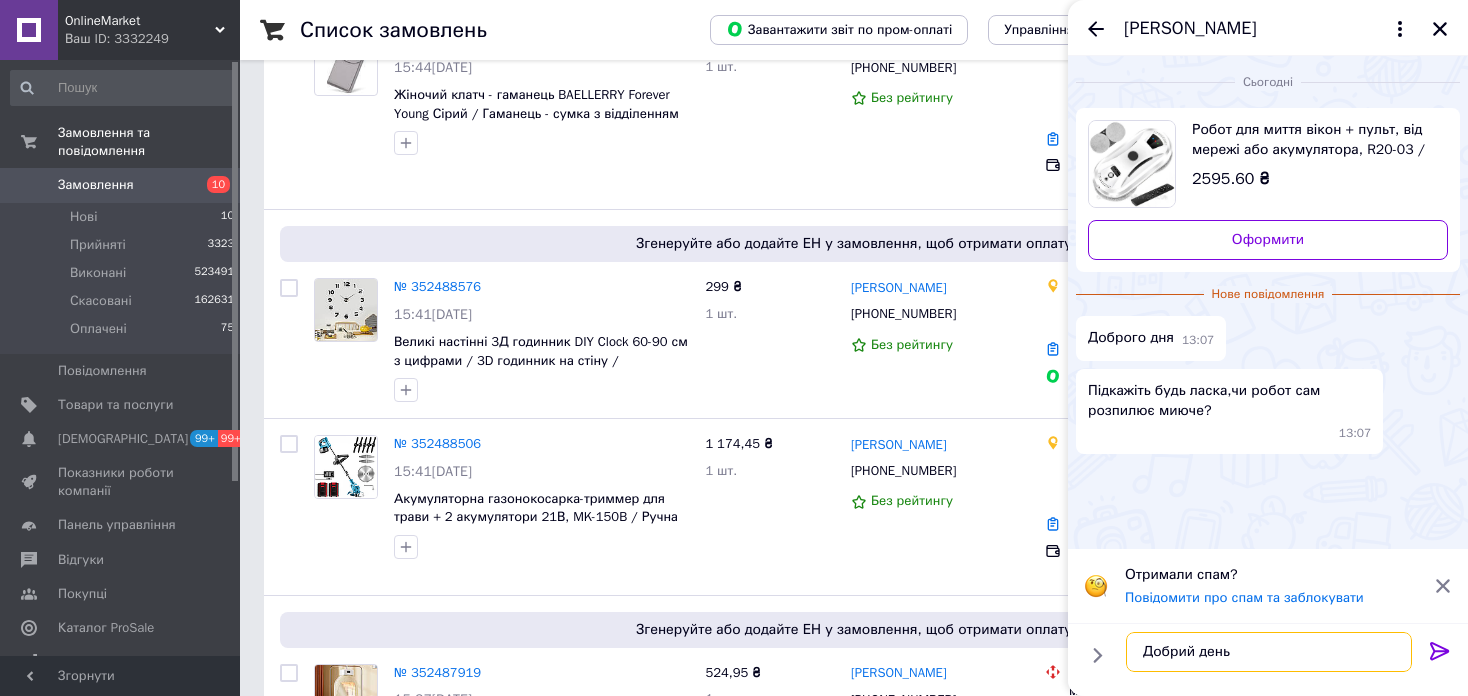 paste on "додавати вручну на мікрофібру перед початком роботи," 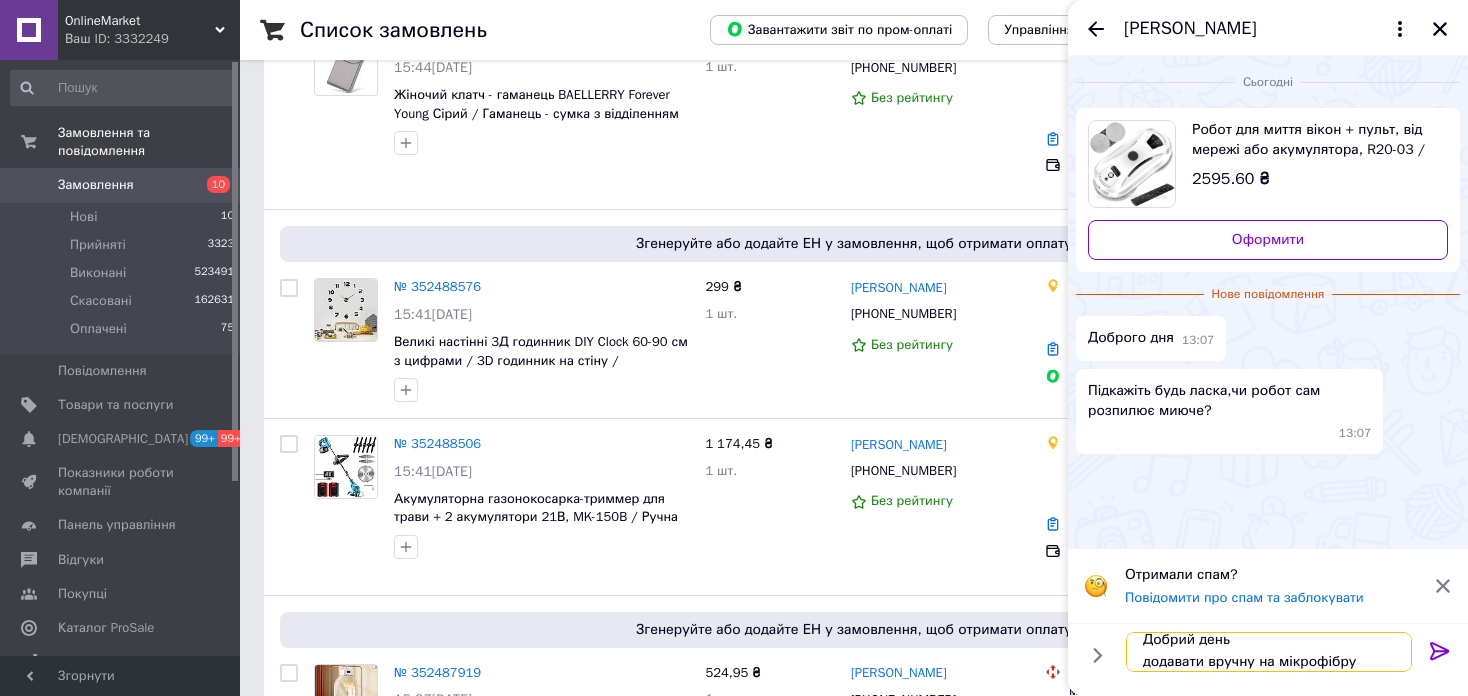 scroll, scrollTop: 13, scrollLeft: 0, axis: vertical 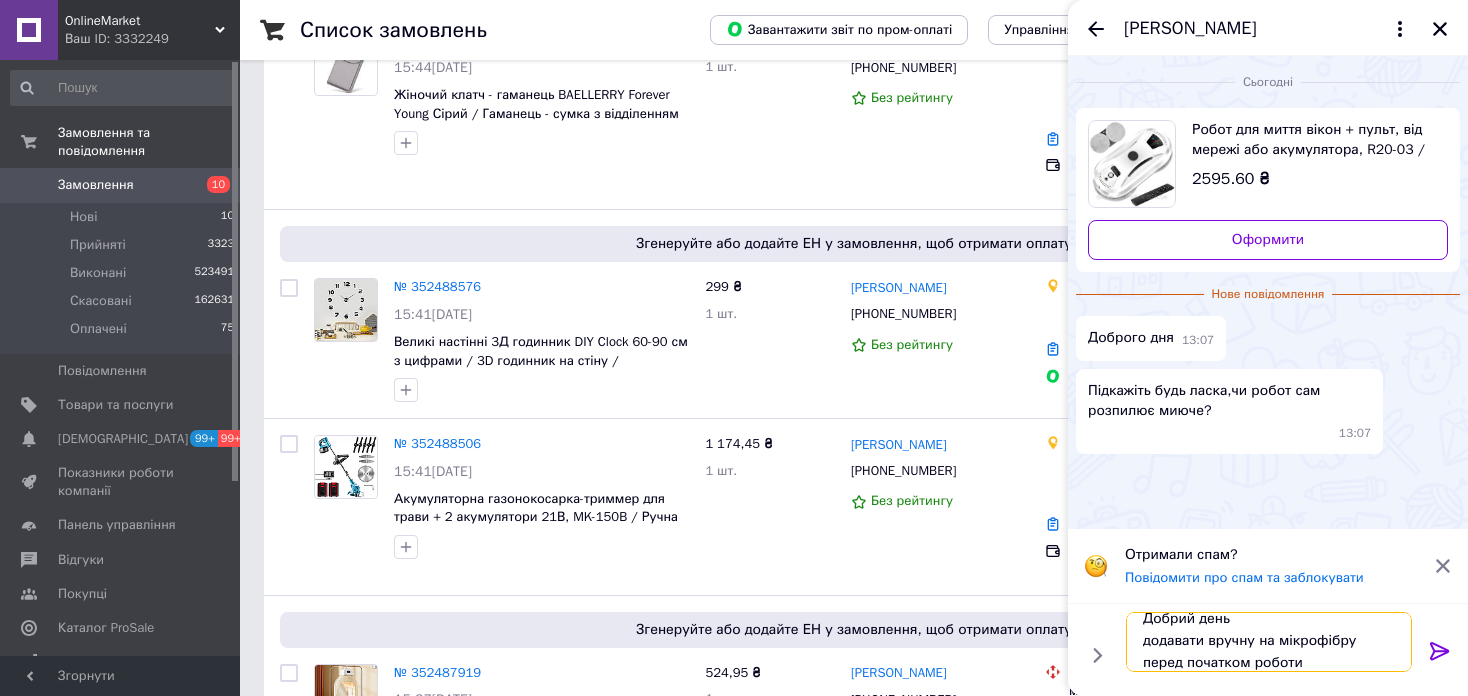 click on "Добрий день
додавати вручну на мікрофібру перед початком роботи" at bounding box center (1269, 642) 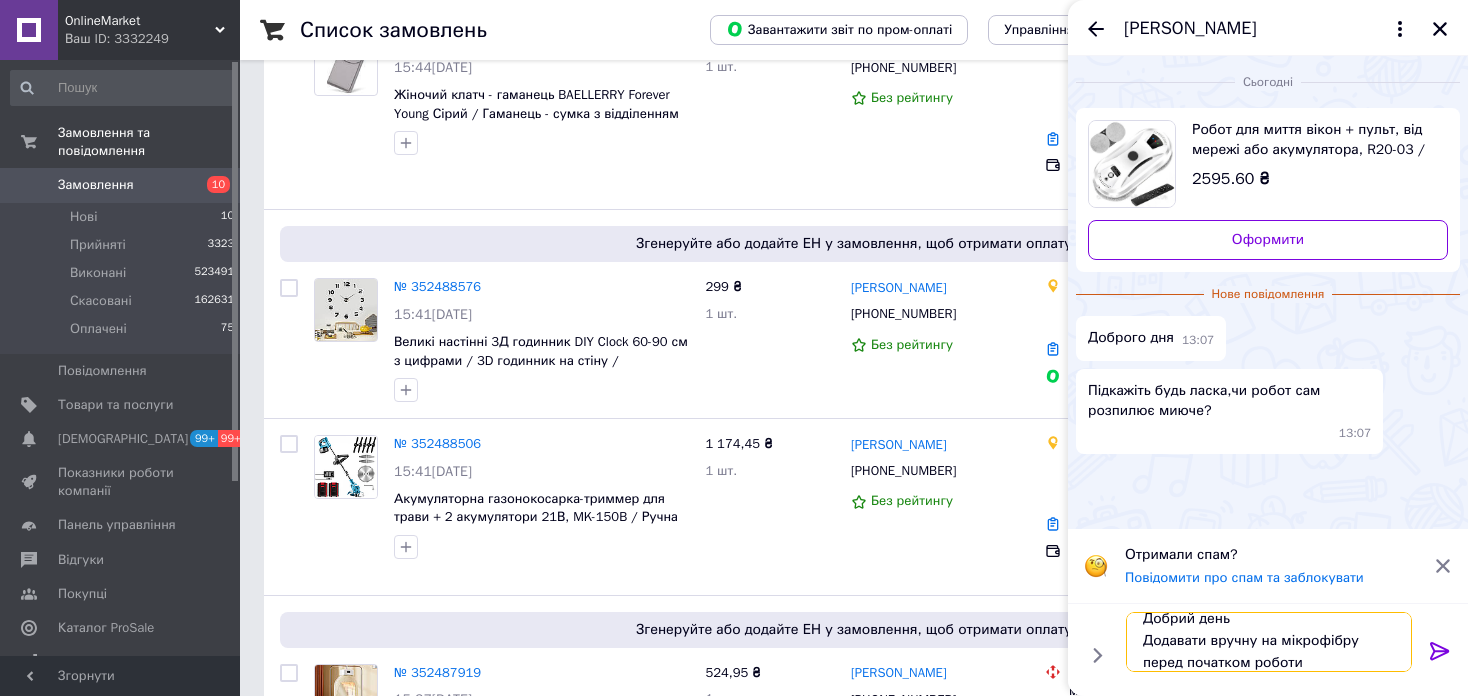 click on "Добрий день
Додавати вручну на мікрофібру перед початком роботи" at bounding box center (1269, 642) 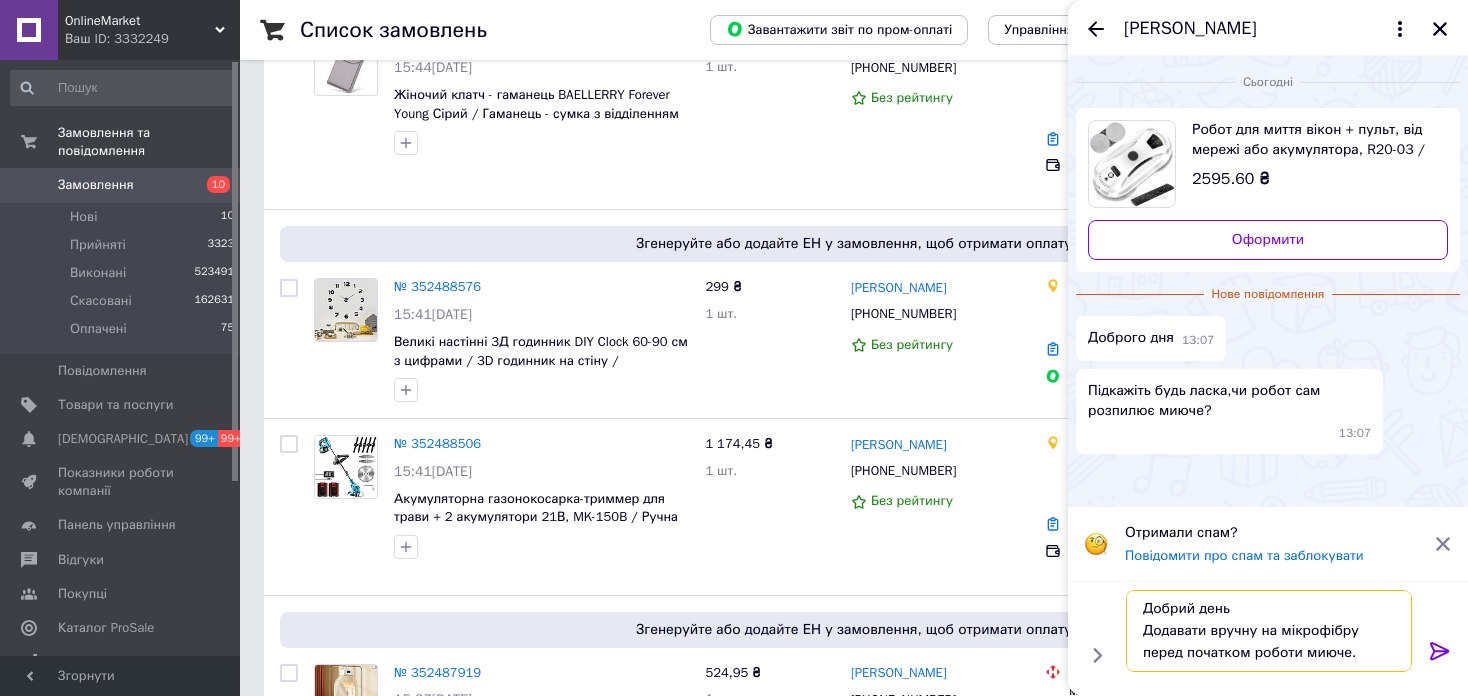 scroll, scrollTop: 13, scrollLeft: 0, axis: vertical 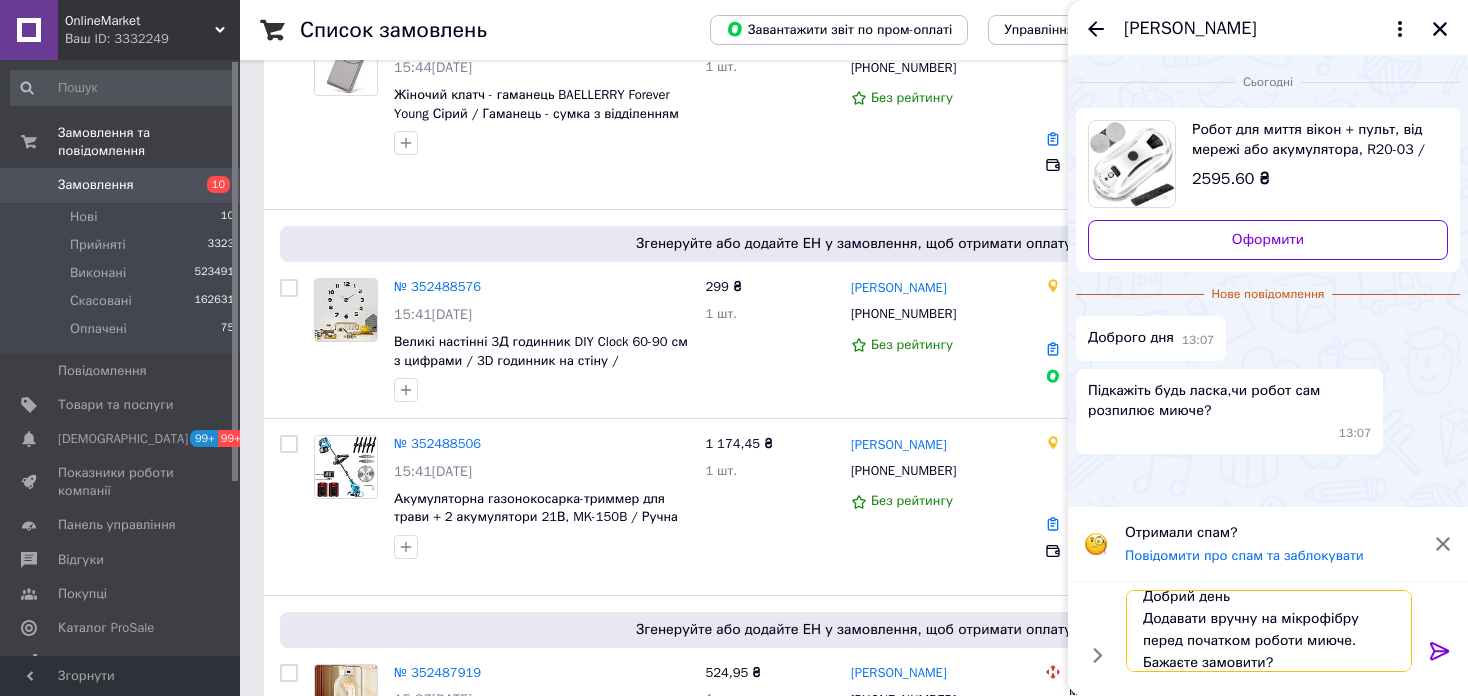type on "Добрий день
Додавати вручну на мікрофібру перед початком роботи миюче.
Бажаєте замовити?" 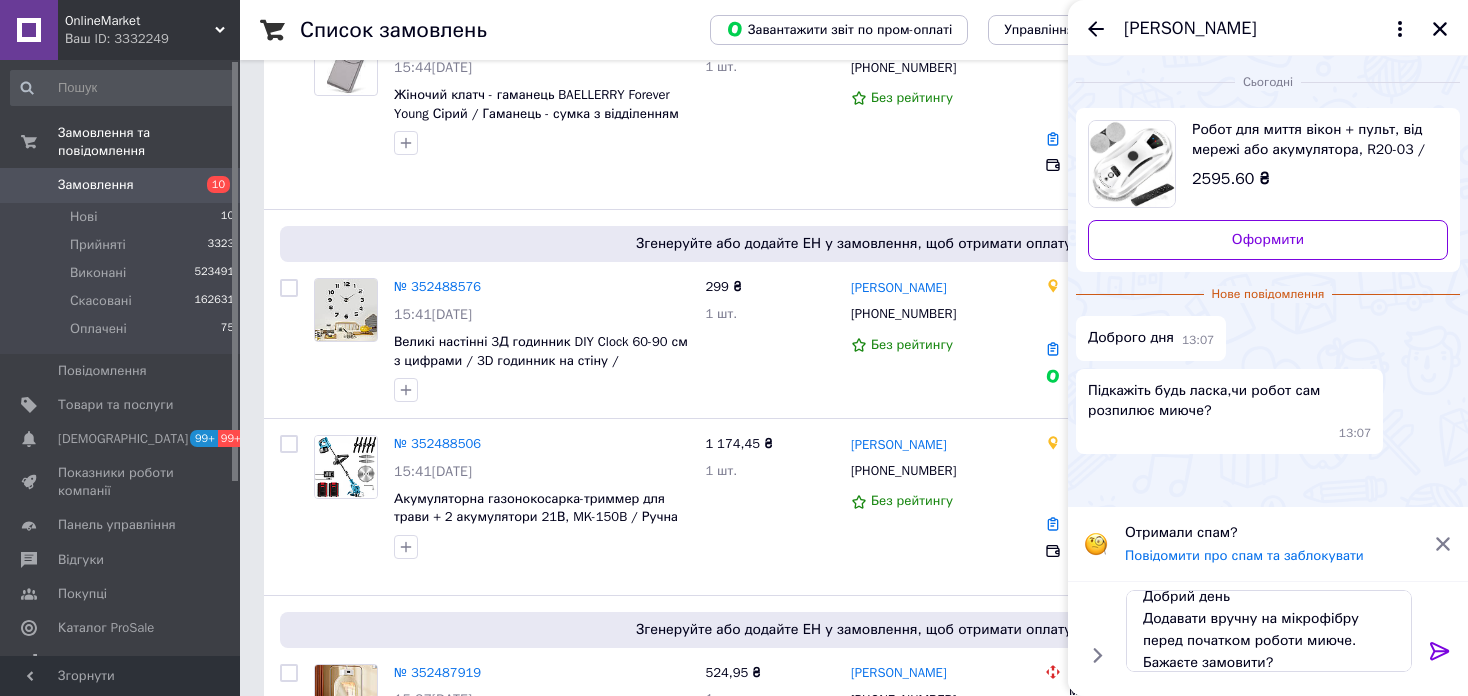 click 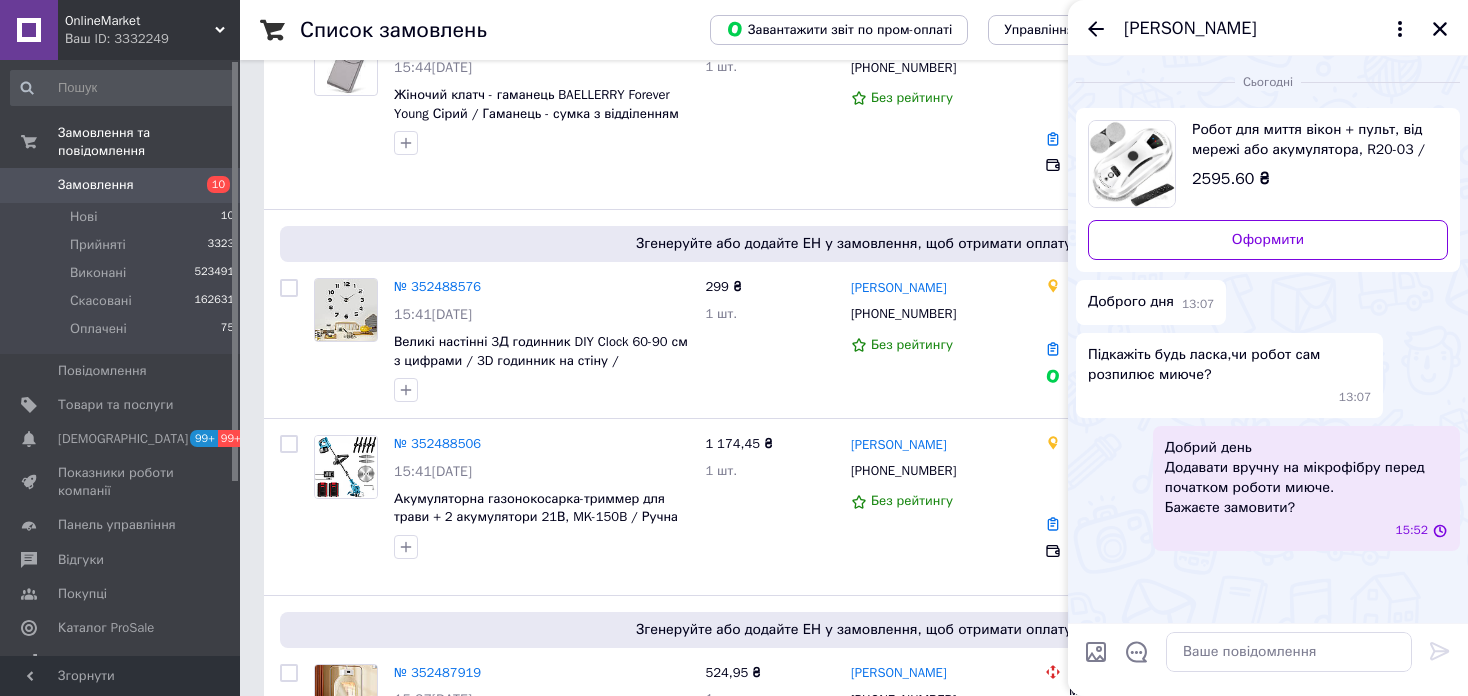 scroll, scrollTop: 0, scrollLeft: 0, axis: both 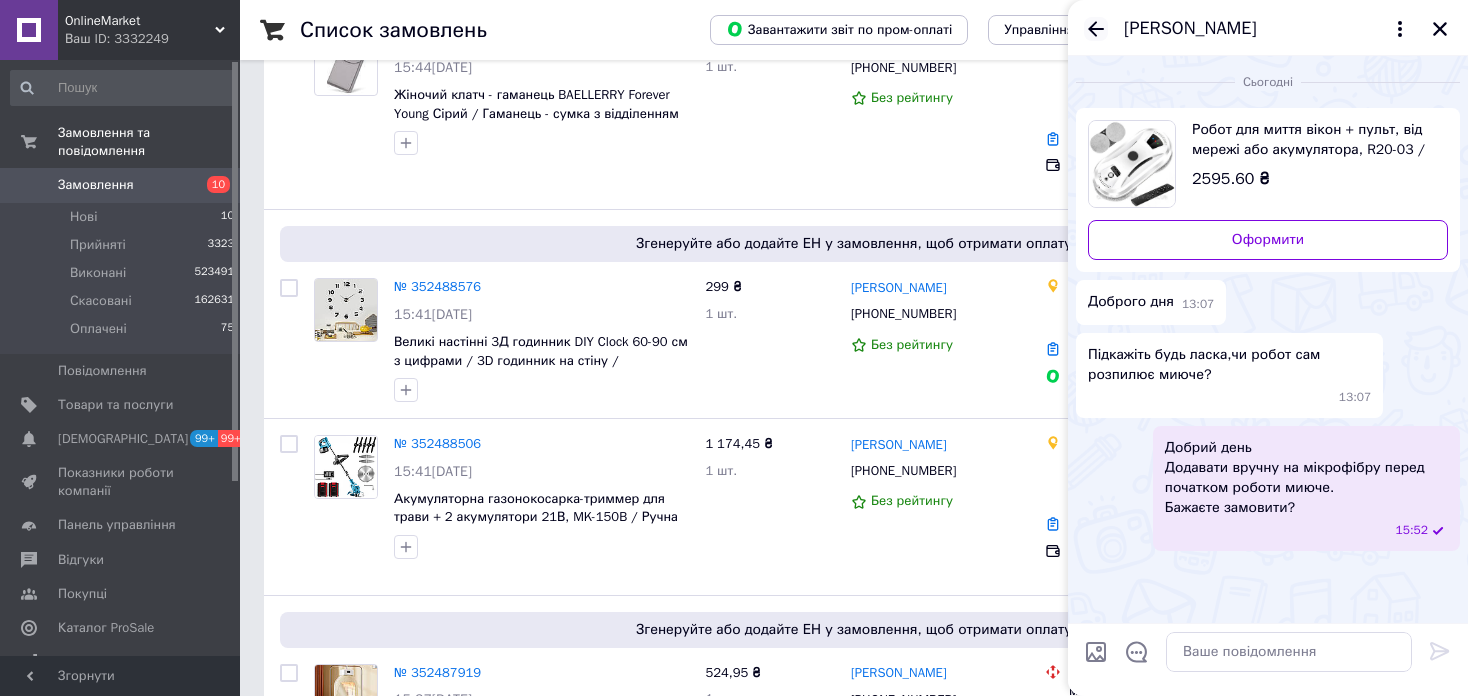 click 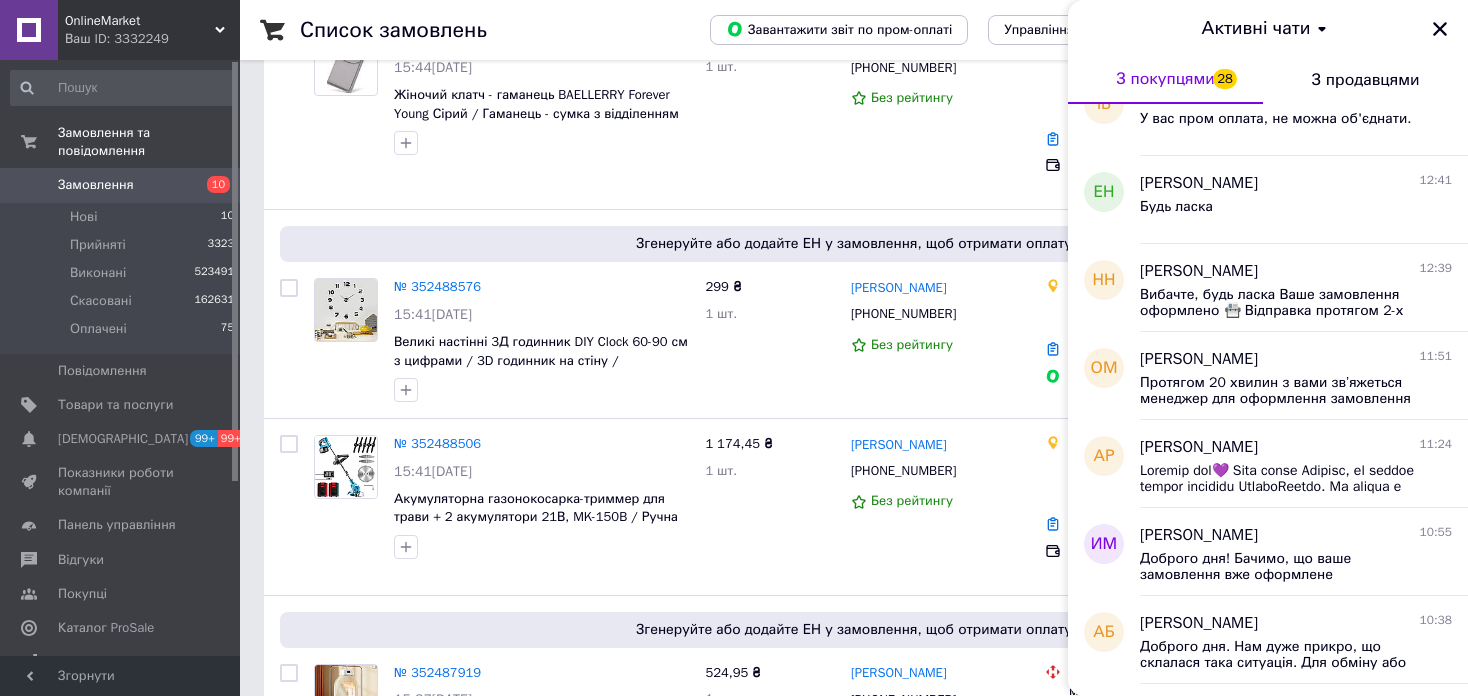 scroll, scrollTop: 2800, scrollLeft: 0, axis: vertical 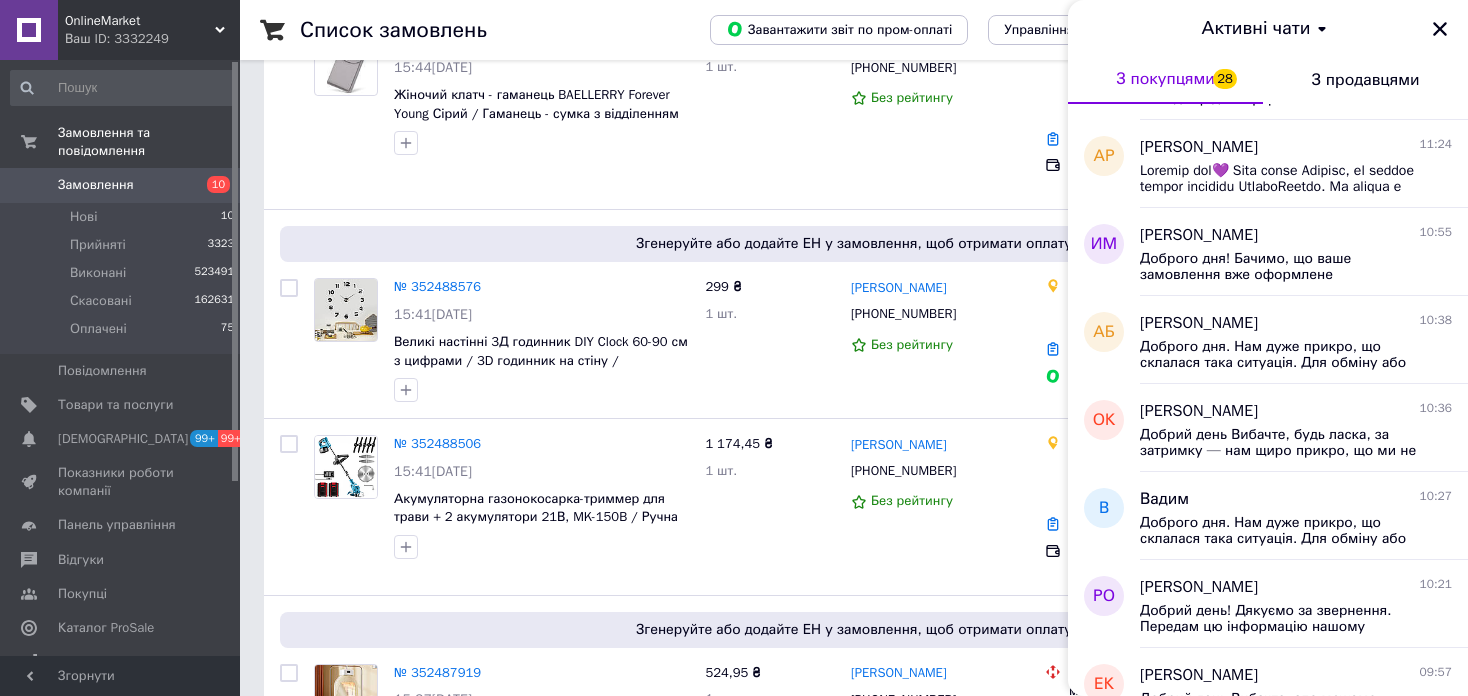 click on "Ваш ID: 3332249" at bounding box center [152, 39] 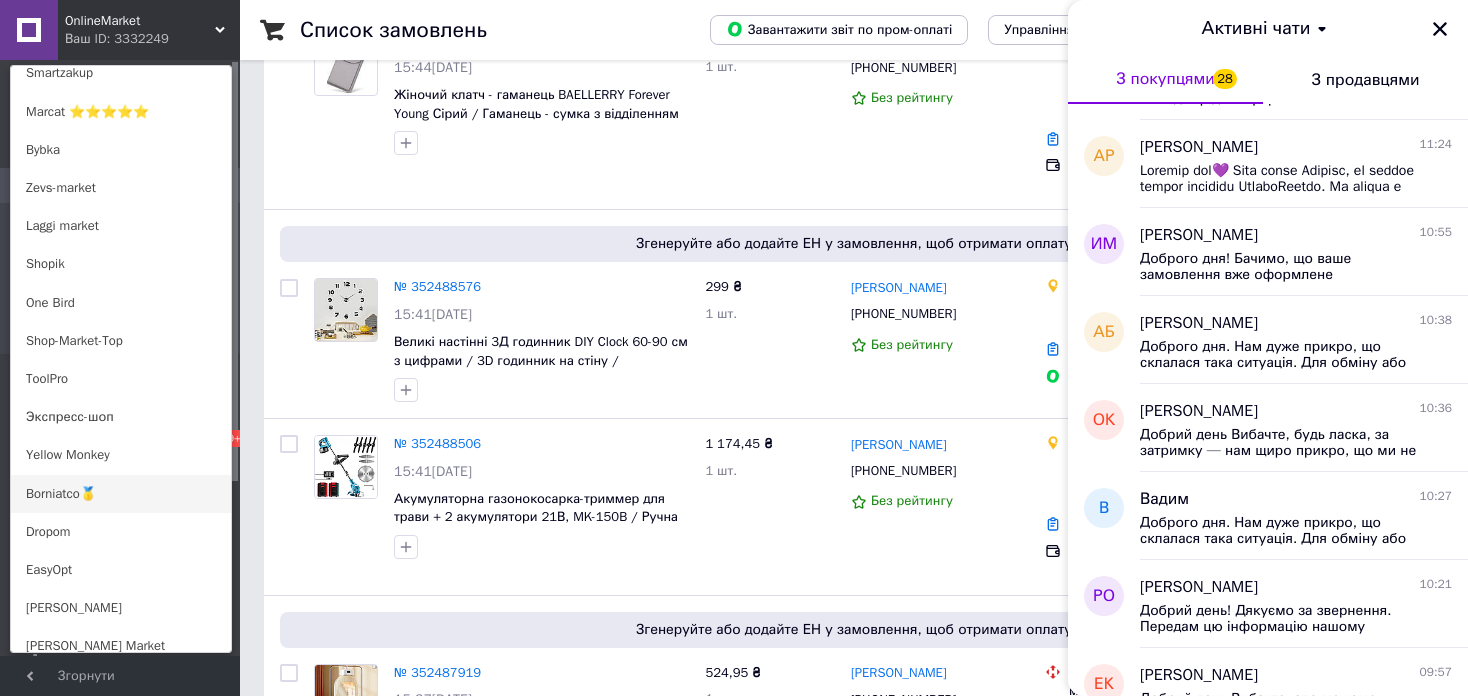 scroll, scrollTop: 1200, scrollLeft: 0, axis: vertical 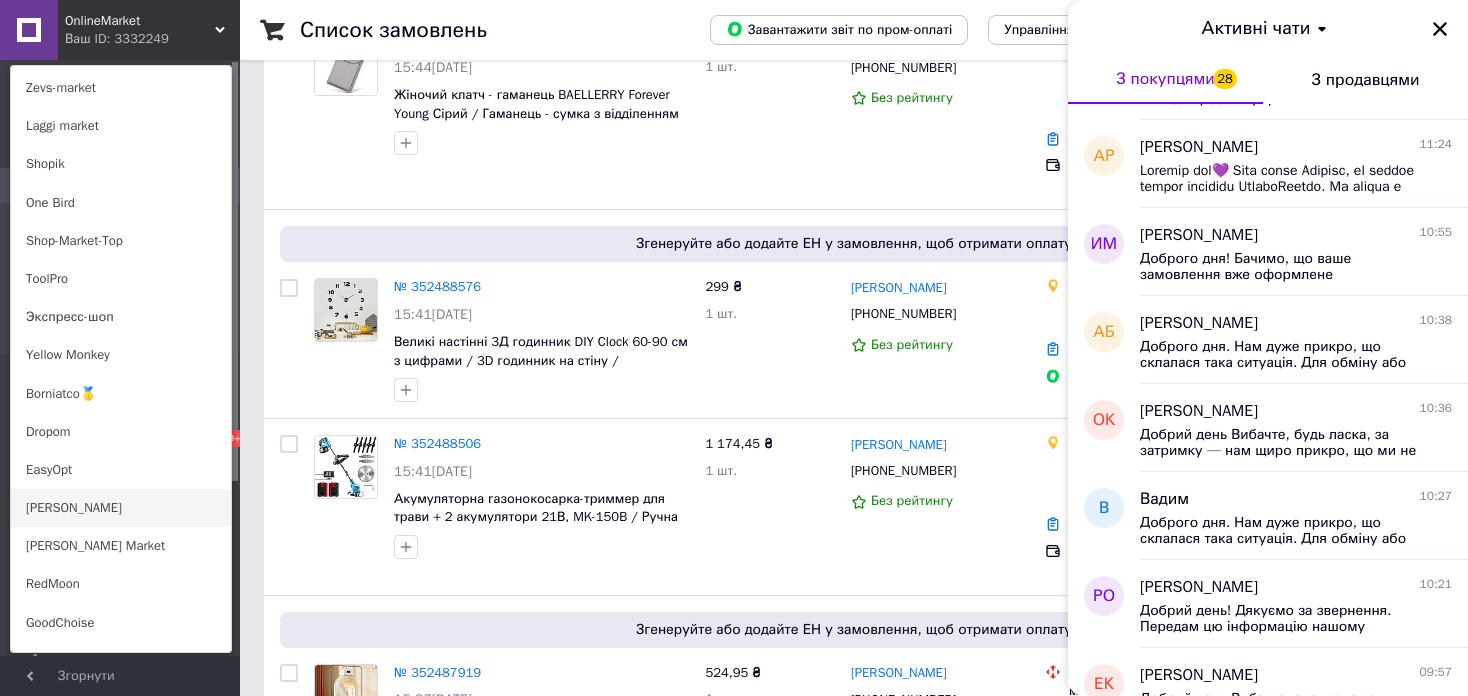 click on "[PERSON_NAME]" at bounding box center [121, 508] 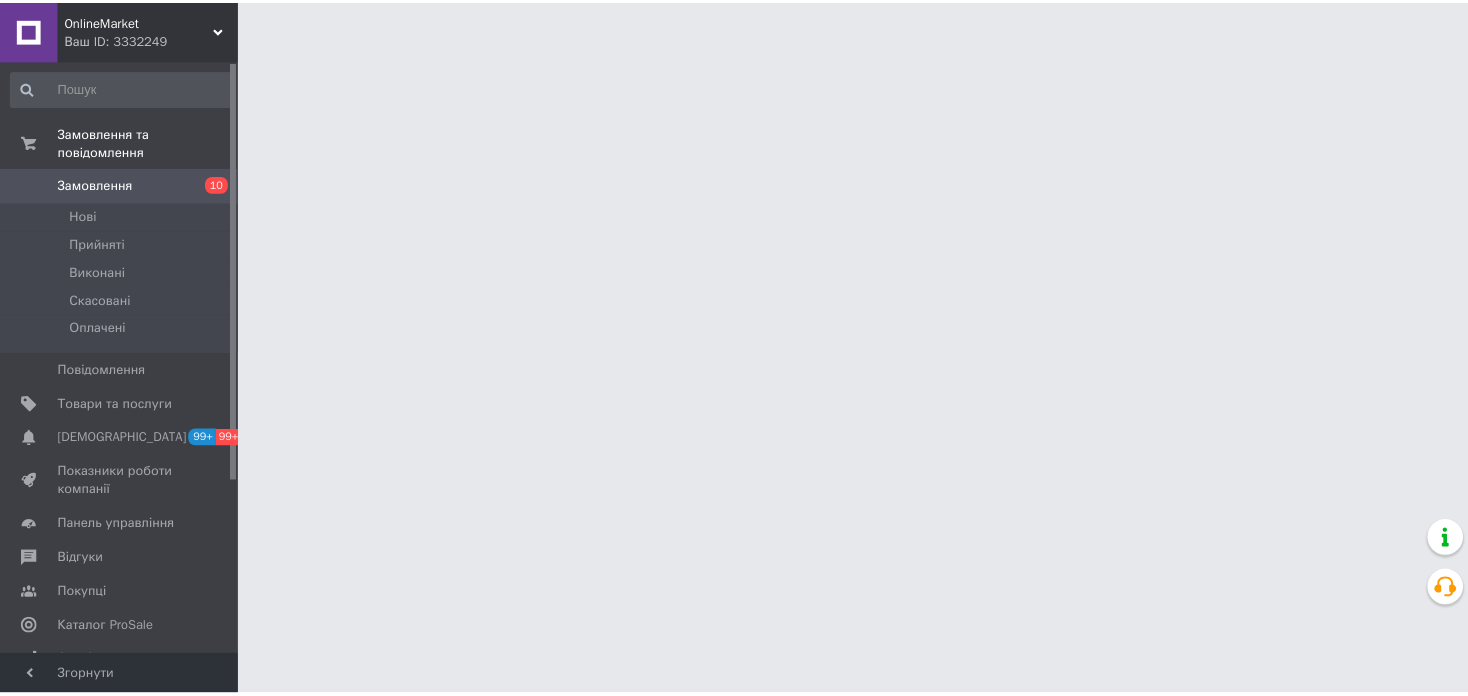 scroll, scrollTop: 0, scrollLeft: 0, axis: both 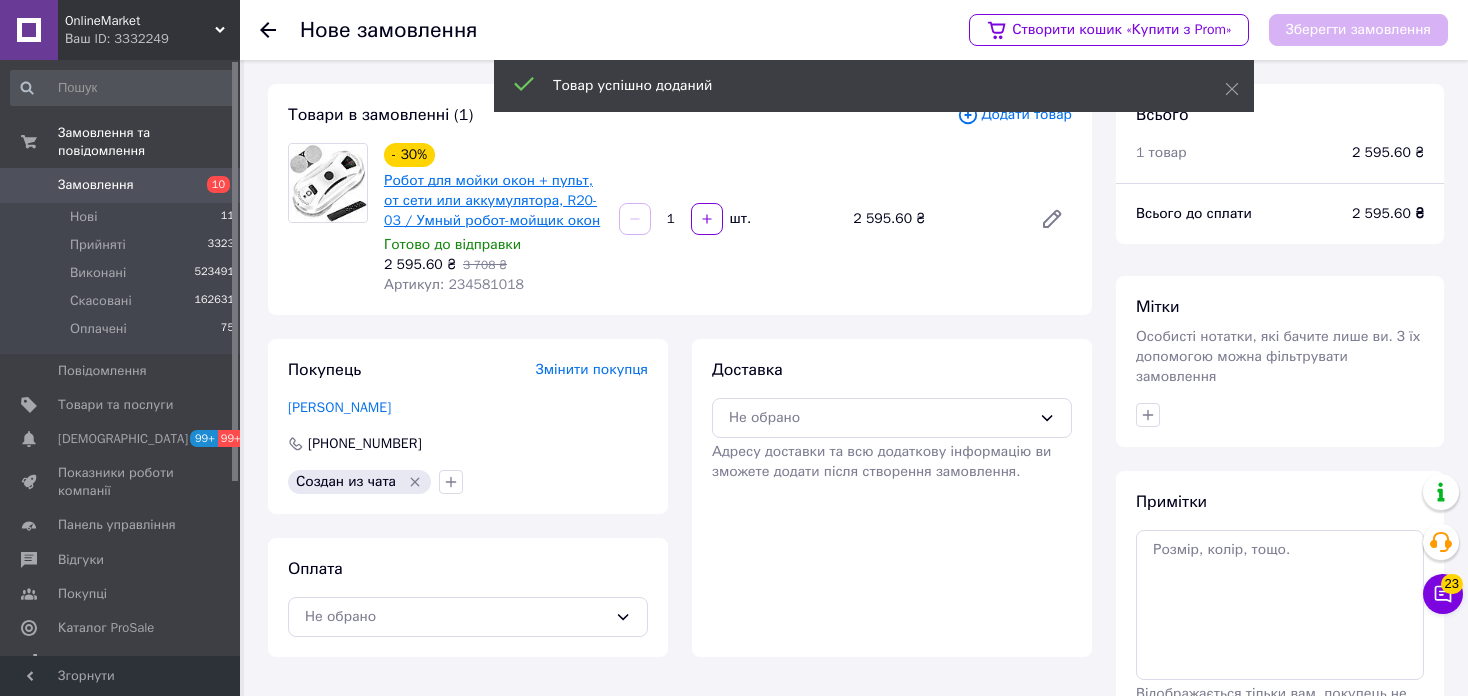 click on "Робот для мойки окон + пульт, от сети или аккумулятора, R20-03 / Умный робот-мойщик окон" at bounding box center (492, 200) 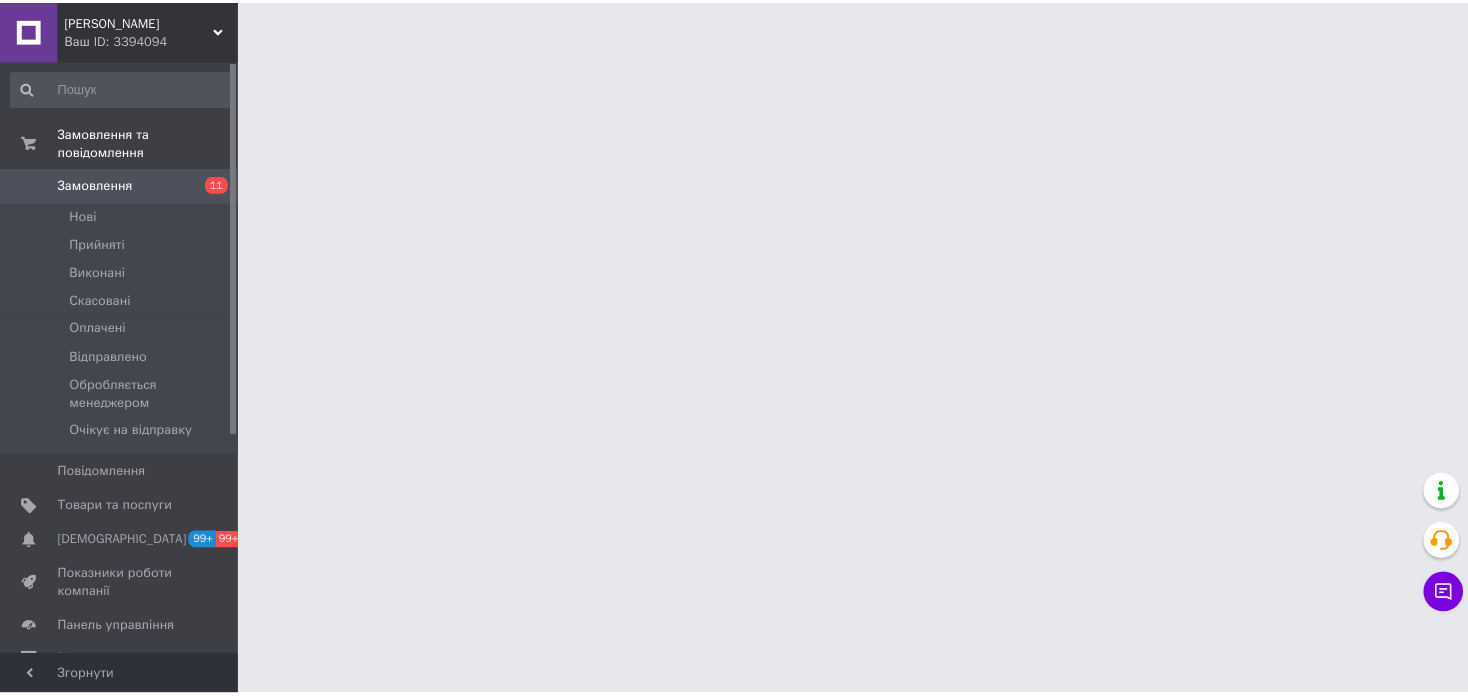 scroll, scrollTop: 0, scrollLeft: 0, axis: both 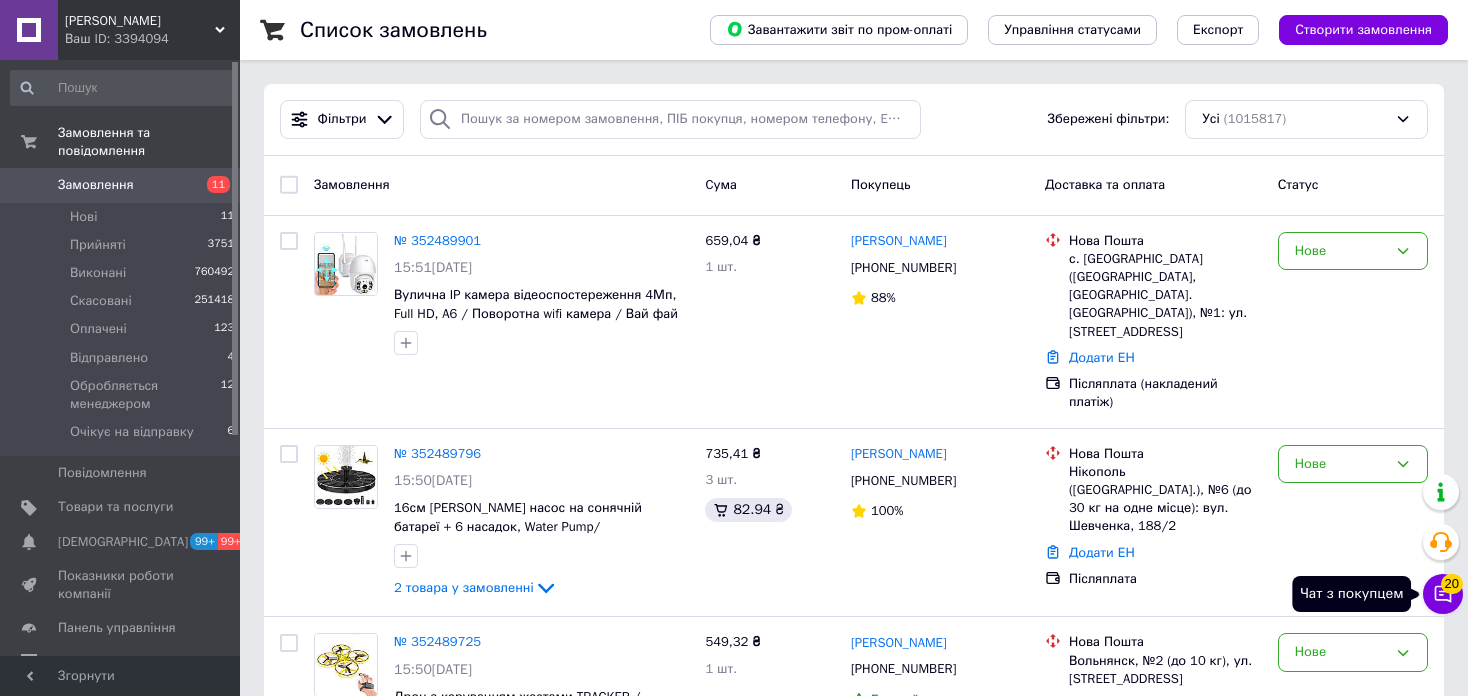 click on "20" at bounding box center [1452, 584] 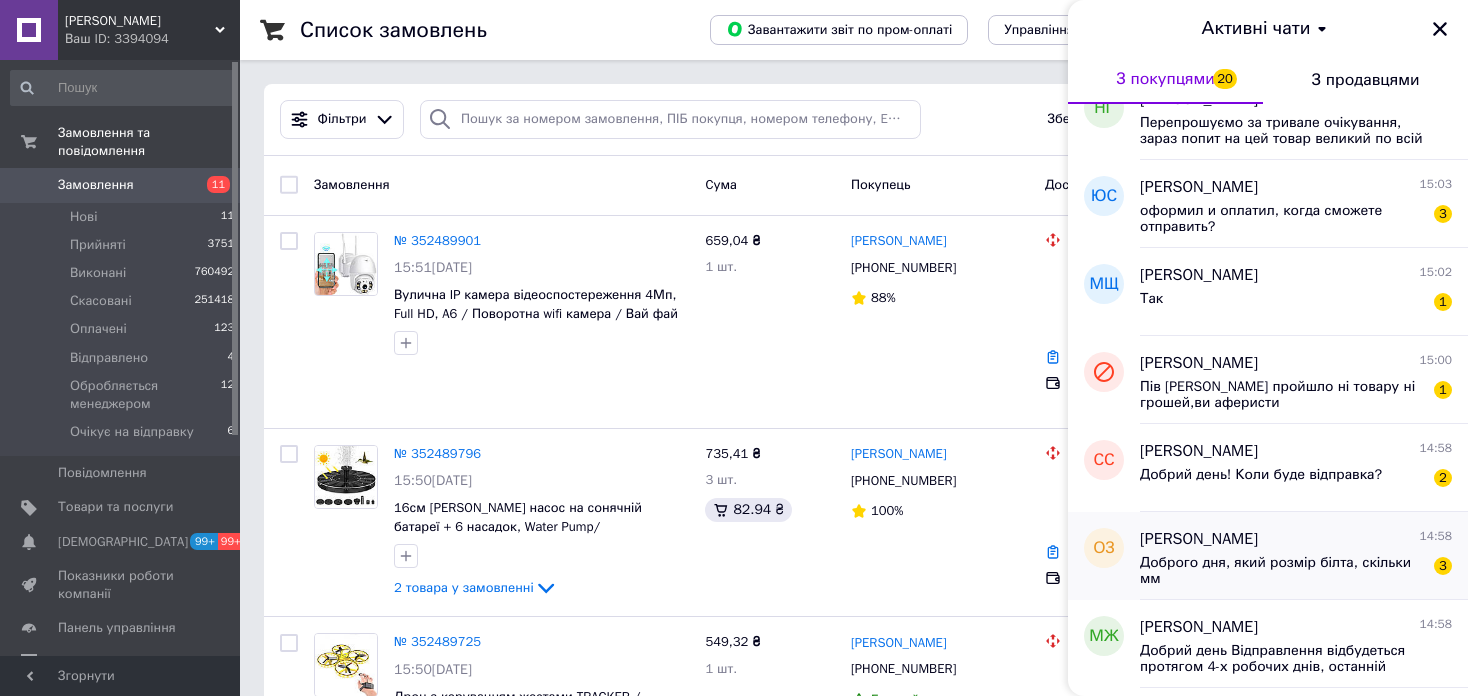 scroll, scrollTop: 1168, scrollLeft: 0, axis: vertical 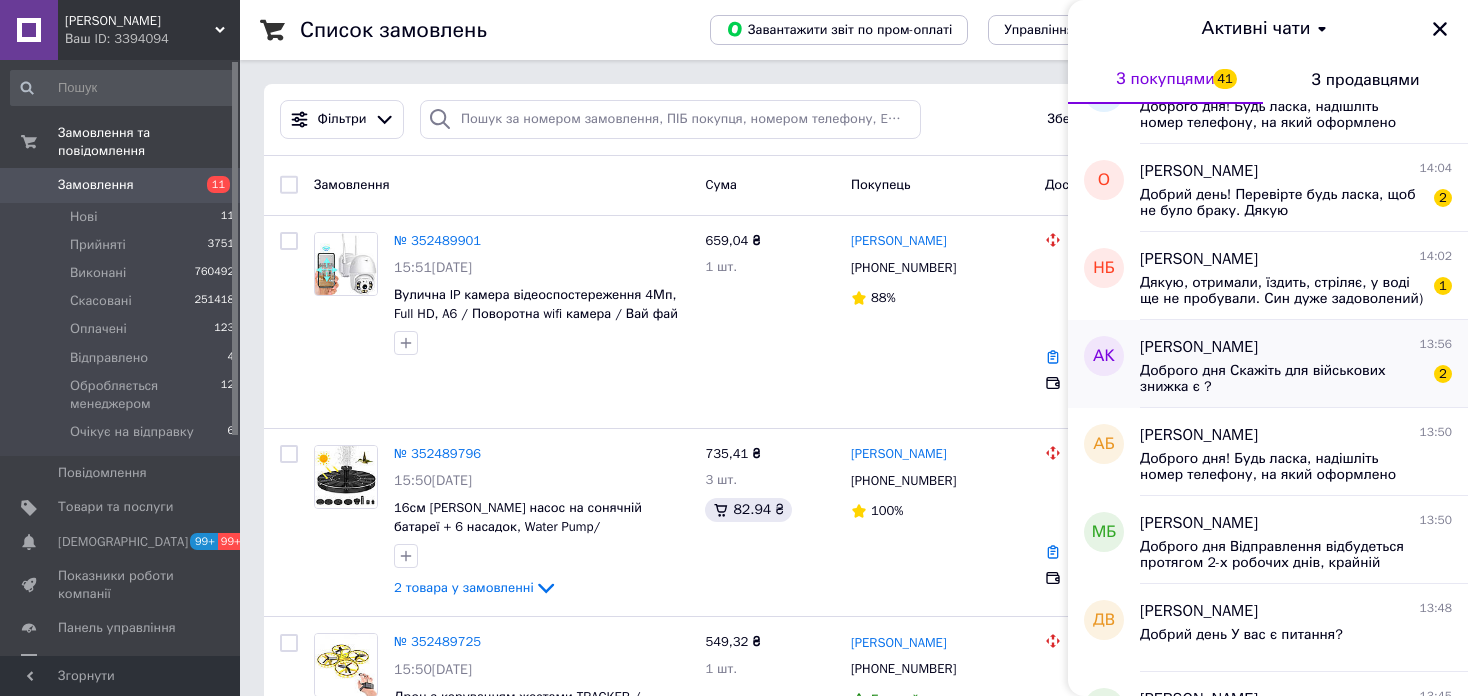 click on "Доброго дня
Скажіть для військових знижка є ?" at bounding box center [1282, 379] 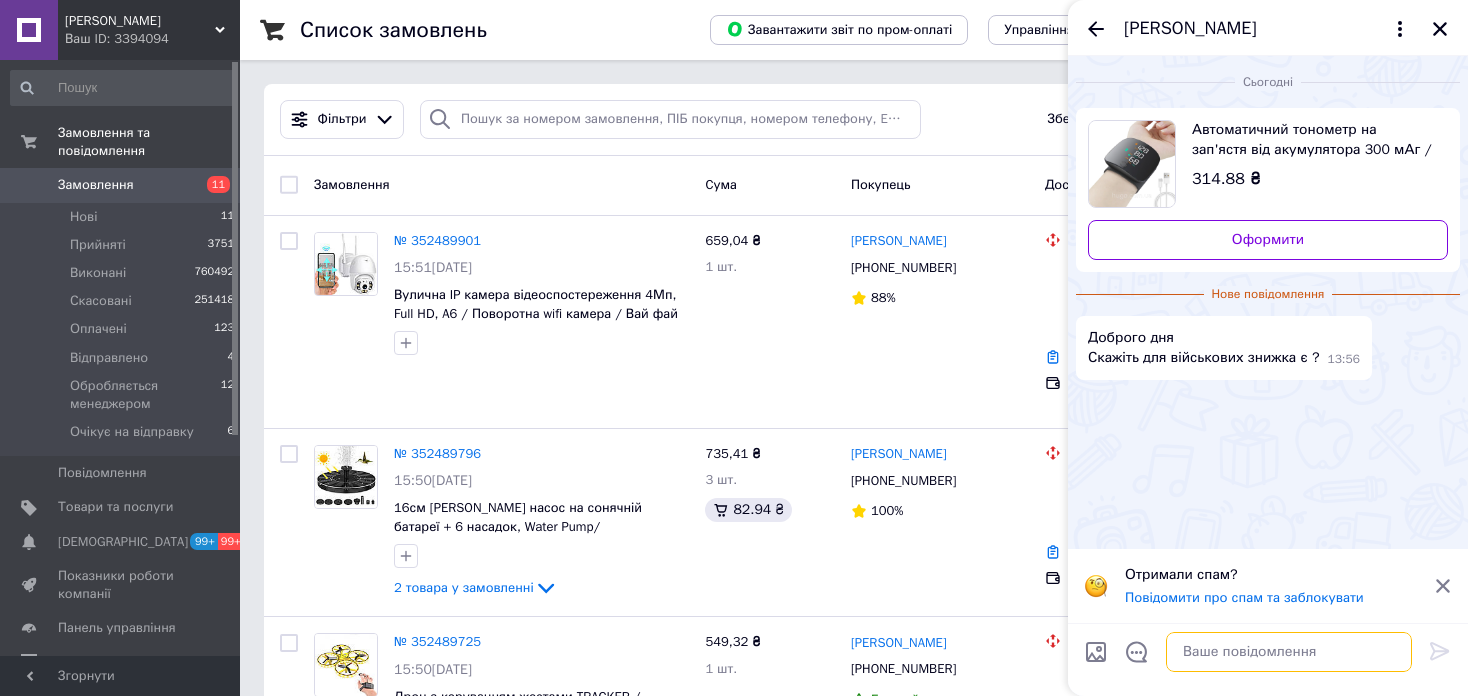 click at bounding box center [1289, 652] 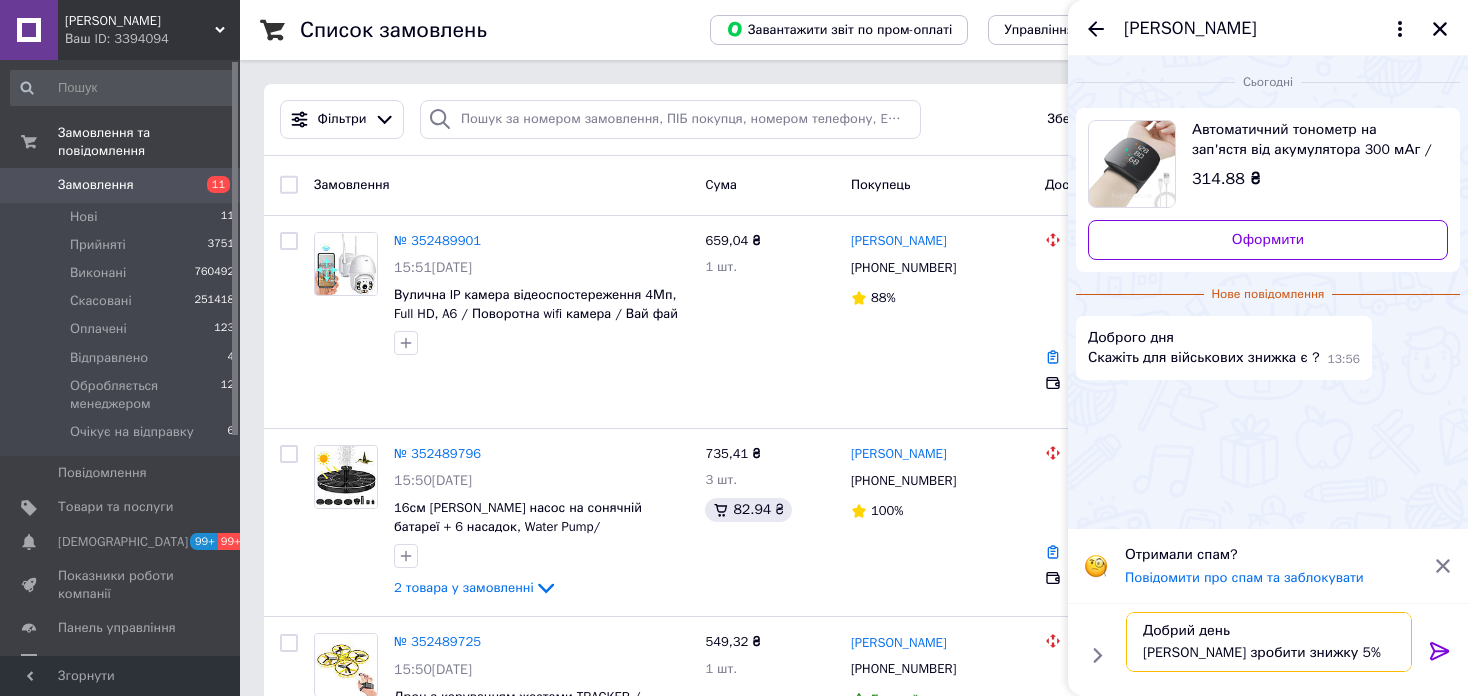 scroll, scrollTop: 13, scrollLeft: 0, axis: vertical 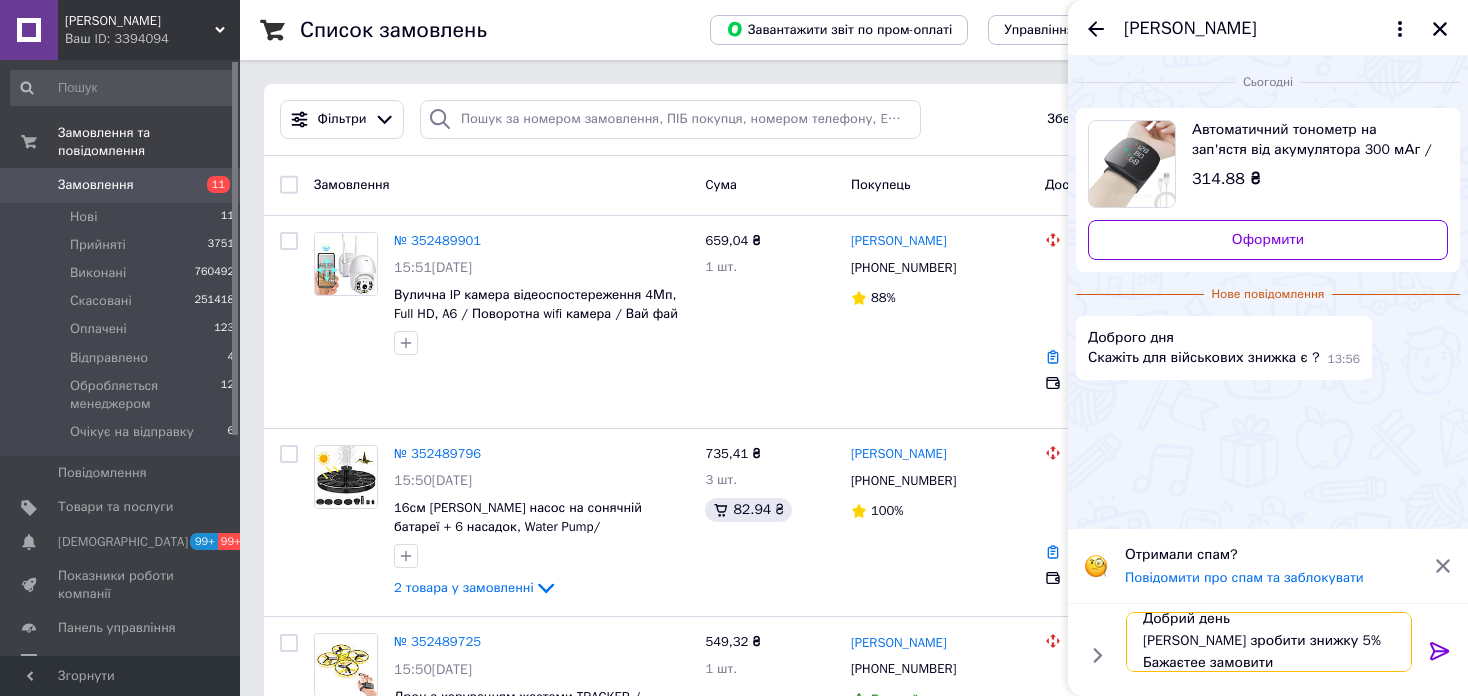 type on "Добрий день
Можемо зробити знижку 5%
Бажаєтее замовити?" 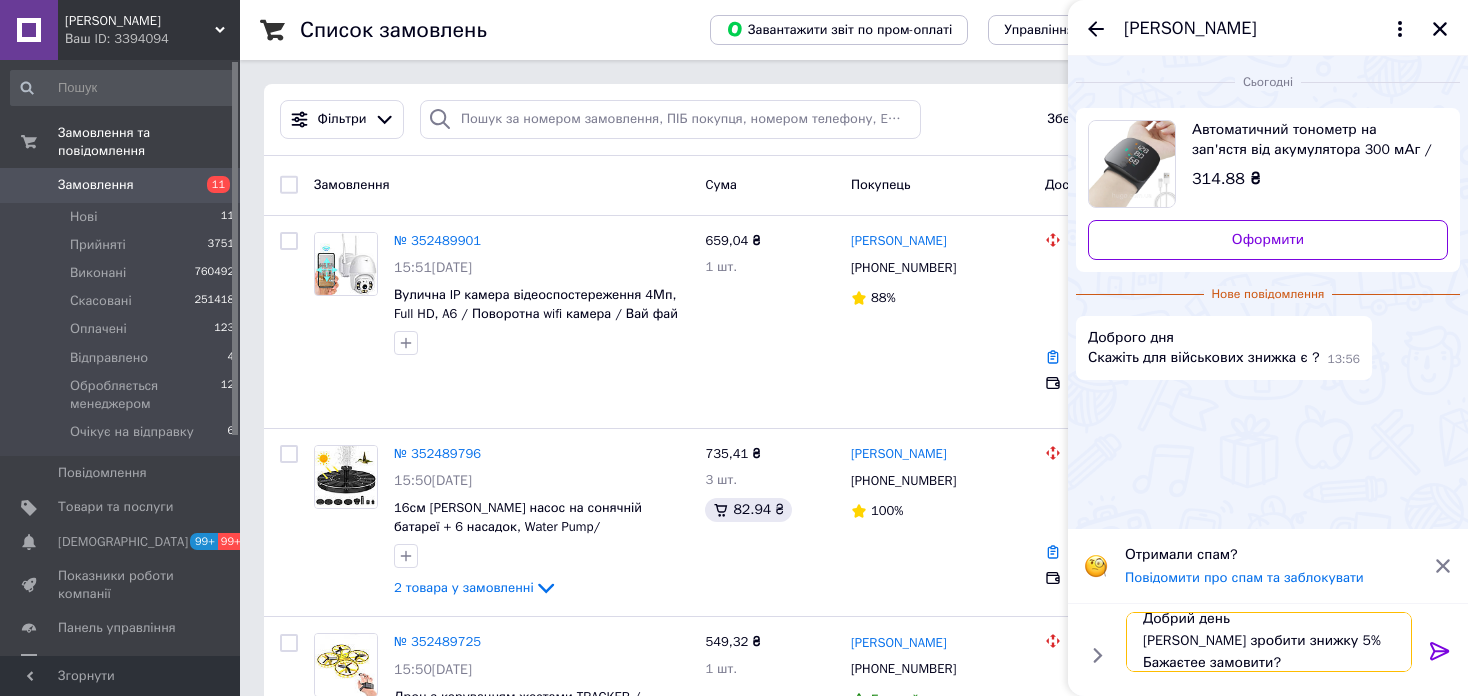 type 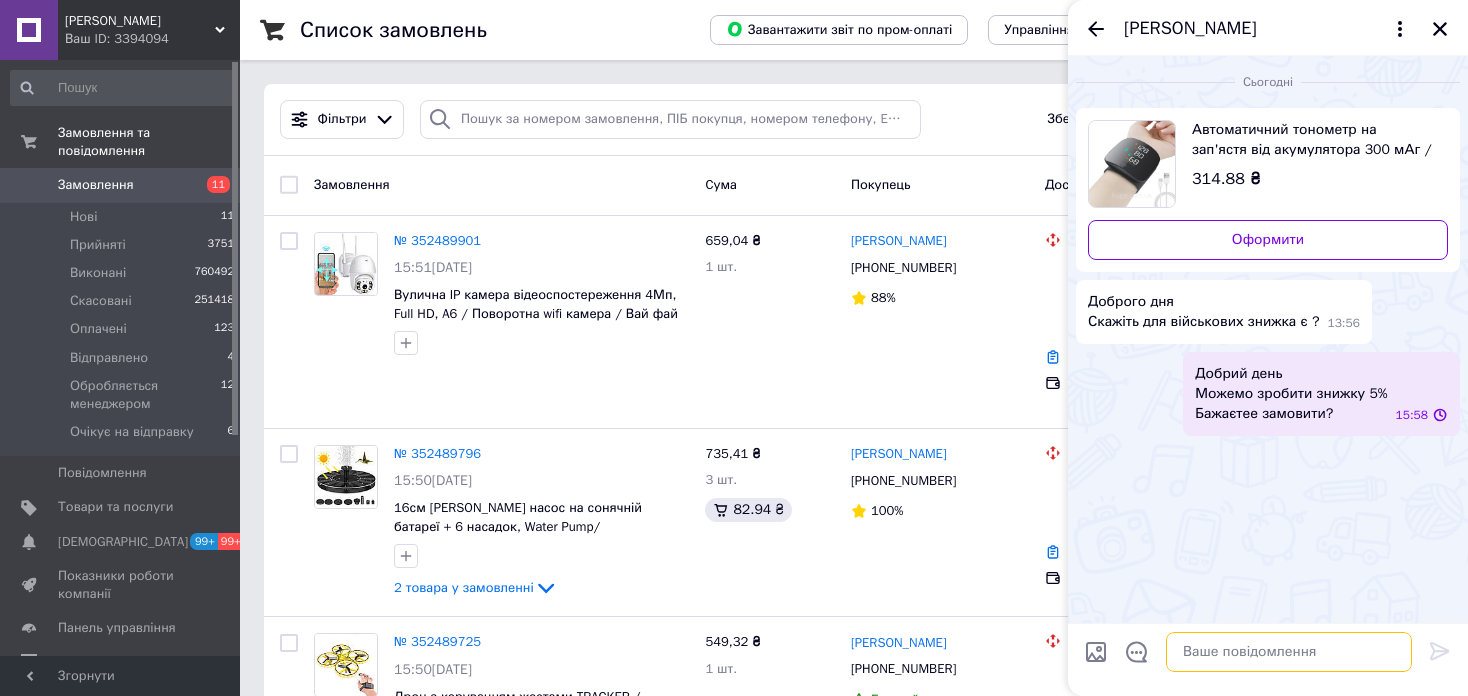 scroll, scrollTop: 0, scrollLeft: 0, axis: both 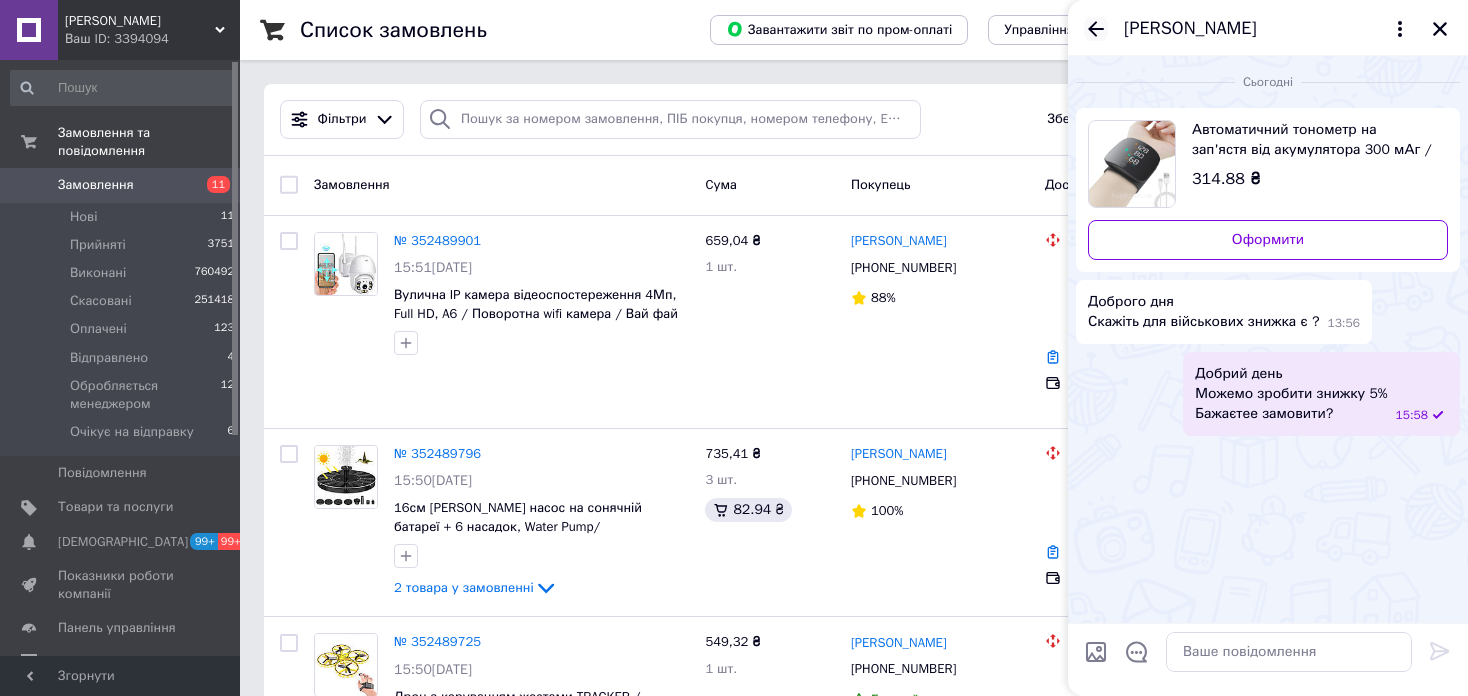 click 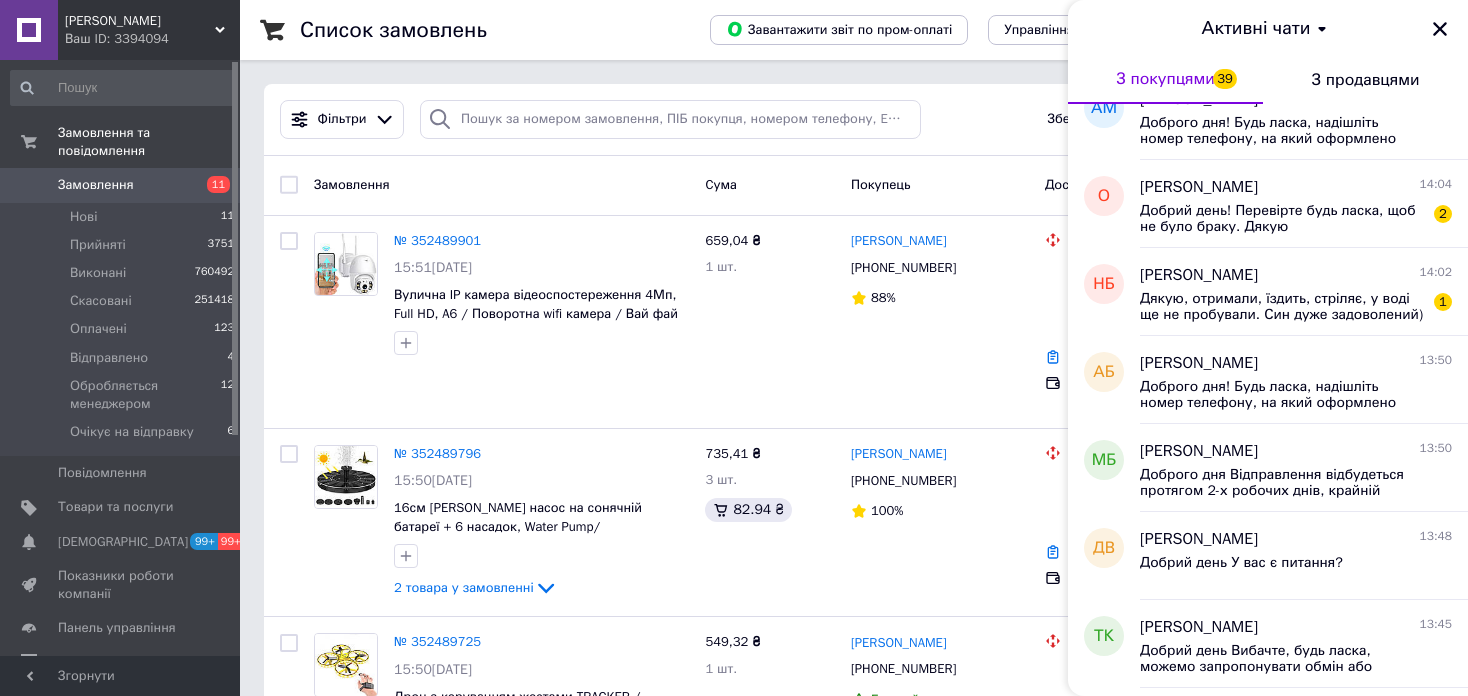 scroll, scrollTop: 3500, scrollLeft: 0, axis: vertical 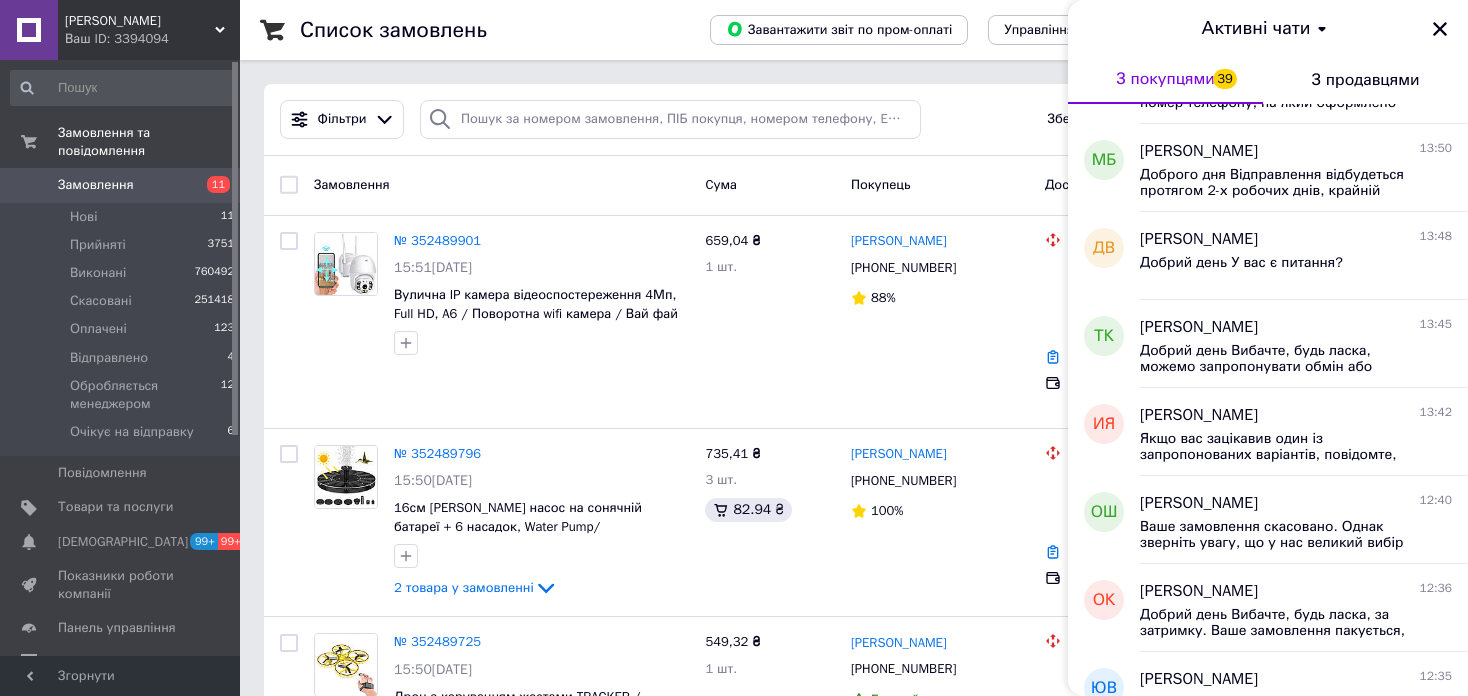 click on "Ваш ID: 3394094" at bounding box center (152, 39) 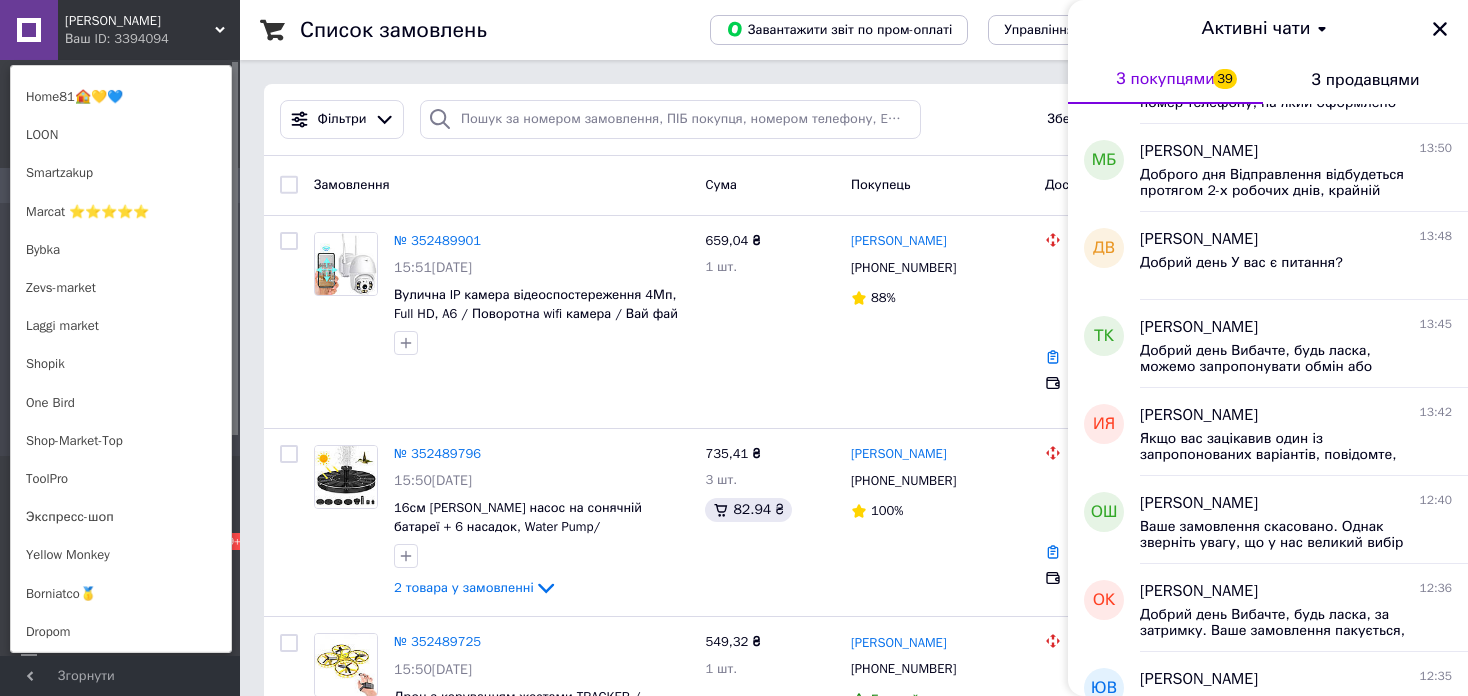scroll, scrollTop: 1400, scrollLeft: 0, axis: vertical 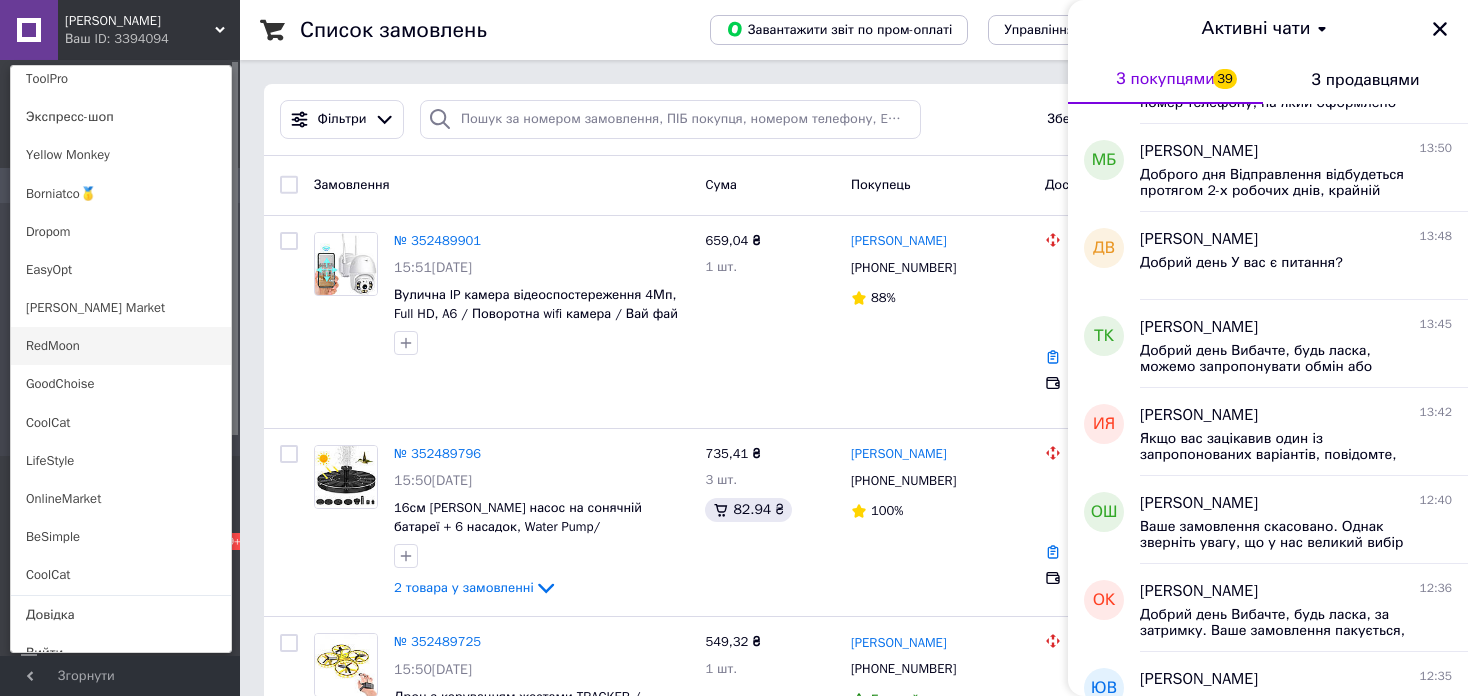 click on "RedMoon" at bounding box center [121, 346] 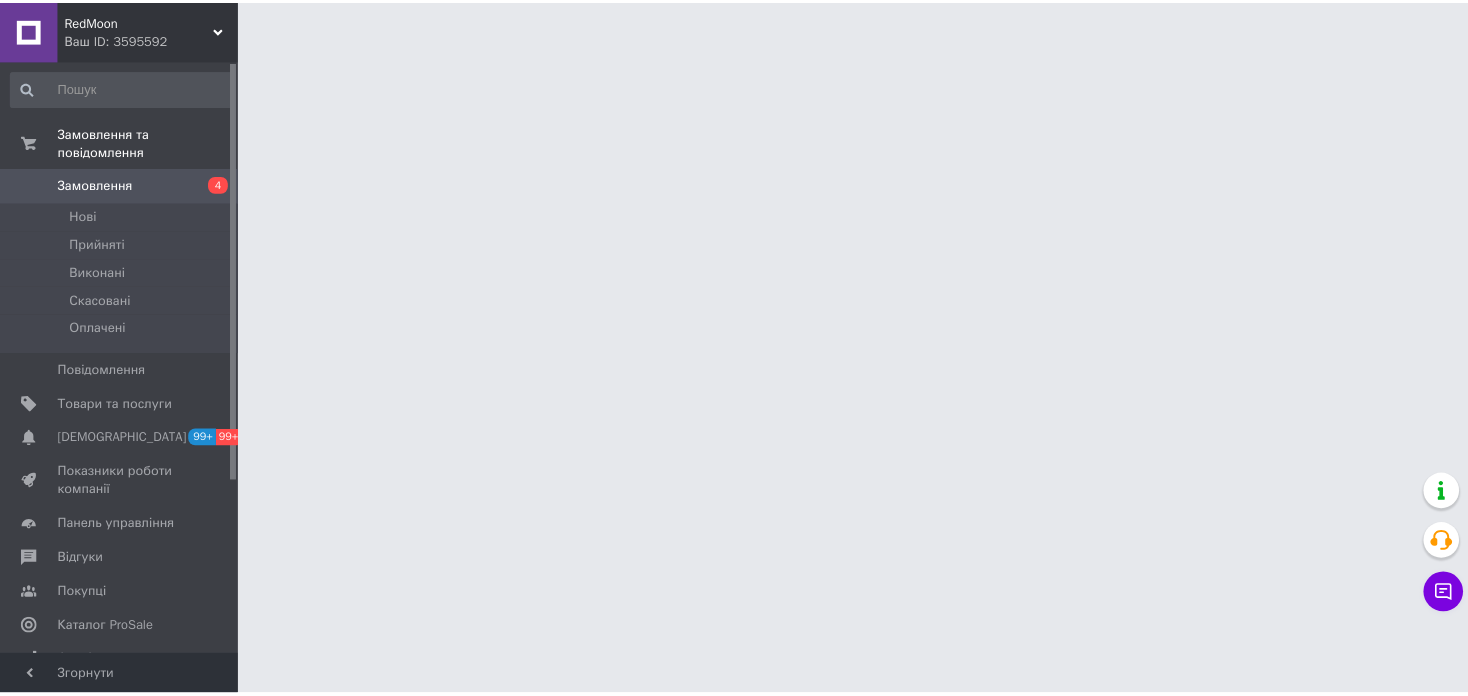 scroll, scrollTop: 0, scrollLeft: 0, axis: both 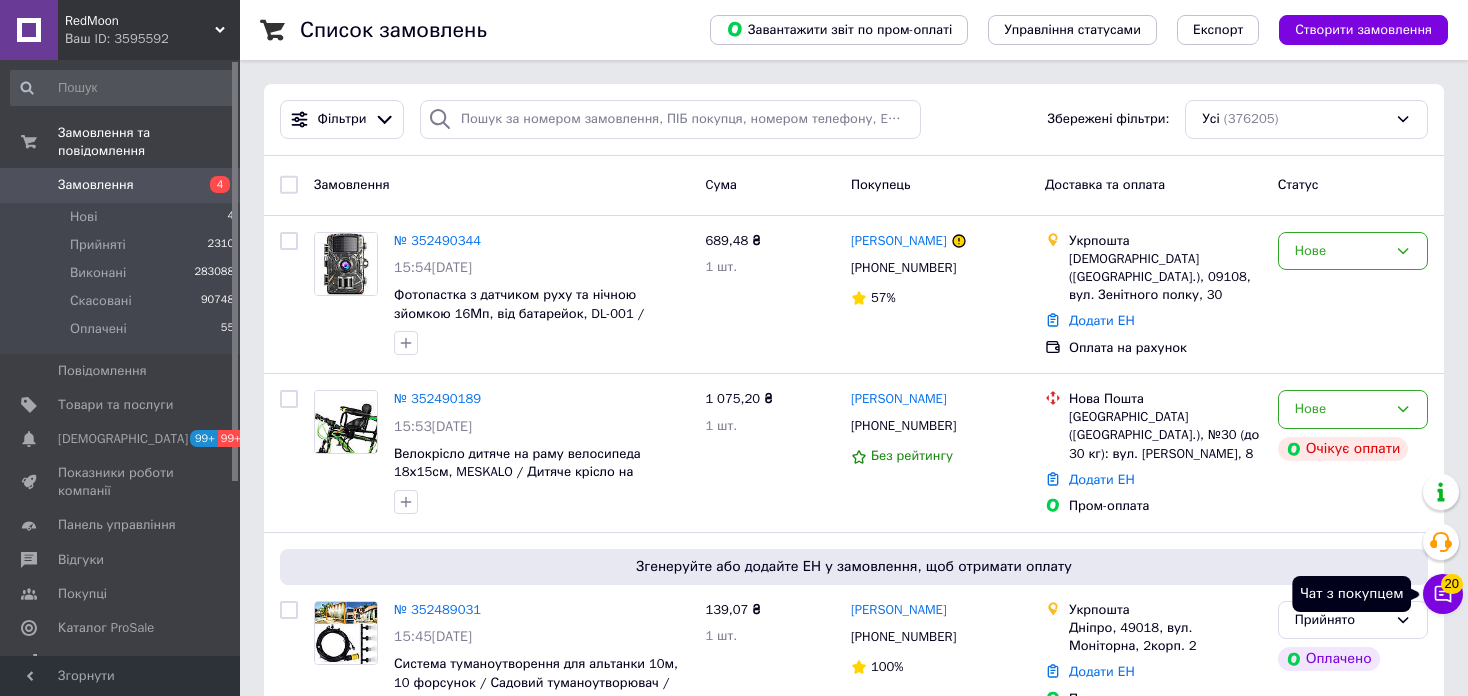click 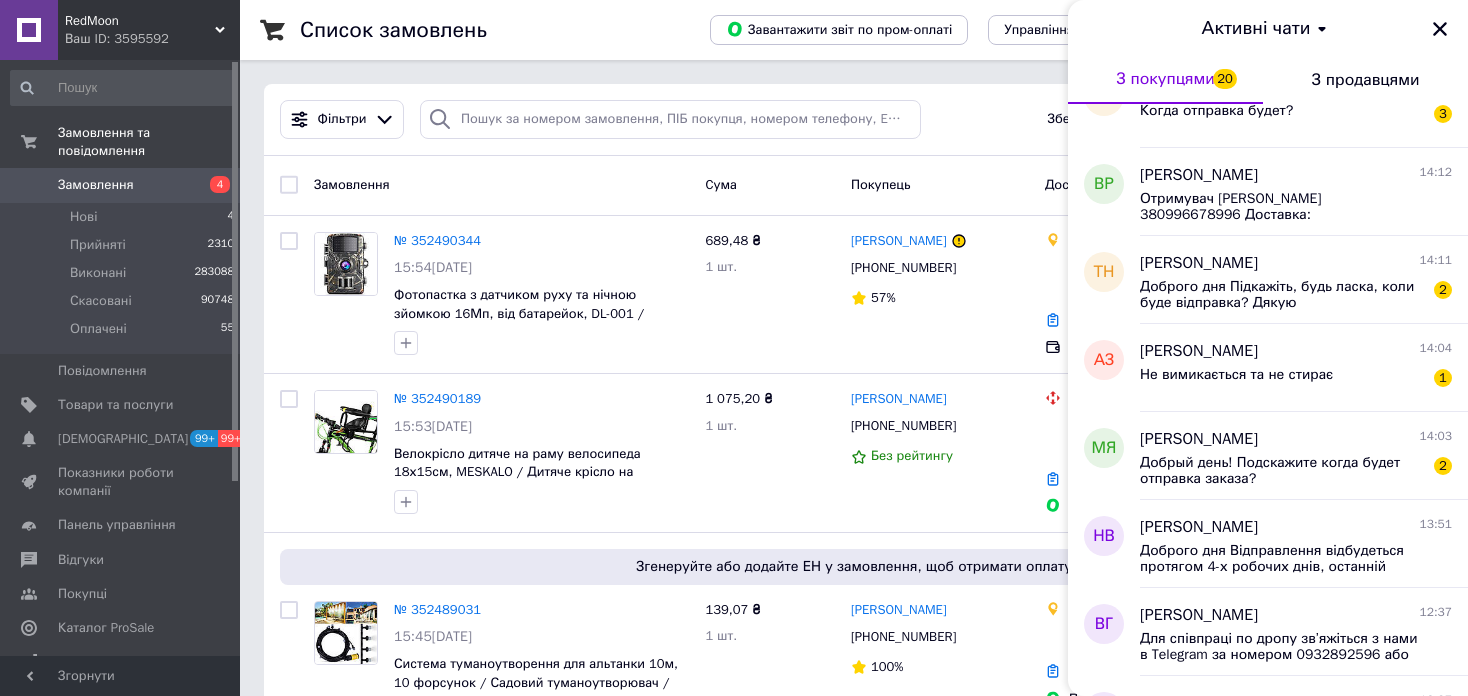 scroll, scrollTop: 1168, scrollLeft: 0, axis: vertical 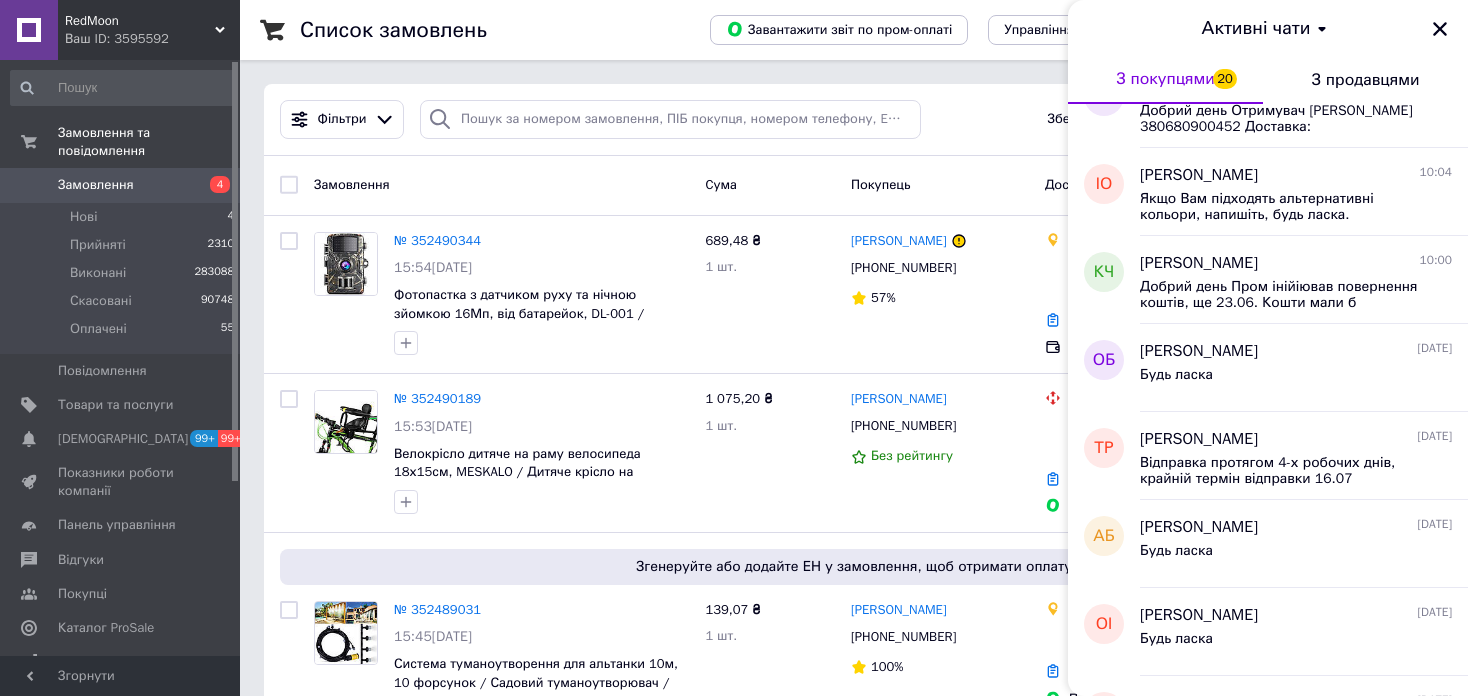 click on "RedMoon" at bounding box center (140, 21) 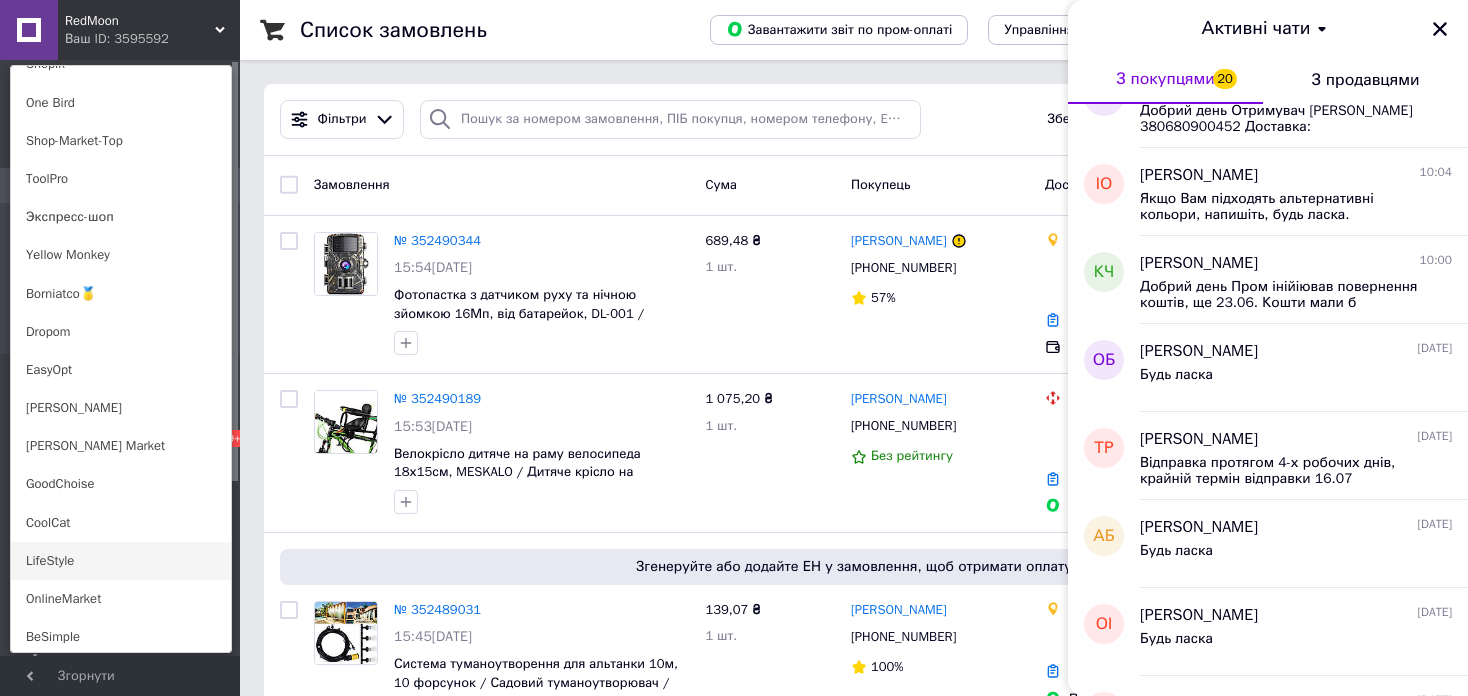 scroll, scrollTop: 1400, scrollLeft: 0, axis: vertical 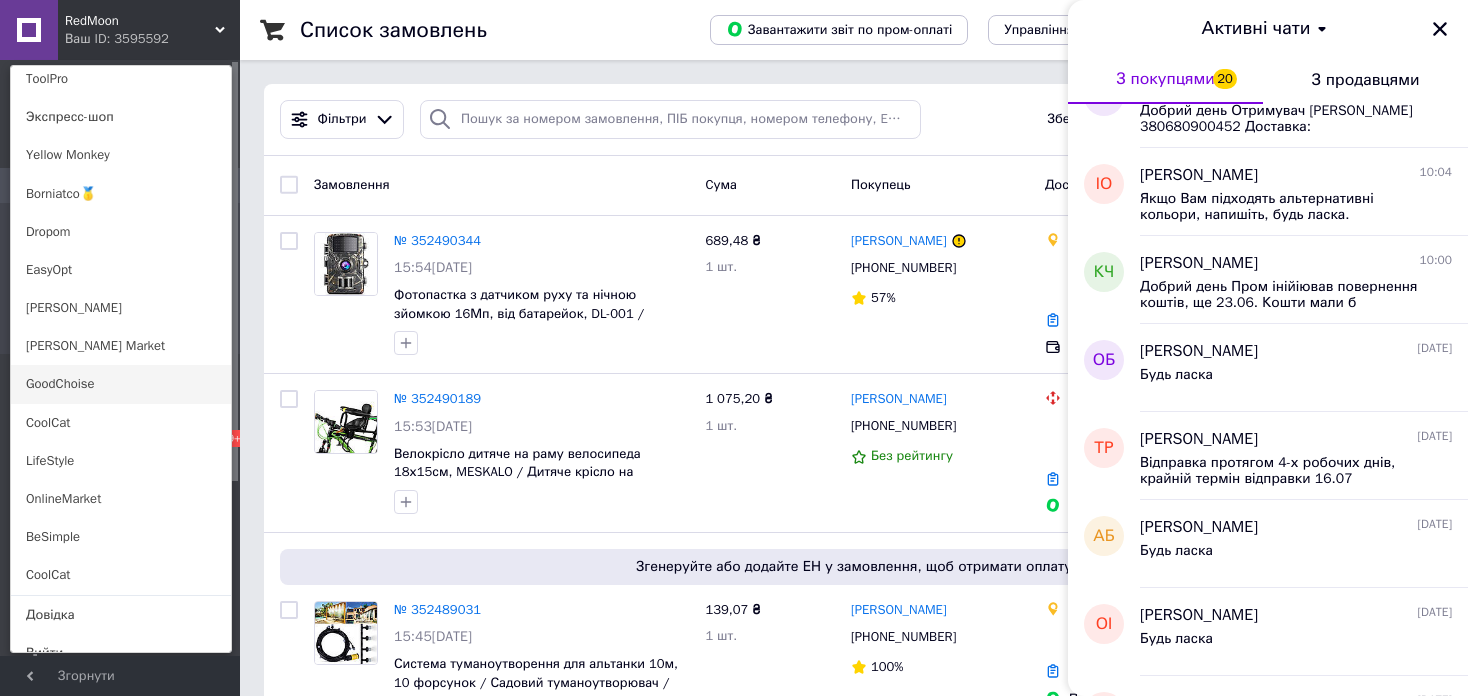 click on "GoodChoise" at bounding box center [121, 384] 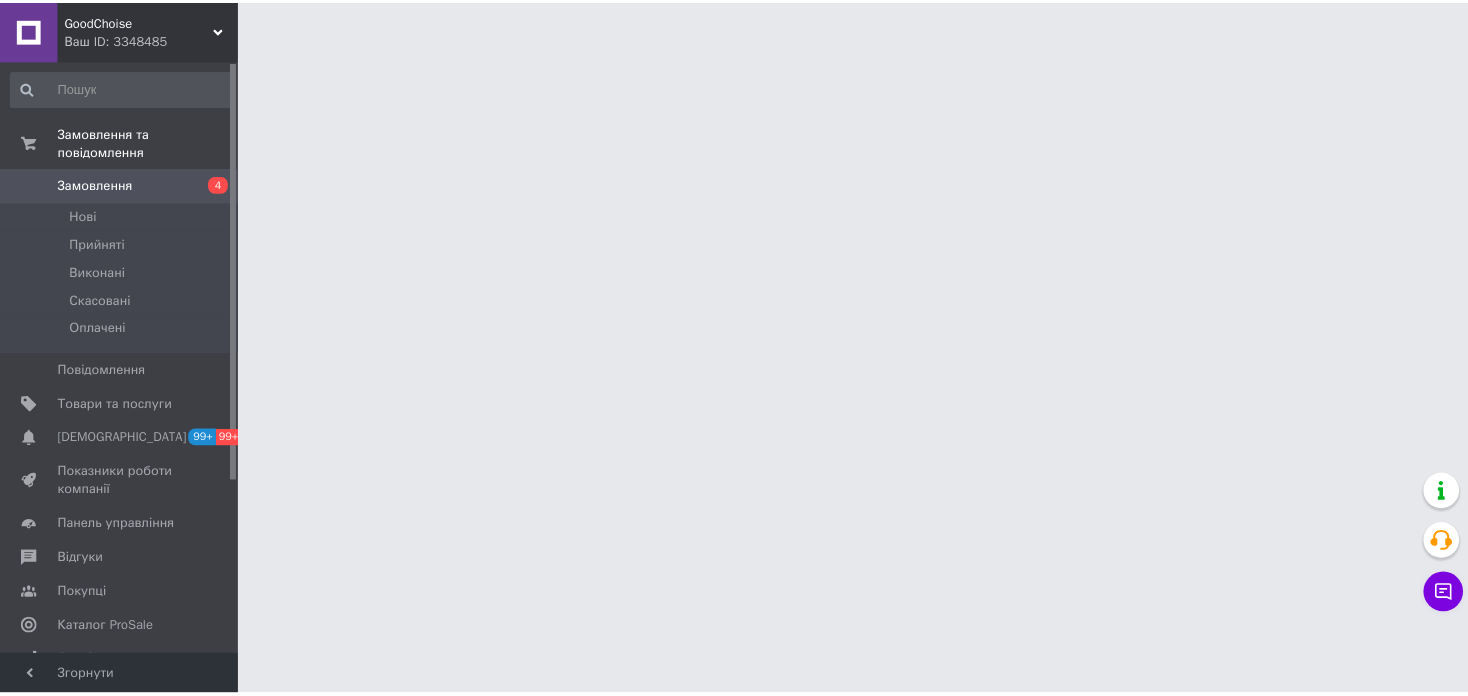 scroll, scrollTop: 0, scrollLeft: 0, axis: both 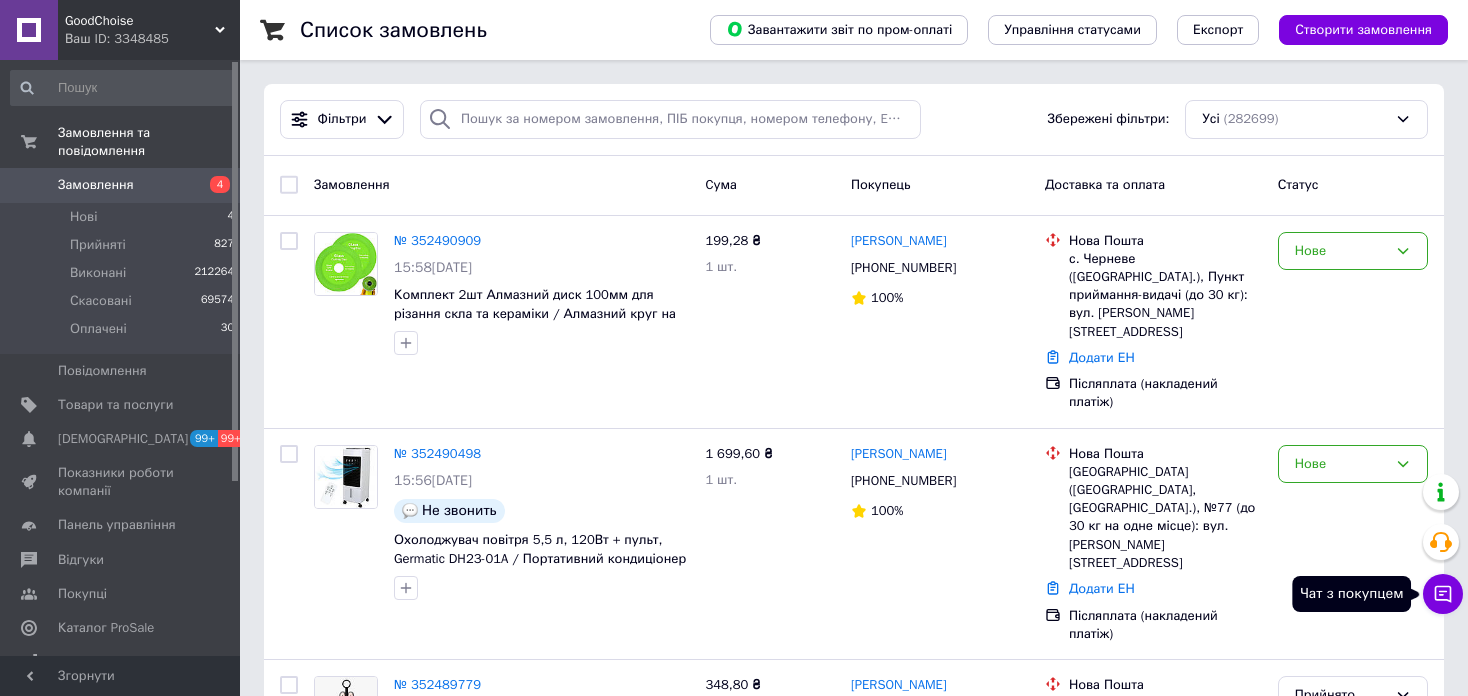 click 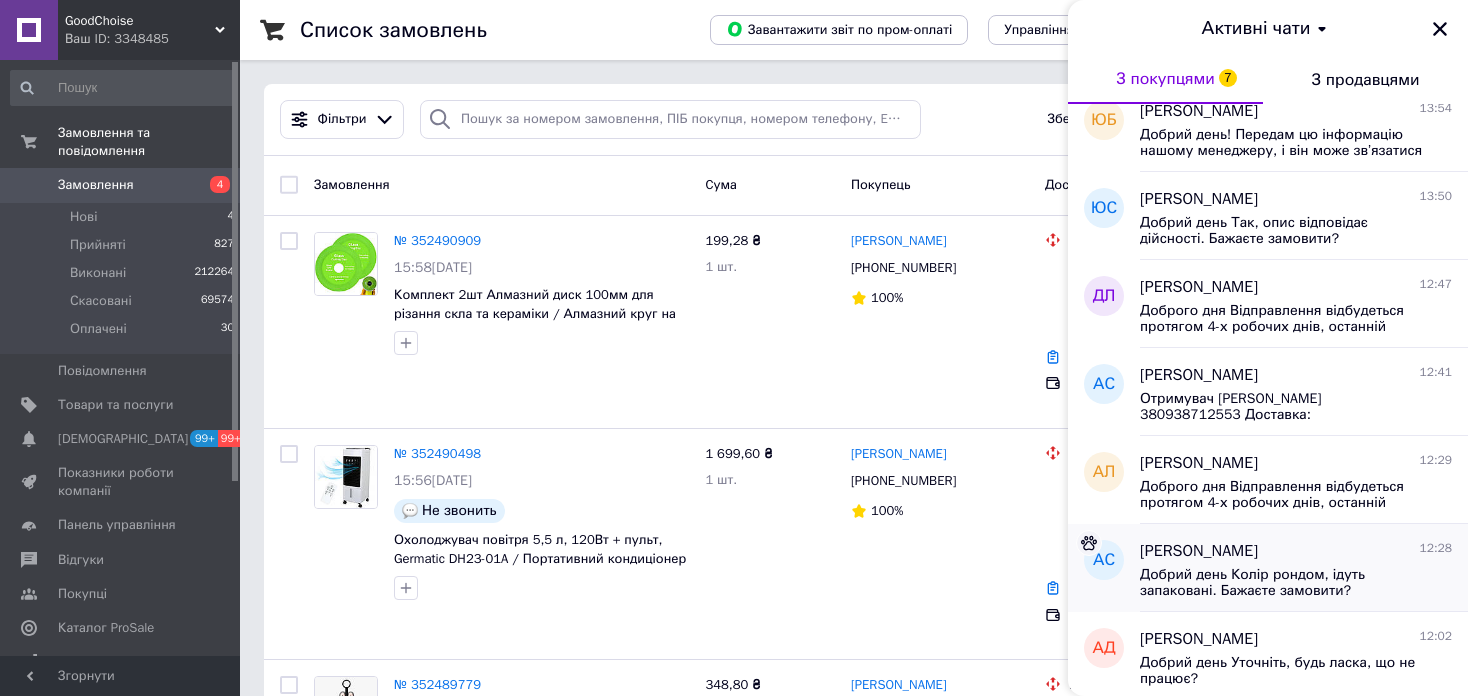 scroll, scrollTop: 1100, scrollLeft: 0, axis: vertical 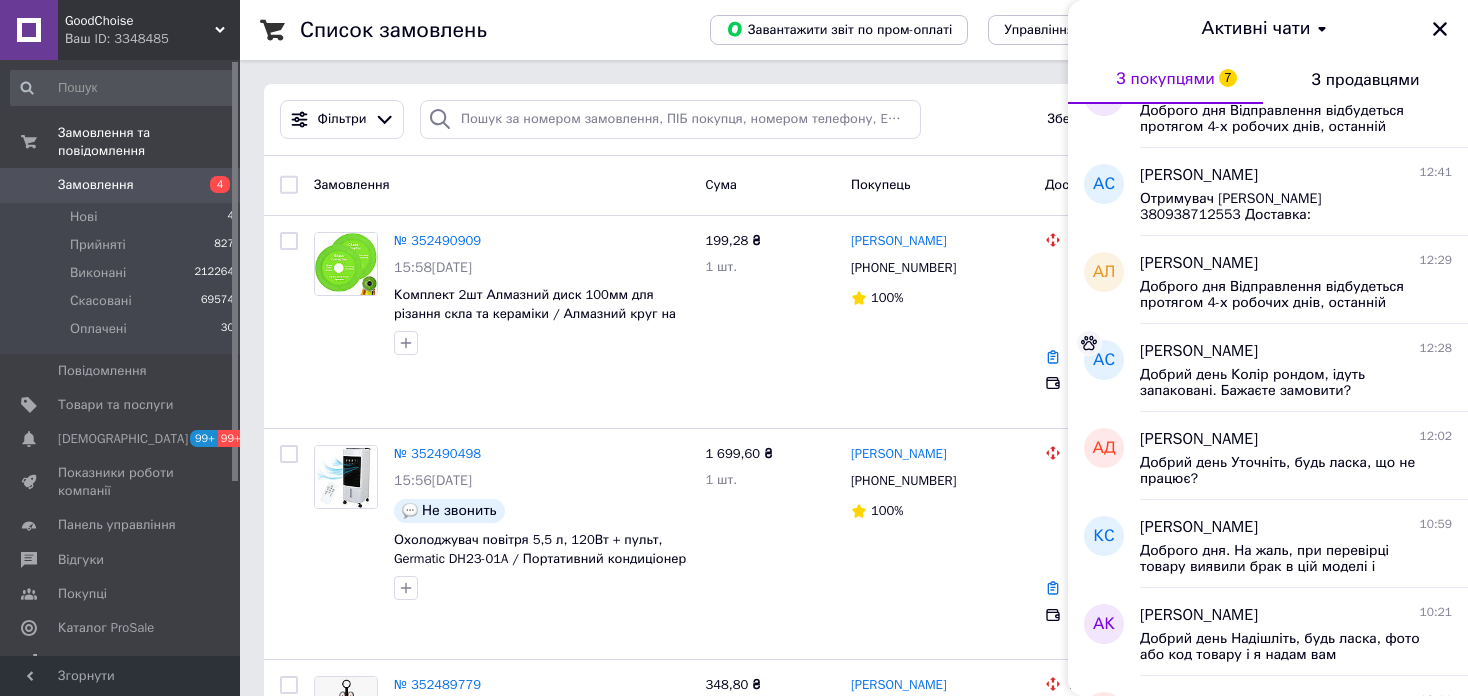 click on "Ваш ID: 3348485" at bounding box center [152, 39] 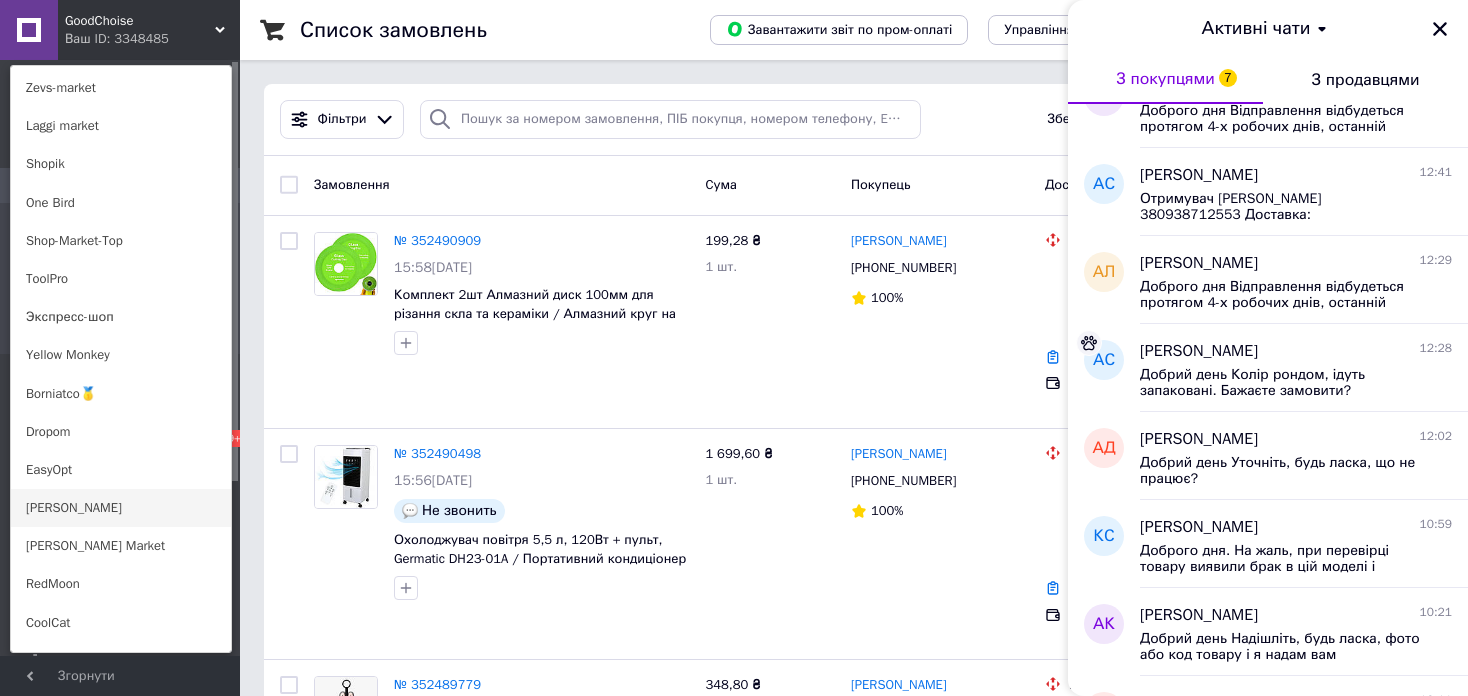 scroll, scrollTop: 1400, scrollLeft: 0, axis: vertical 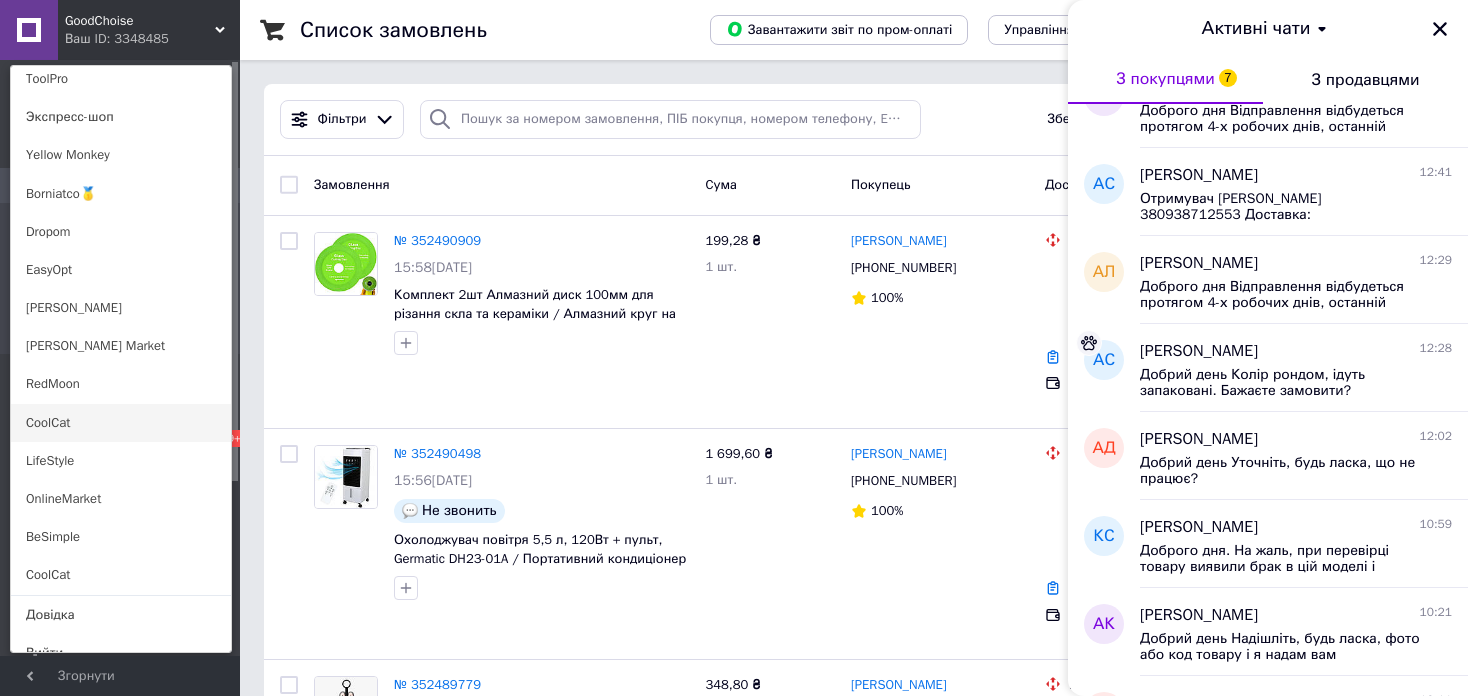 click on "CoolCat" at bounding box center [121, 423] 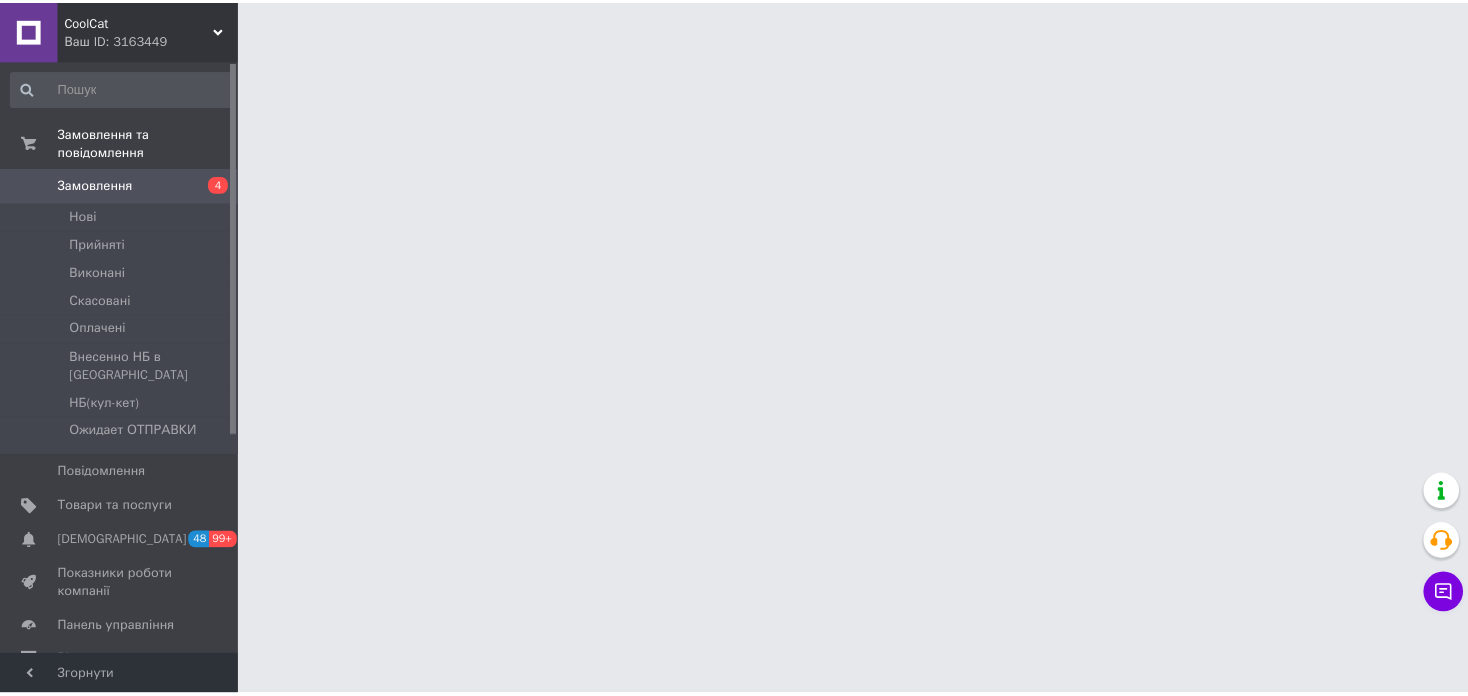 scroll, scrollTop: 0, scrollLeft: 0, axis: both 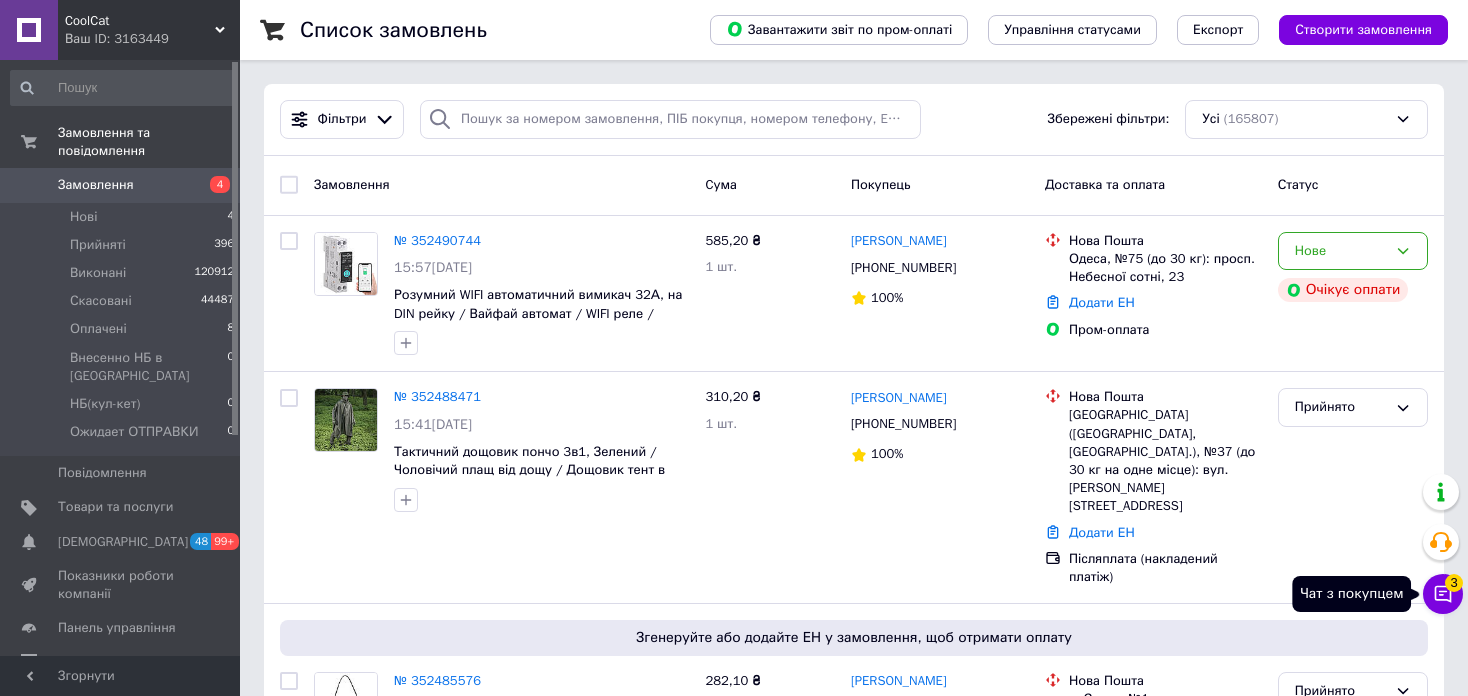 click 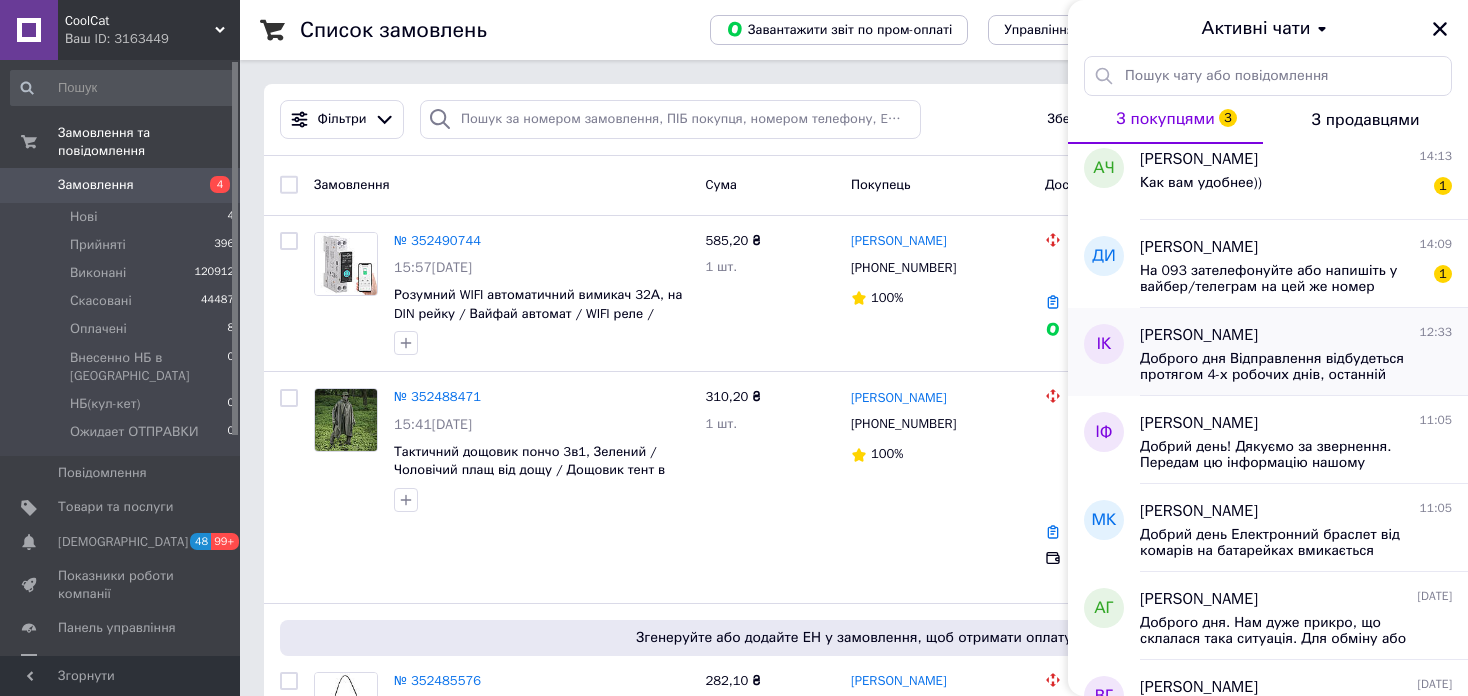 scroll, scrollTop: 0, scrollLeft: 0, axis: both 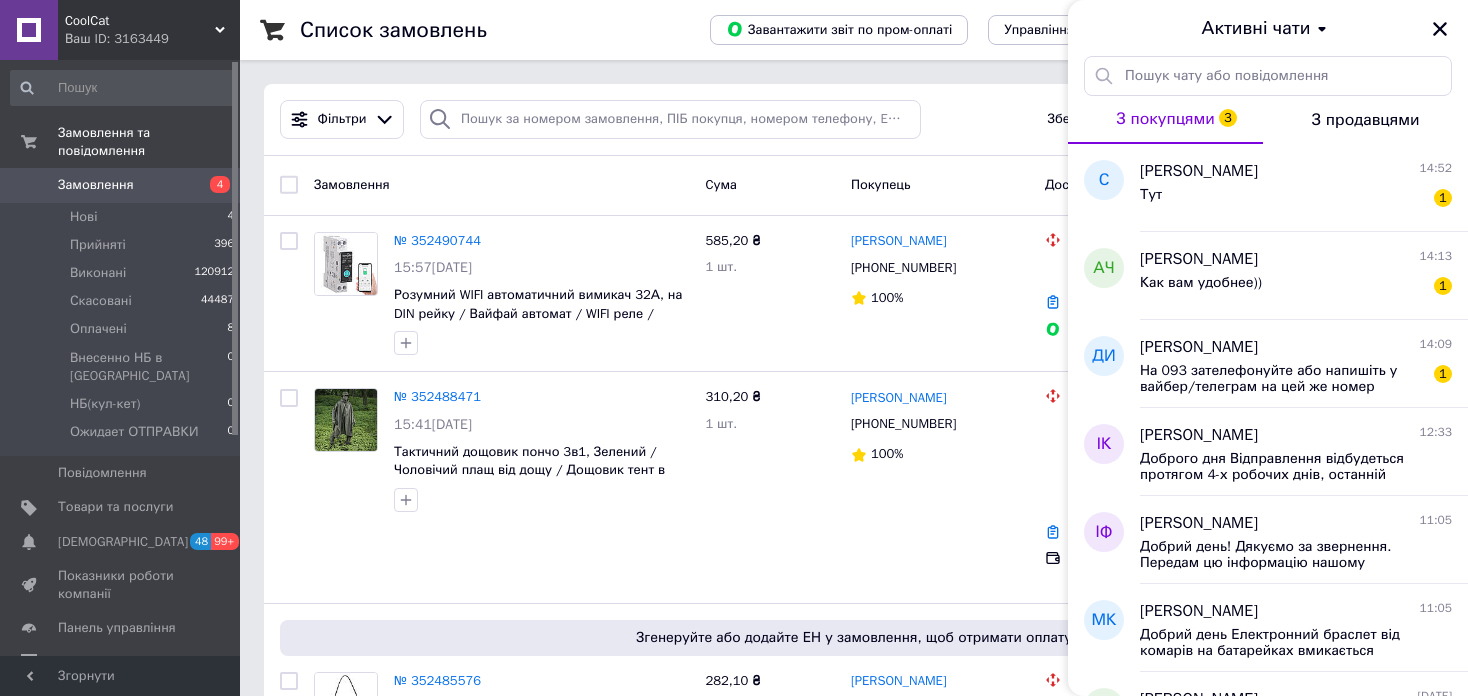 click on "CoolCat Ваш ID: 3163449" at bounding box center [149, 30] 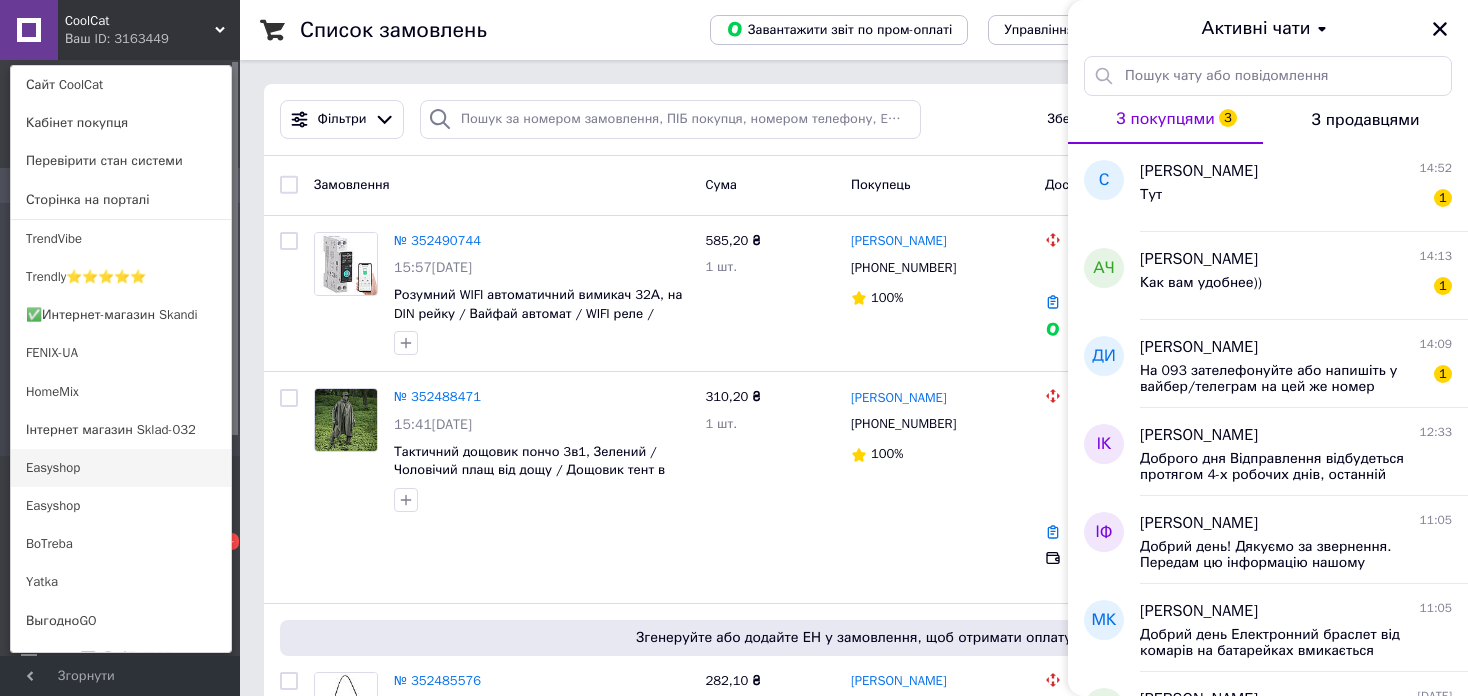 scroll, scrollTop: 100, scrollLeft: 0, axis: vertical 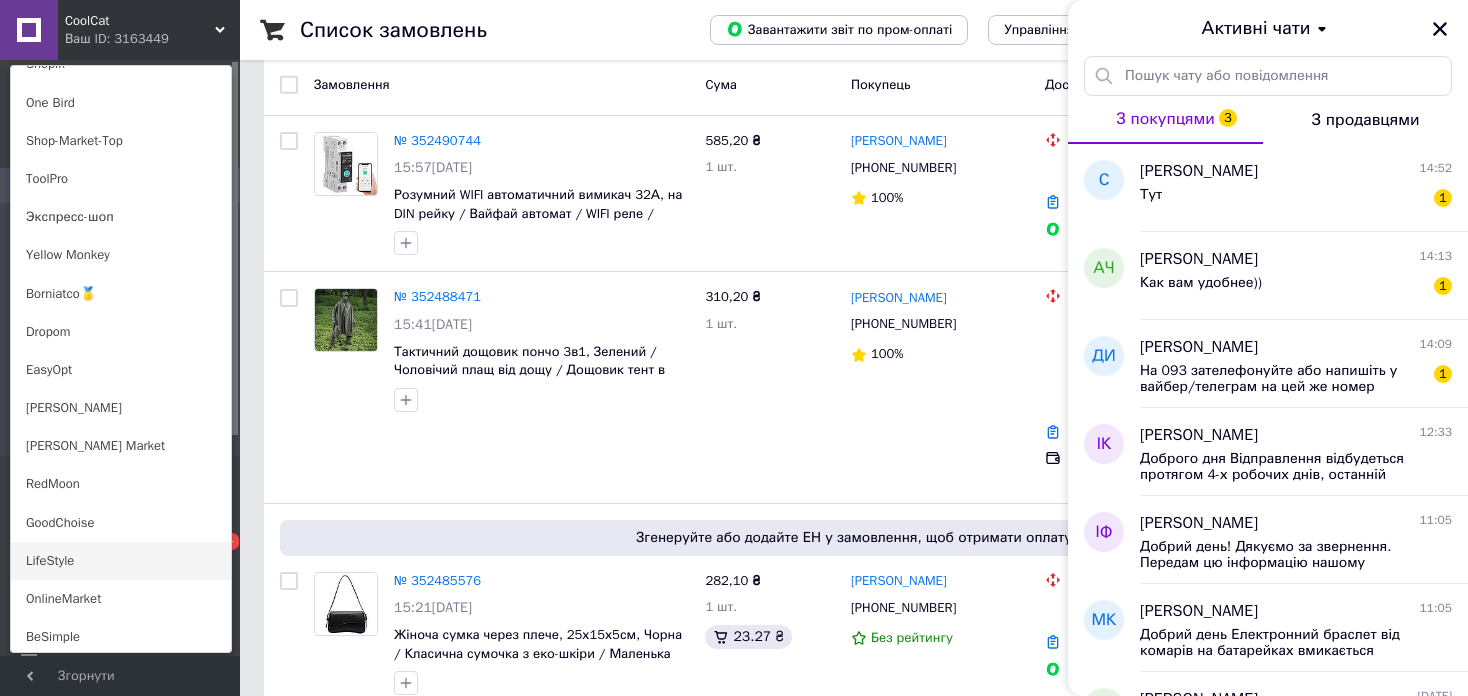 click on "LifeStyle" at bounding box center (121, 561) 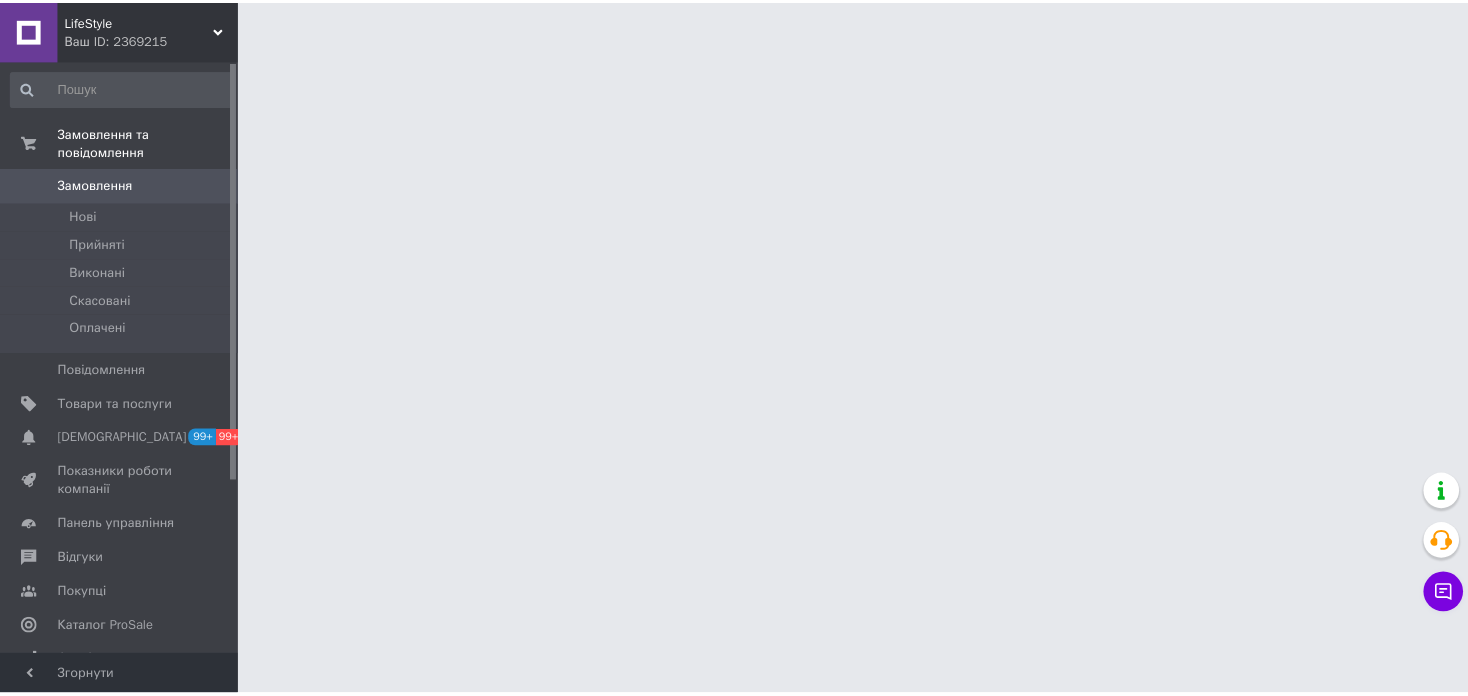 scroll, scrollTop: 0, scrollLeft: 0, axis: both 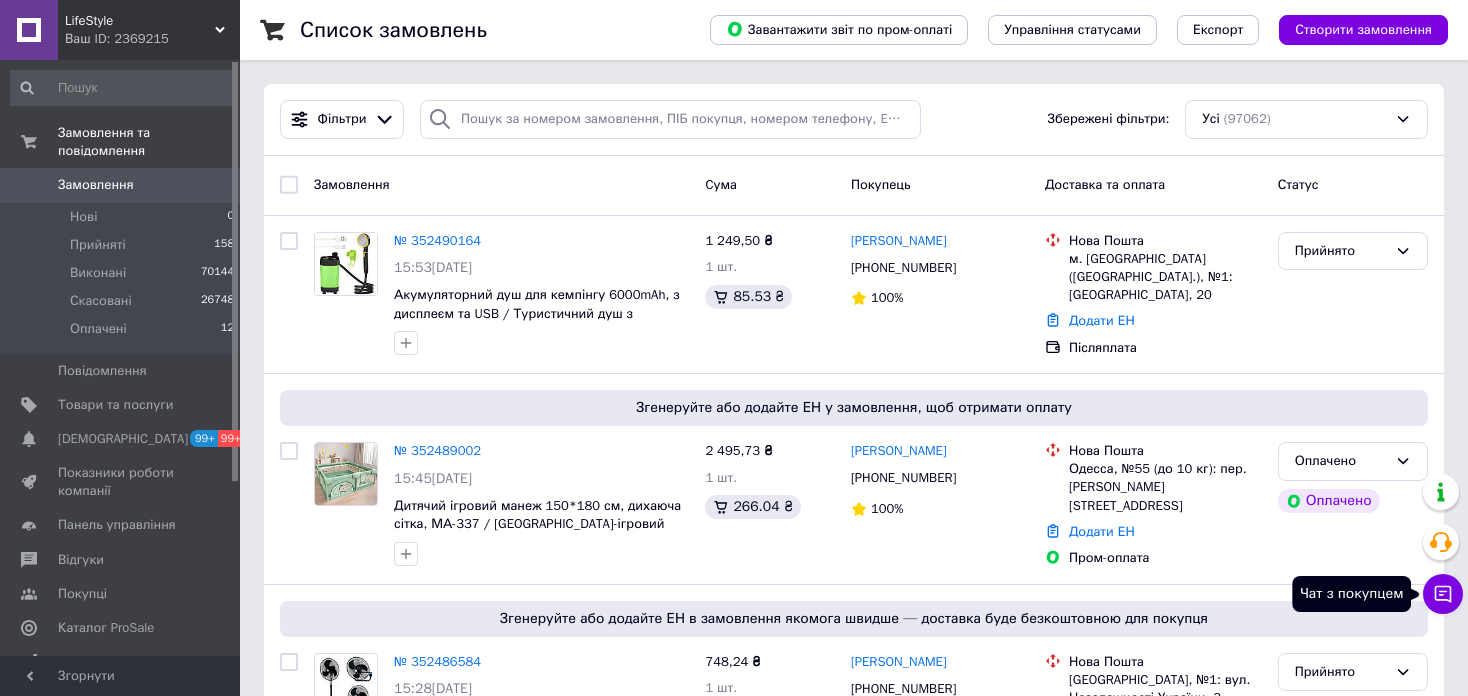click on "Чат з покупцем" at bounding box center (1443, 594) 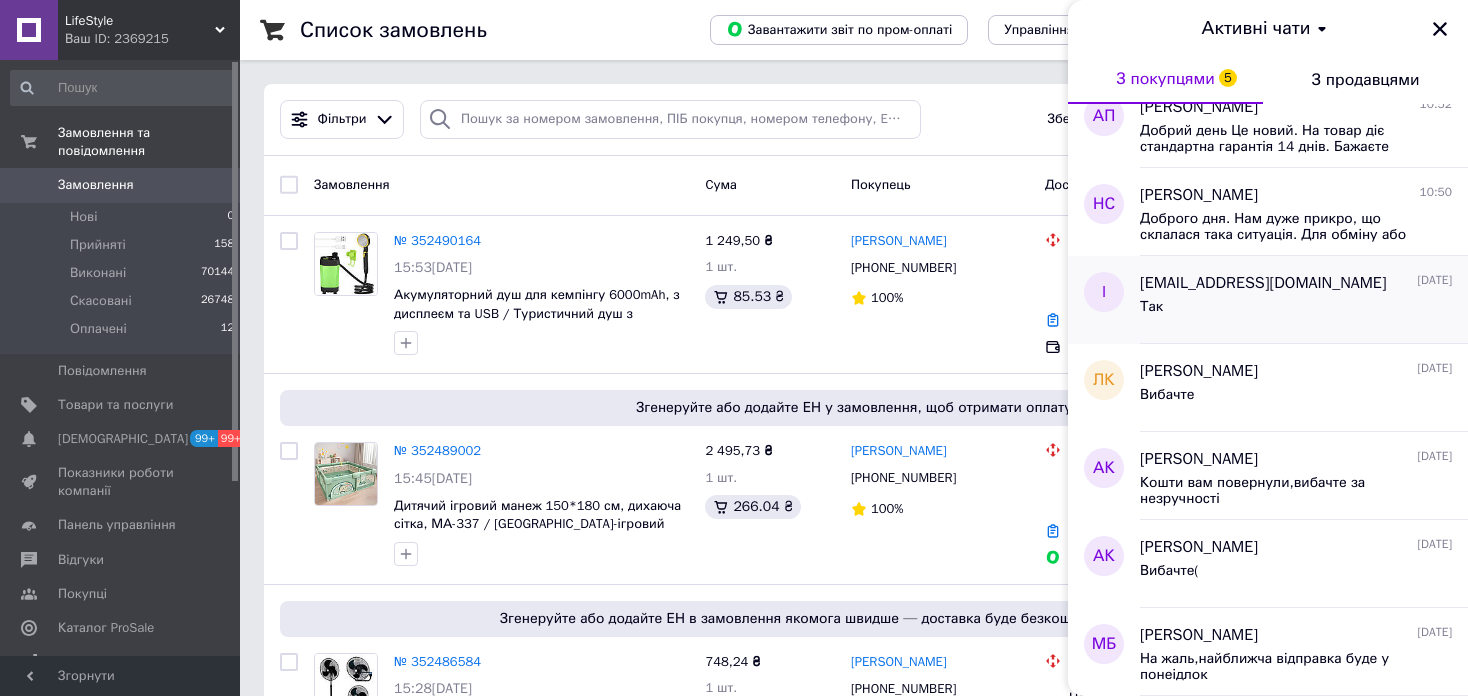 scroll, scrollTop: 0, scrollLeft: 0, axis: both 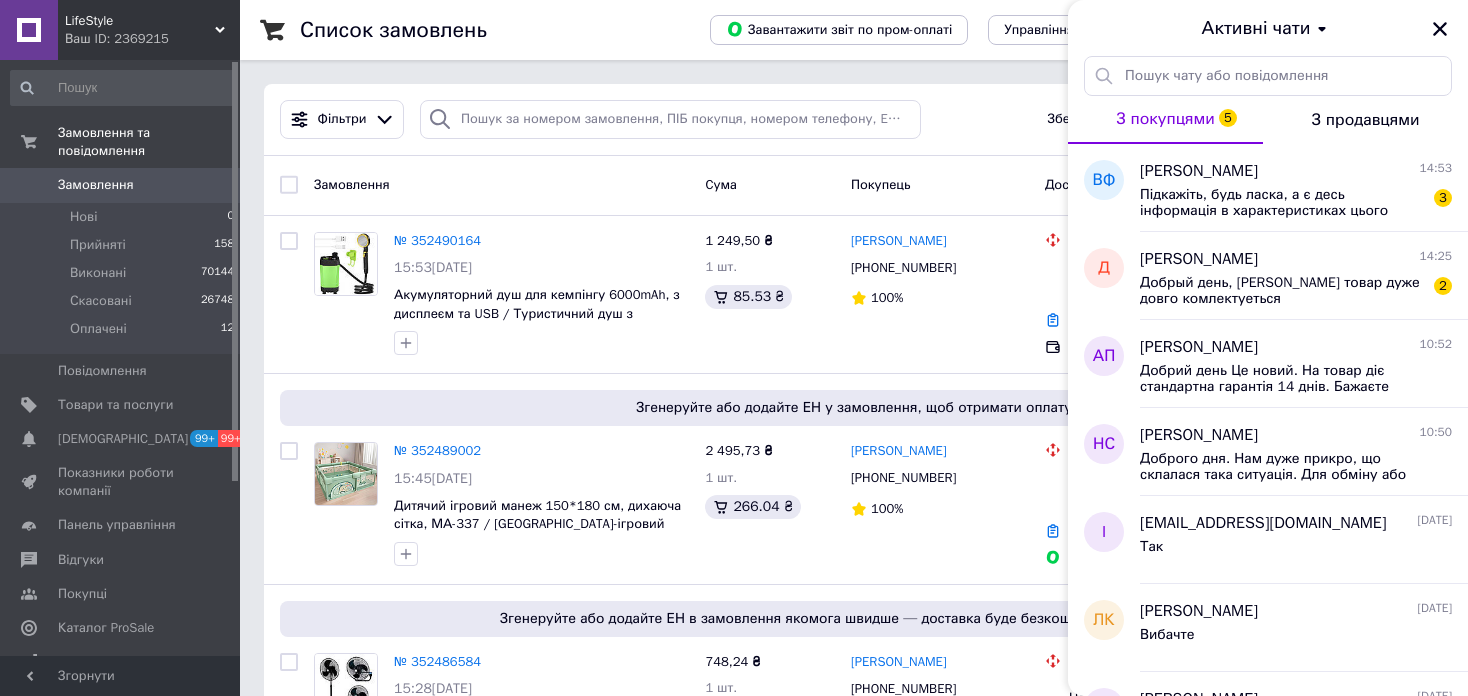 click on "LifeStyle" at bounding box center (140, 21) 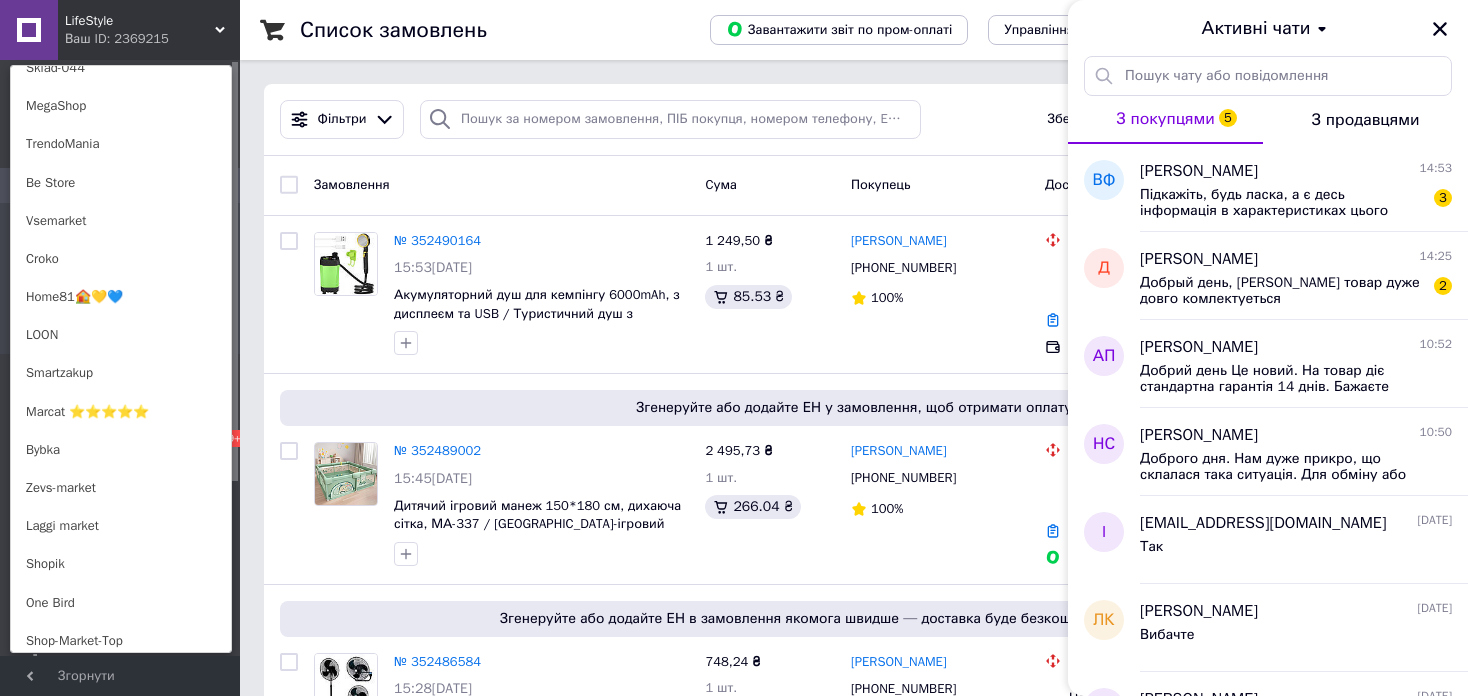scroll, scrollTop: 1100, scrollLeft: 0, axis: vertical 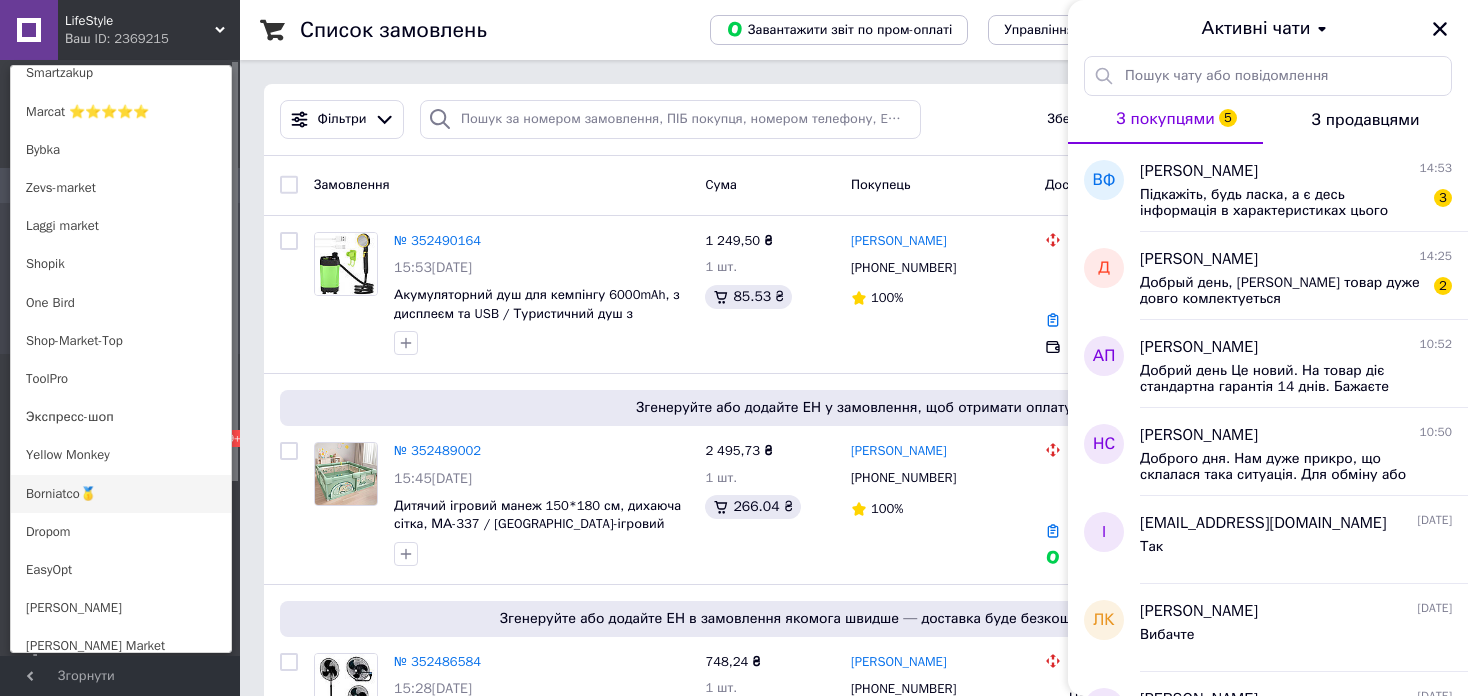 click on "Borniatco🥇" at bounding box center [121, 494] 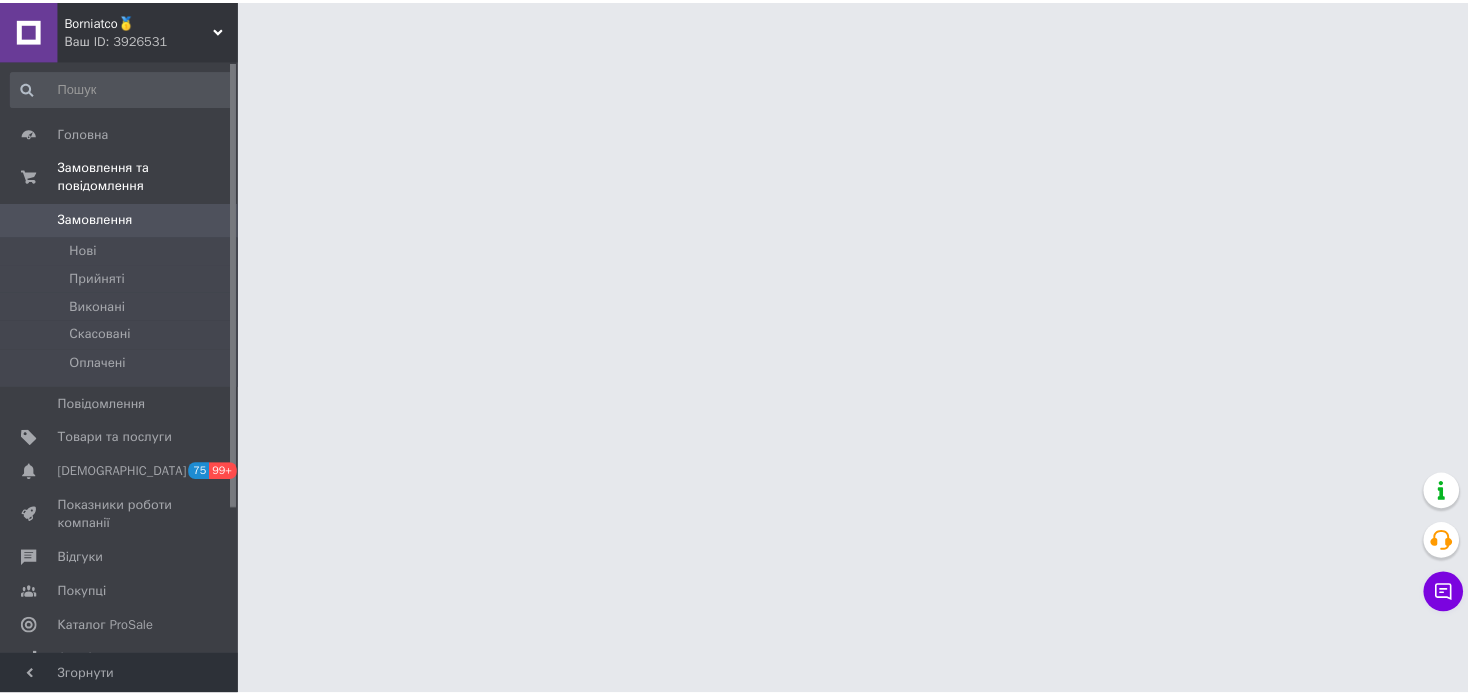 scroll, scrollTop: 0, scrollLeft: 0, axis: both 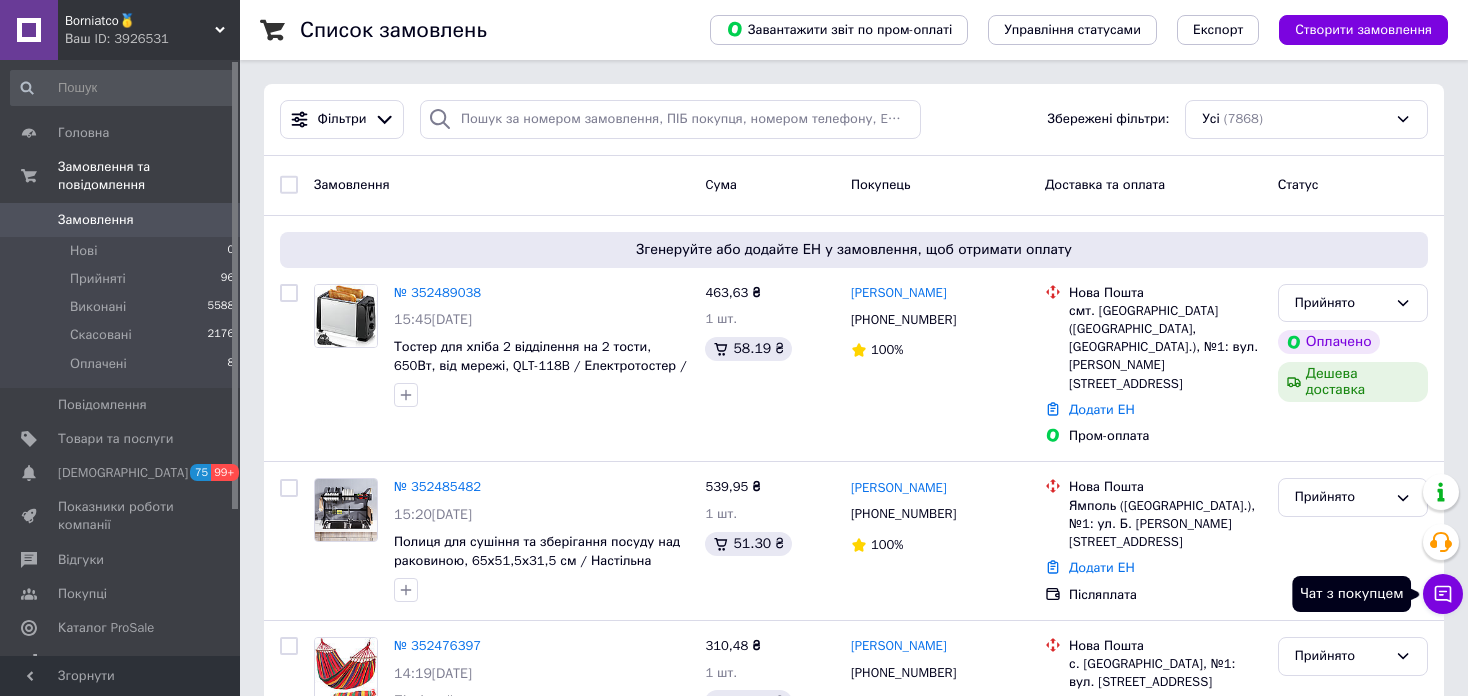 click 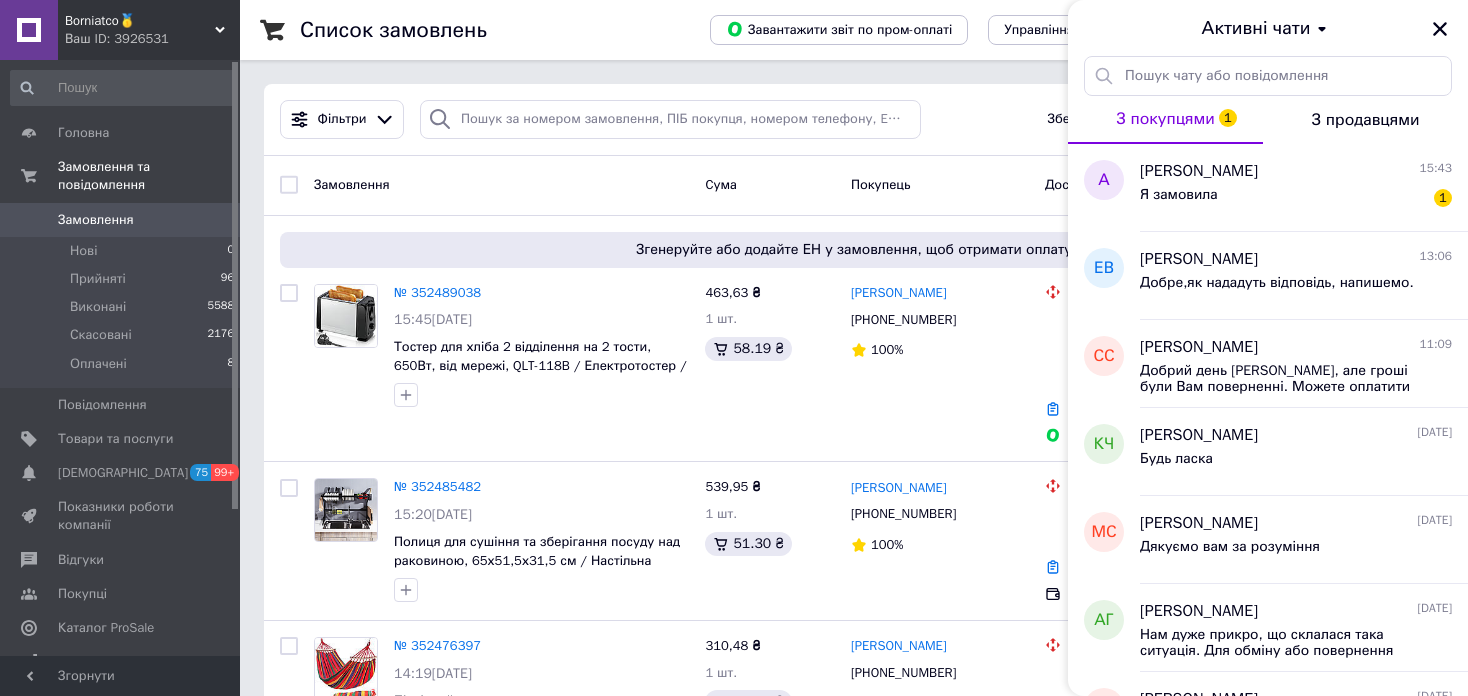 click on "Ваш ID: 3926531" at bounding box center [152, 39] 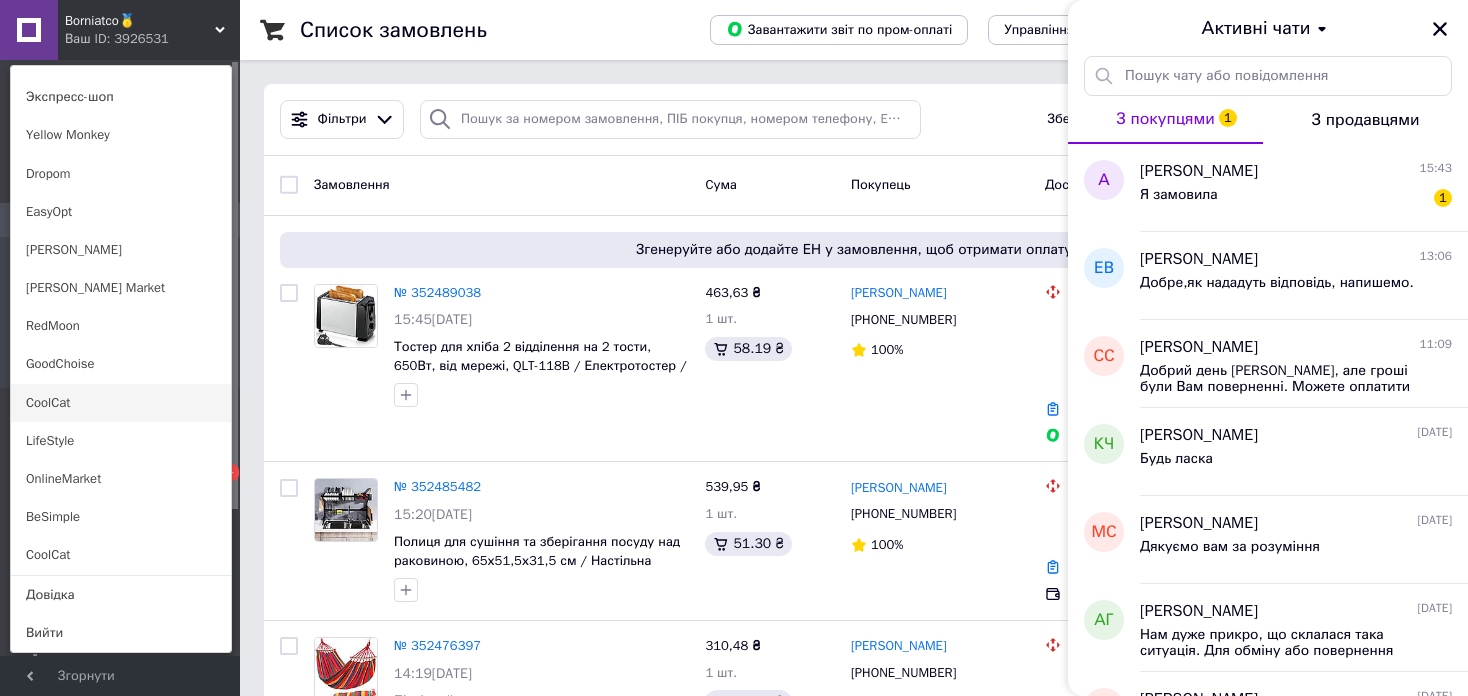 scroll, scrollTop: 1220, scrollLeft: 0, axis: vertical 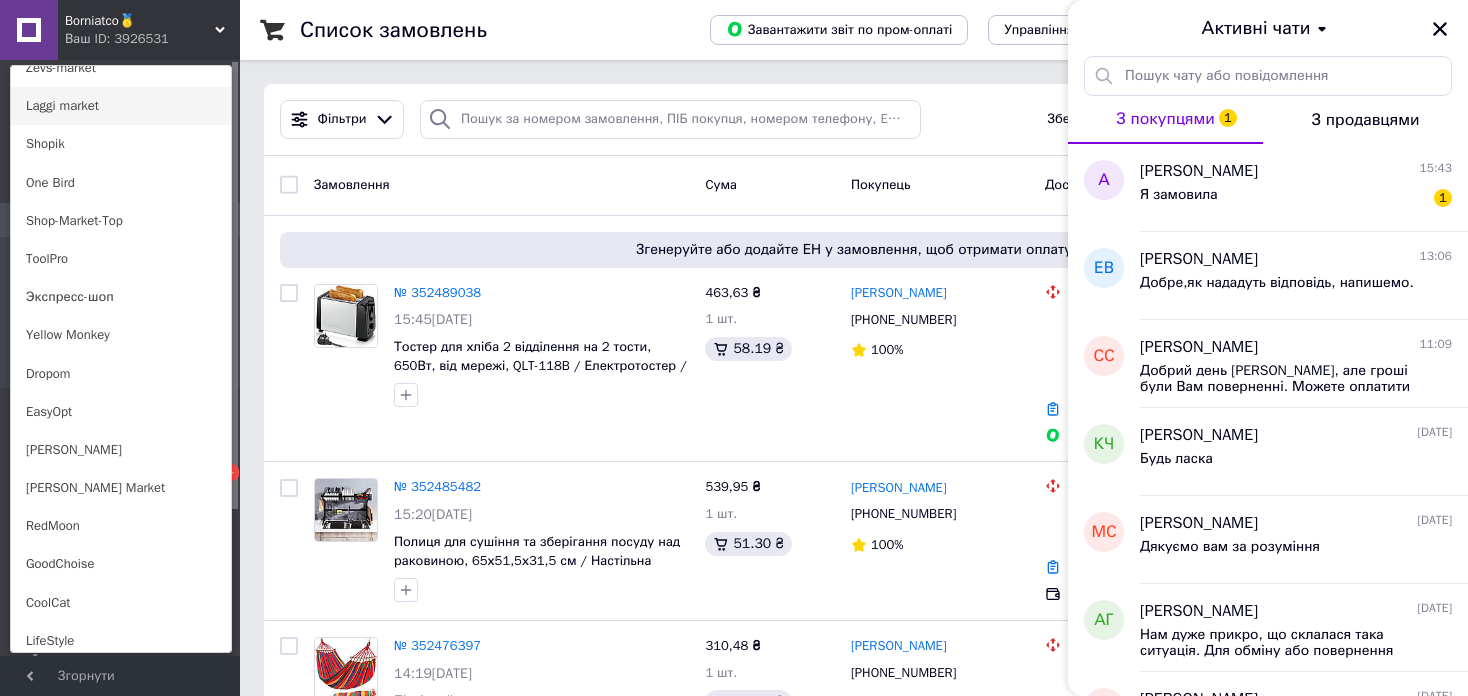 click on "Laggi market" at bounding box center [121, 106] 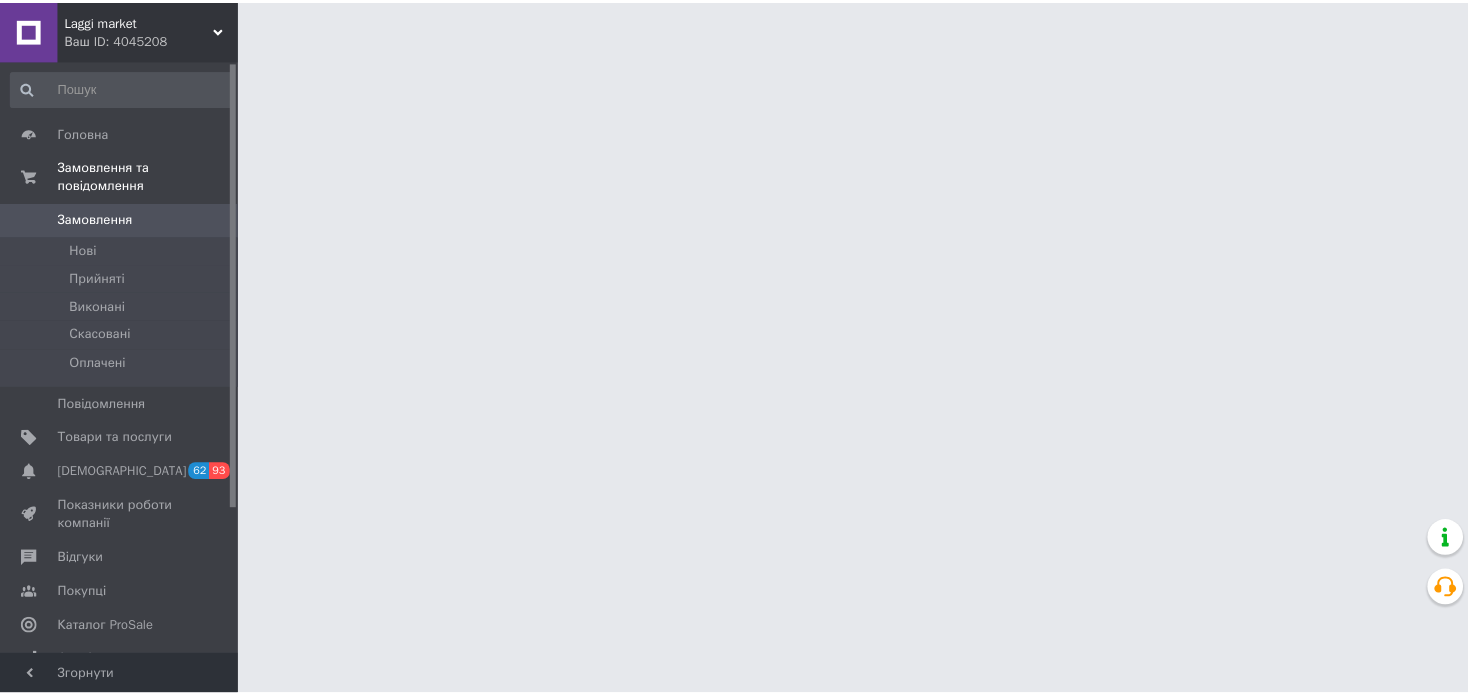 scroll, scrollTop: 0, scrollLeft: 0, axis: both 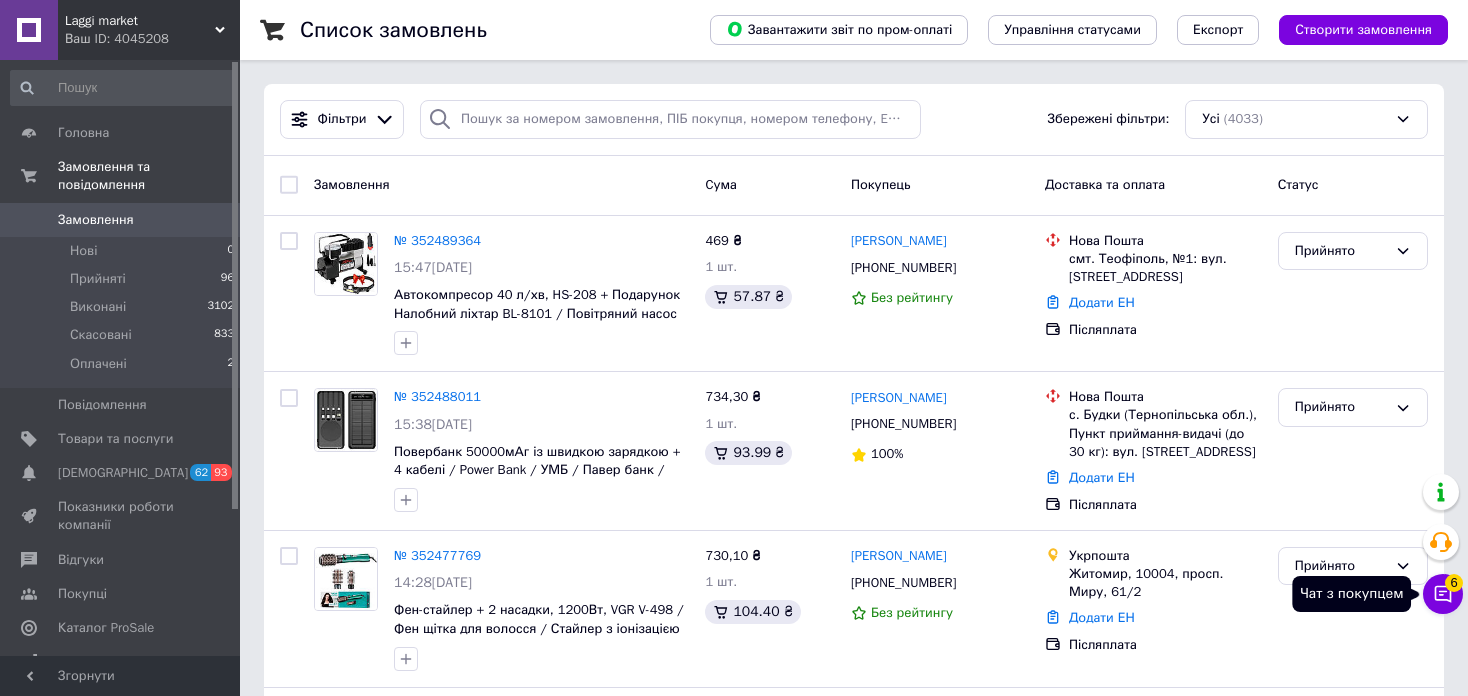 click on "Чат з покупцем 6" at bounding box center [1443, 594] 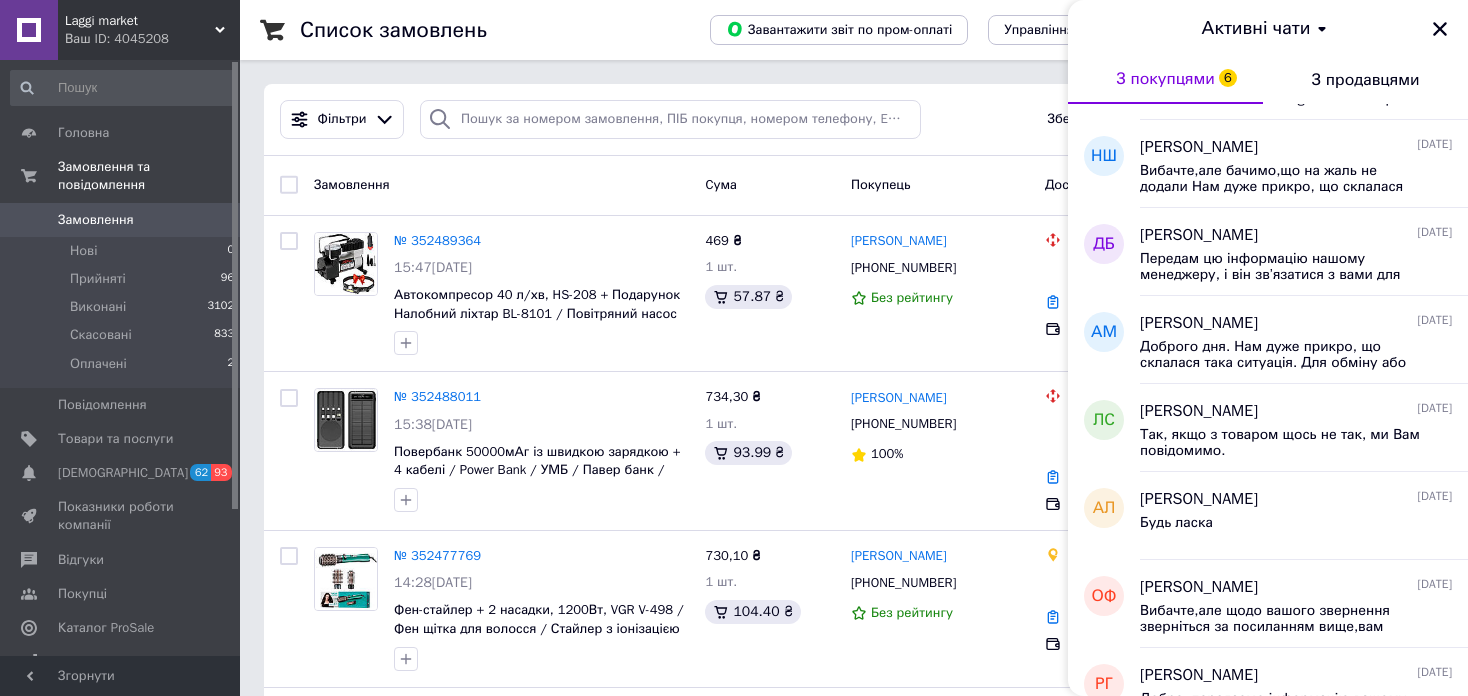 scroll, scrollTop: 200, scrollLeft: 0, axis: vertical 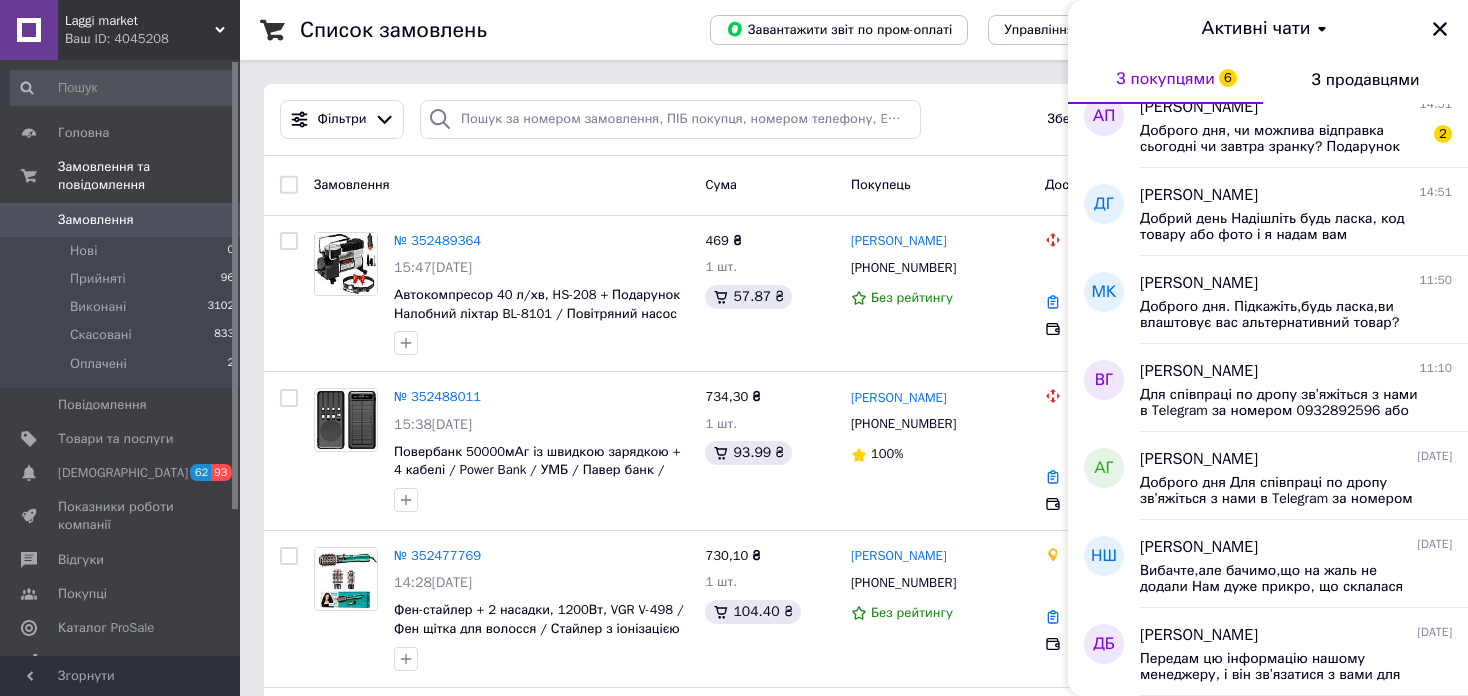 click on "Laggi market" at bounding box center (140, 21) 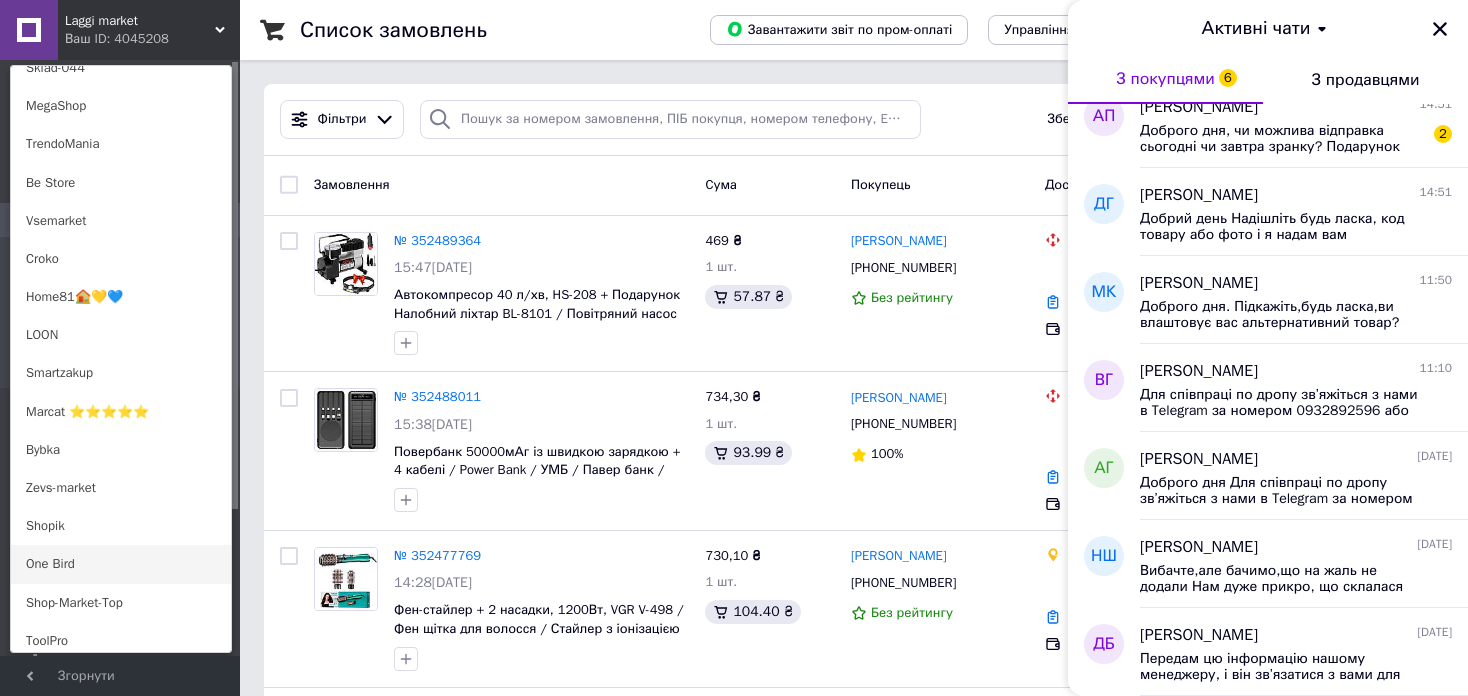 scroll, scrollTop: 1100, scrollLeft: 0, axis: vertical 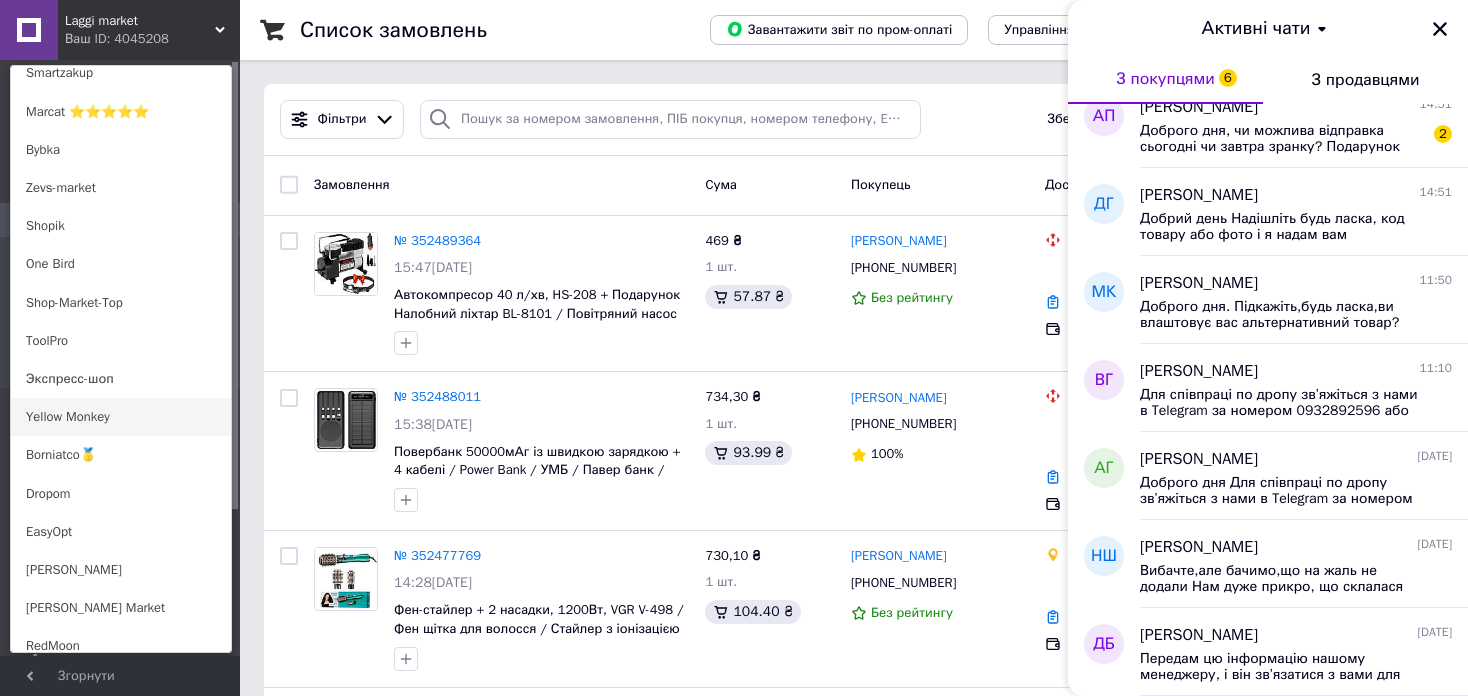click on "Yellow Monkey" at bounding box center (121, 417) 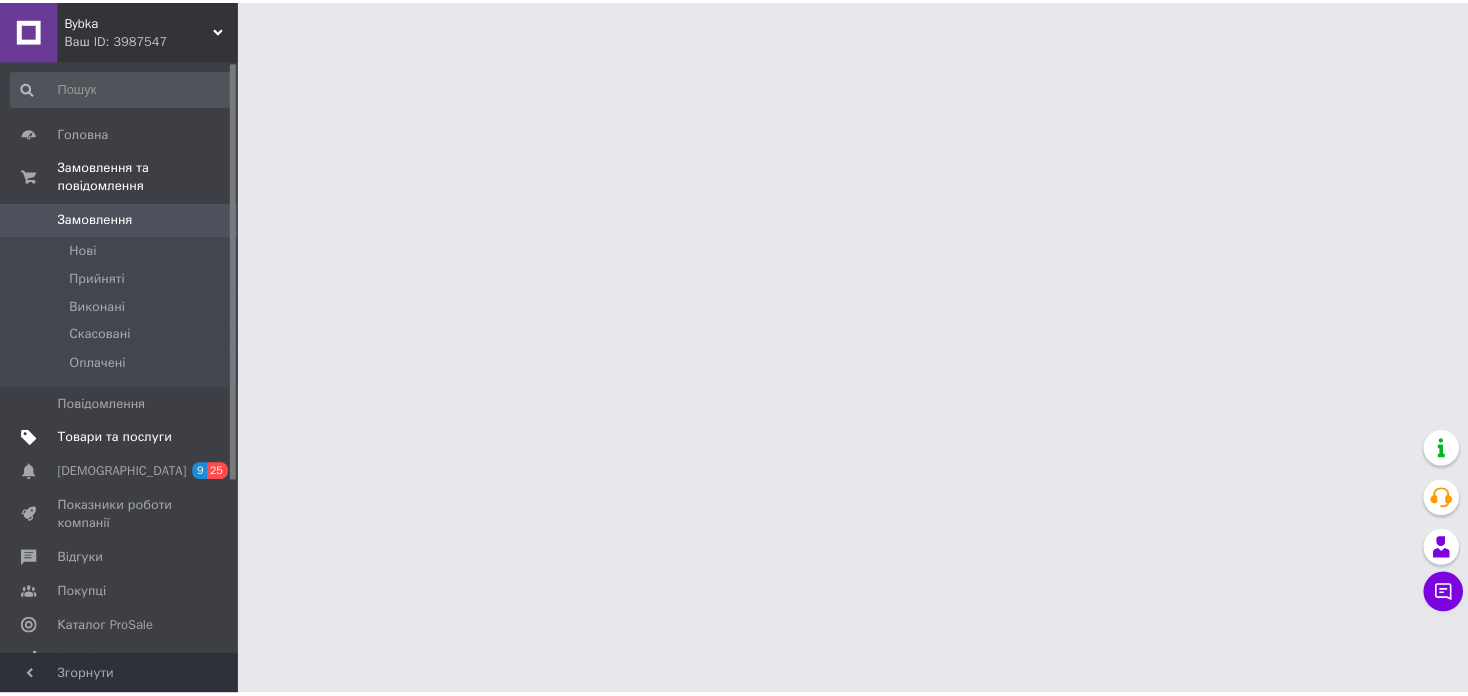 scroll, scrollTop: 0, scrollLeft: 0, axis: both 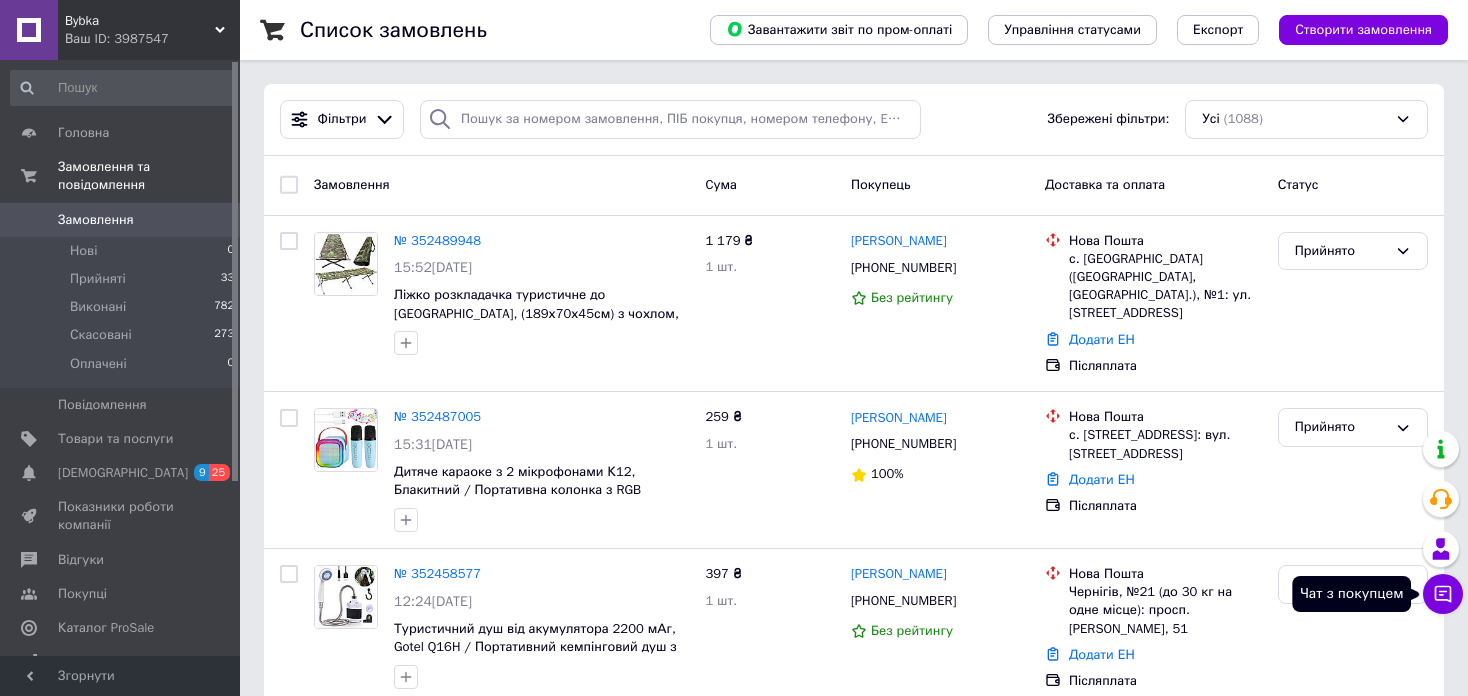 click on "Чат з покупцем" at bounding box center (1443, 594) 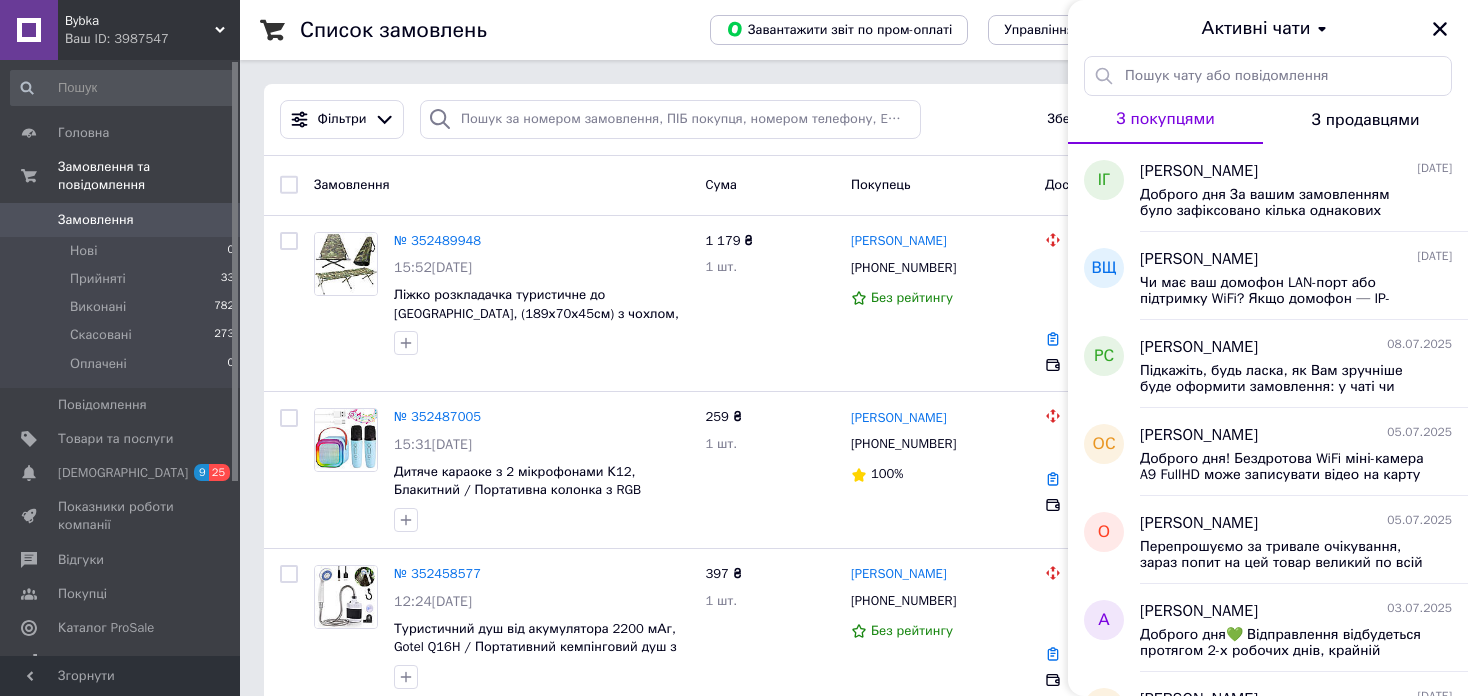 click on "Ваш ID: 3987547" at bounding box center (152, 39) 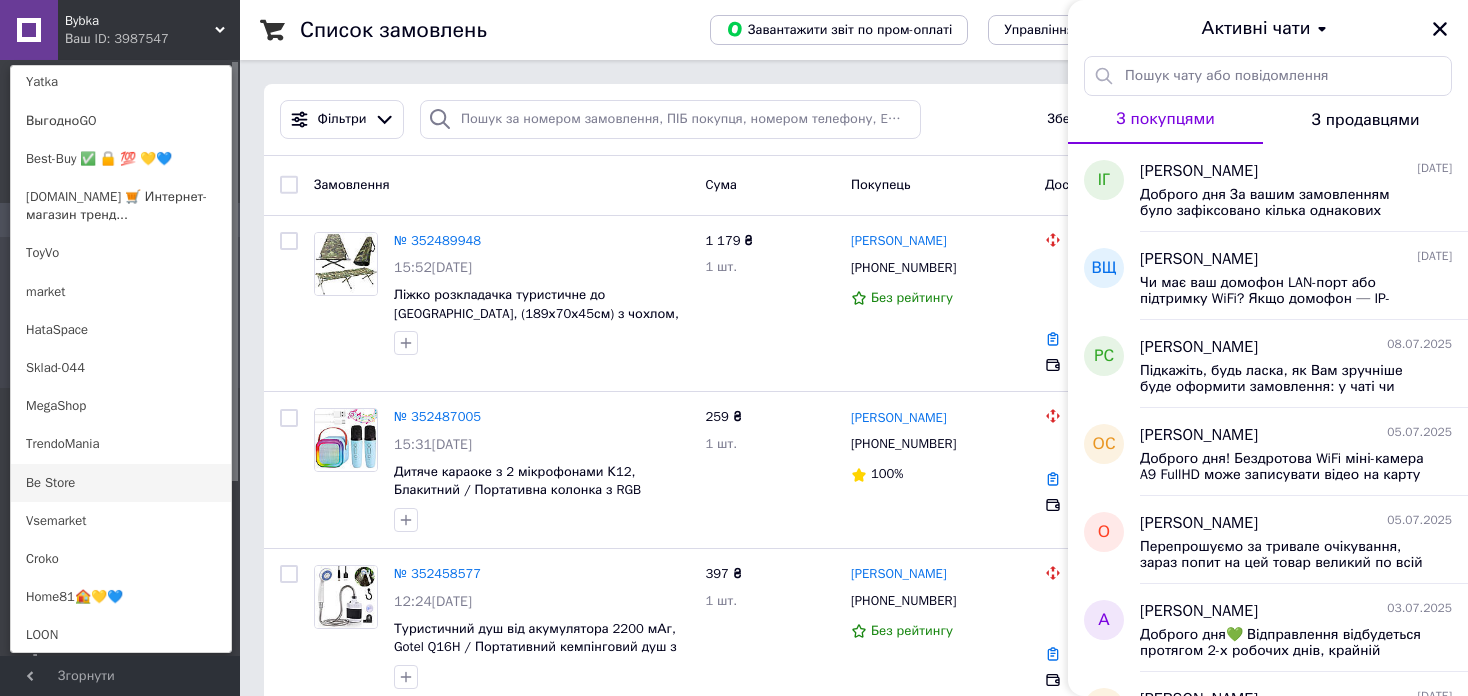 scroll, scrollTop: 700, scrollLeft: 0, axis: vertical 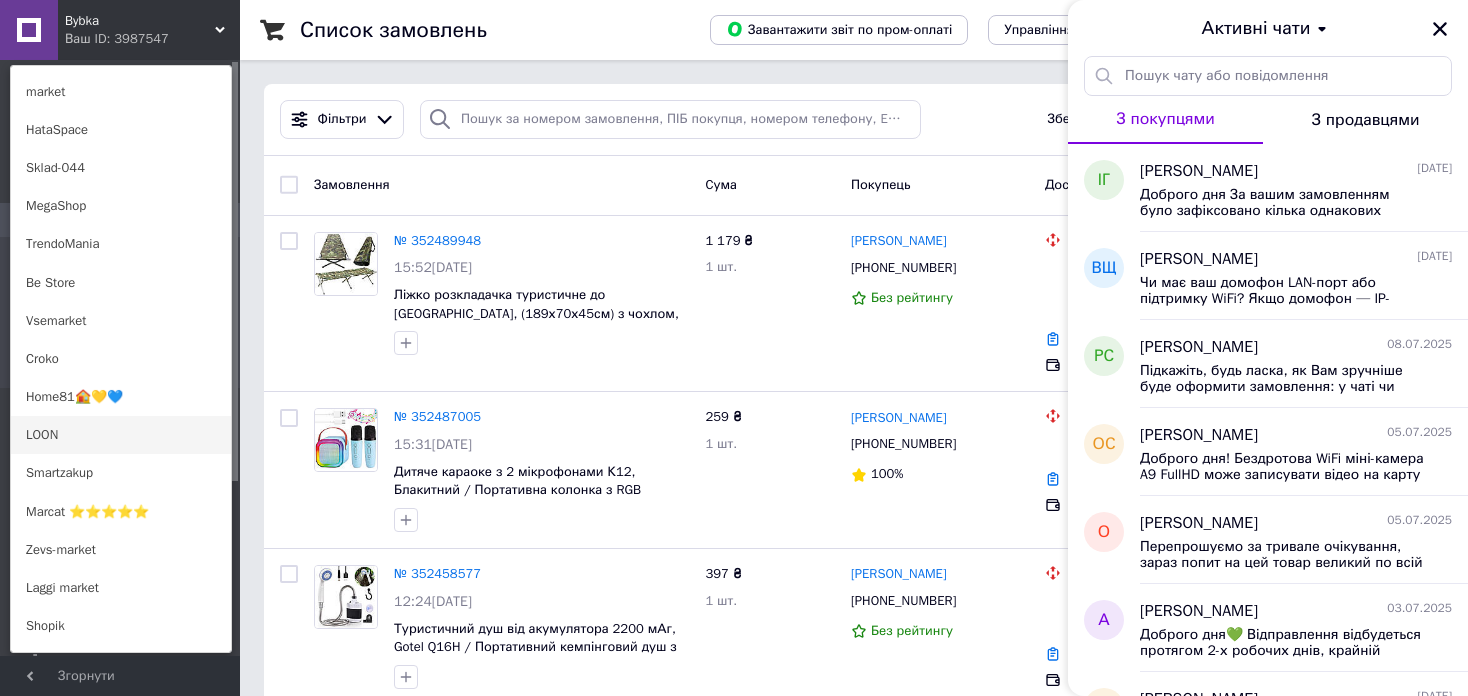 click on "LOON" at bounding box center [121, 435] 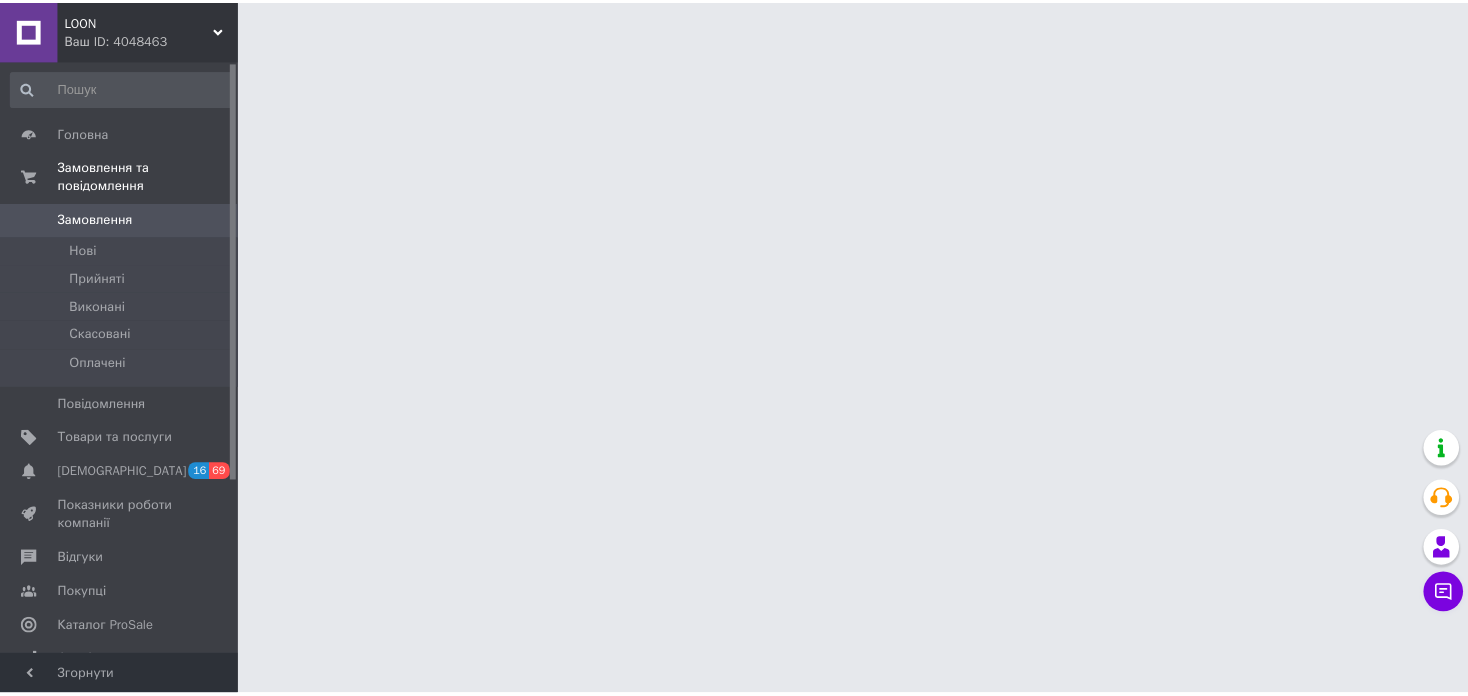 scroll, scrollTop: 0, scrollLeft: 0, axis: both 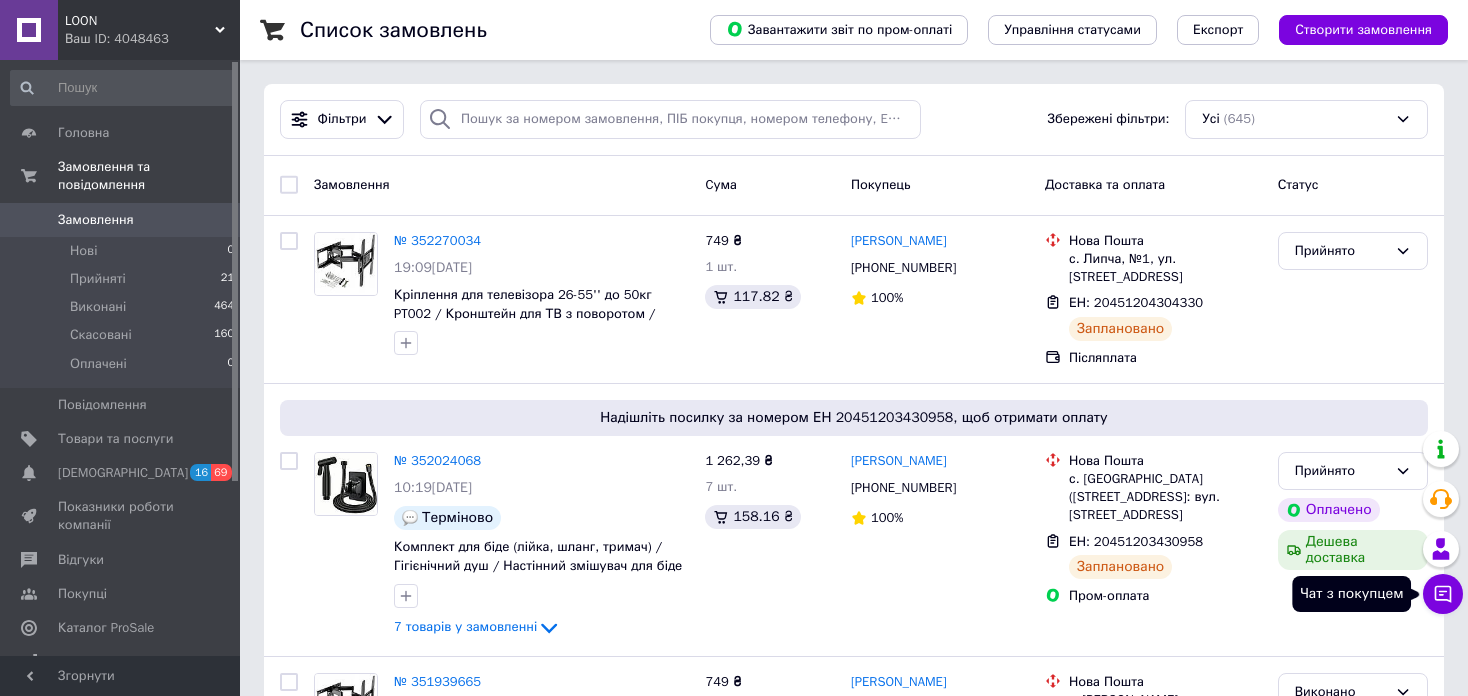 click 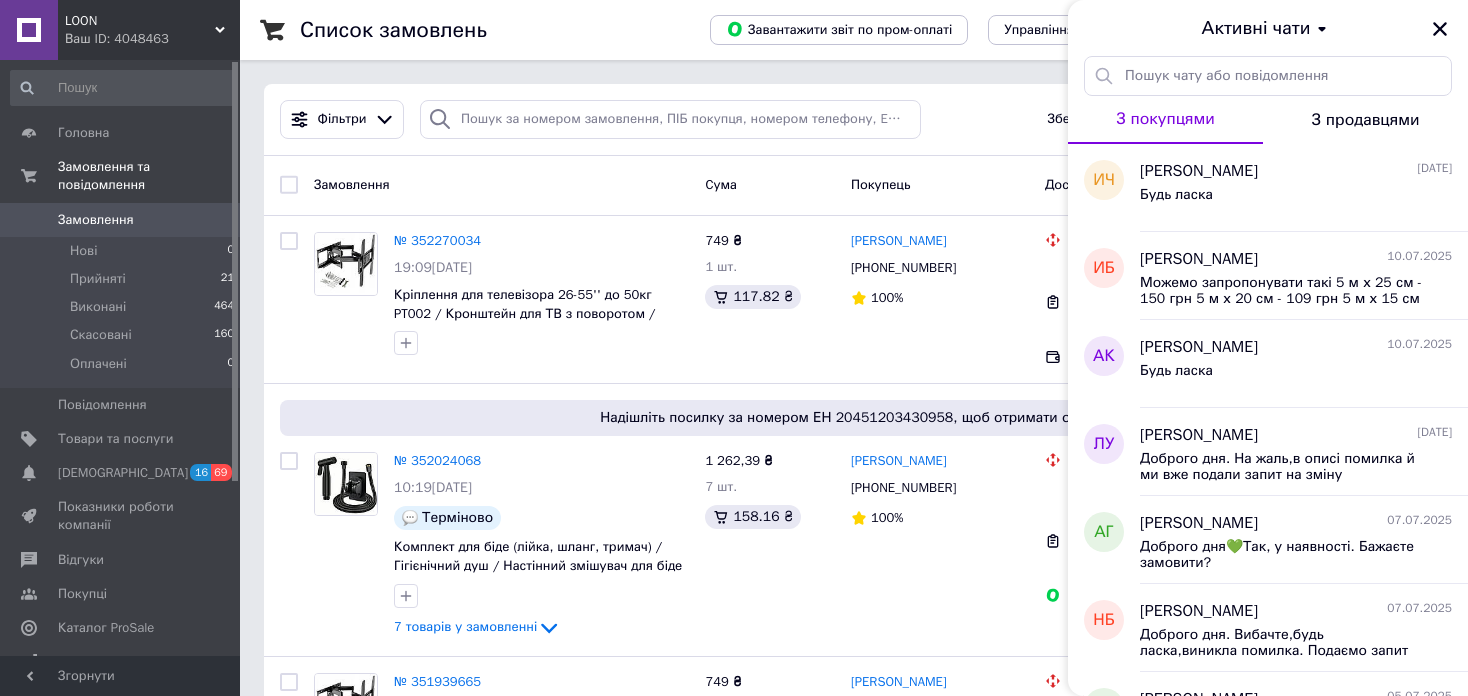 click on "LOON" at bounding box center [140, 21] 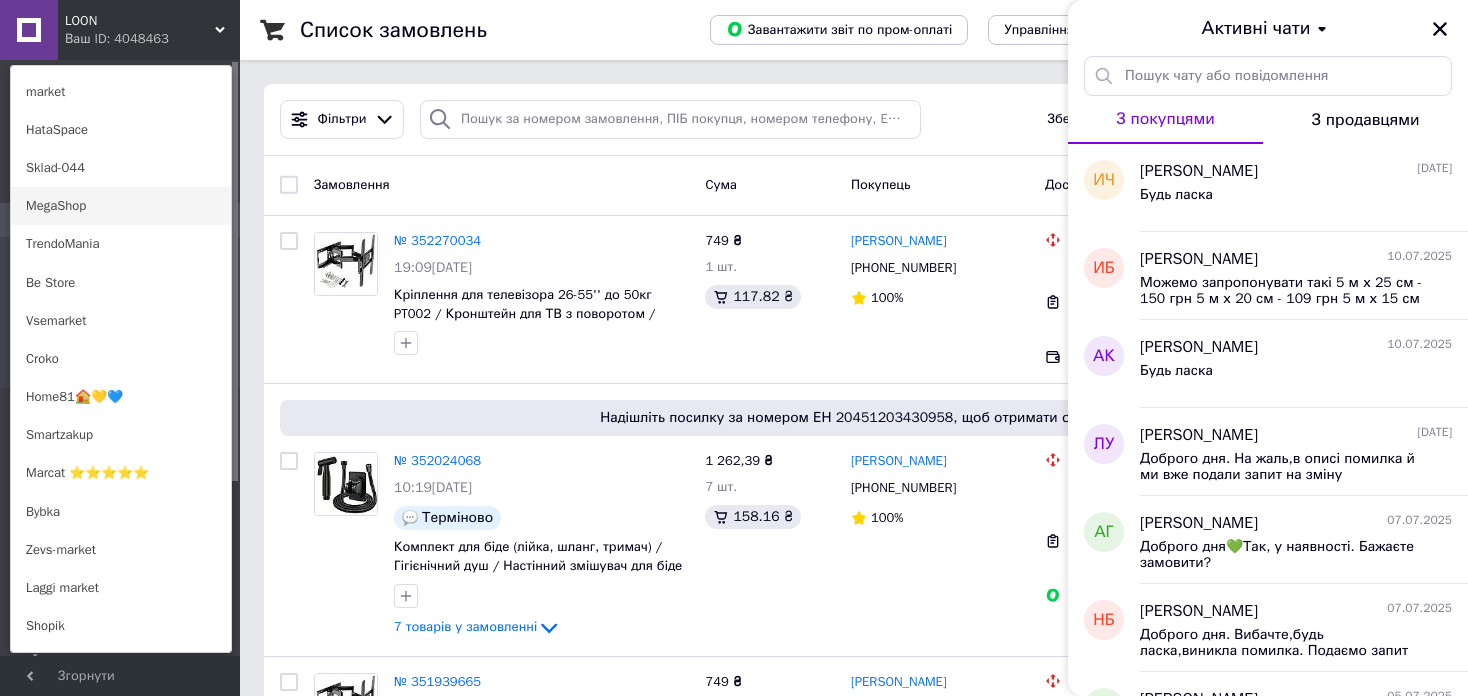 scroll, scrollTop: 800, scrollLeft: 0, axis: vertical 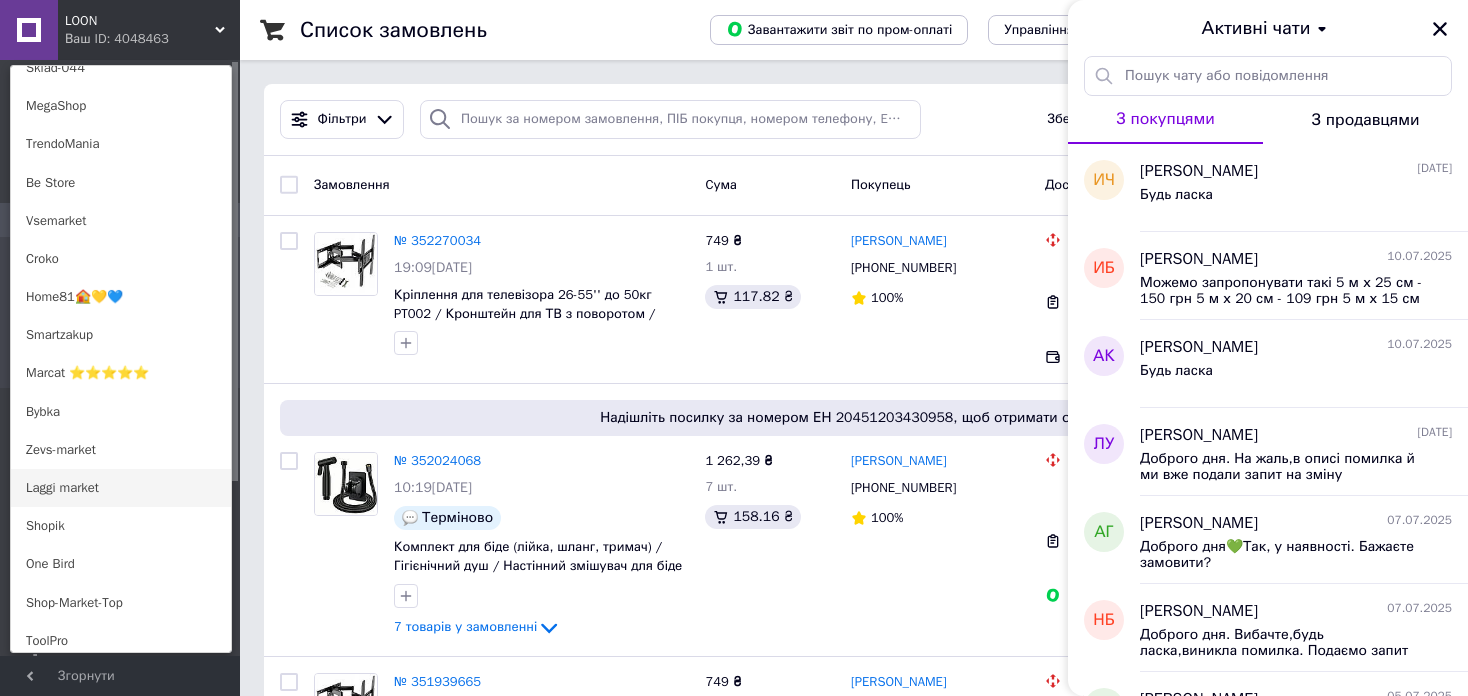 click on "Shopik" at bounding box center (121, 526) 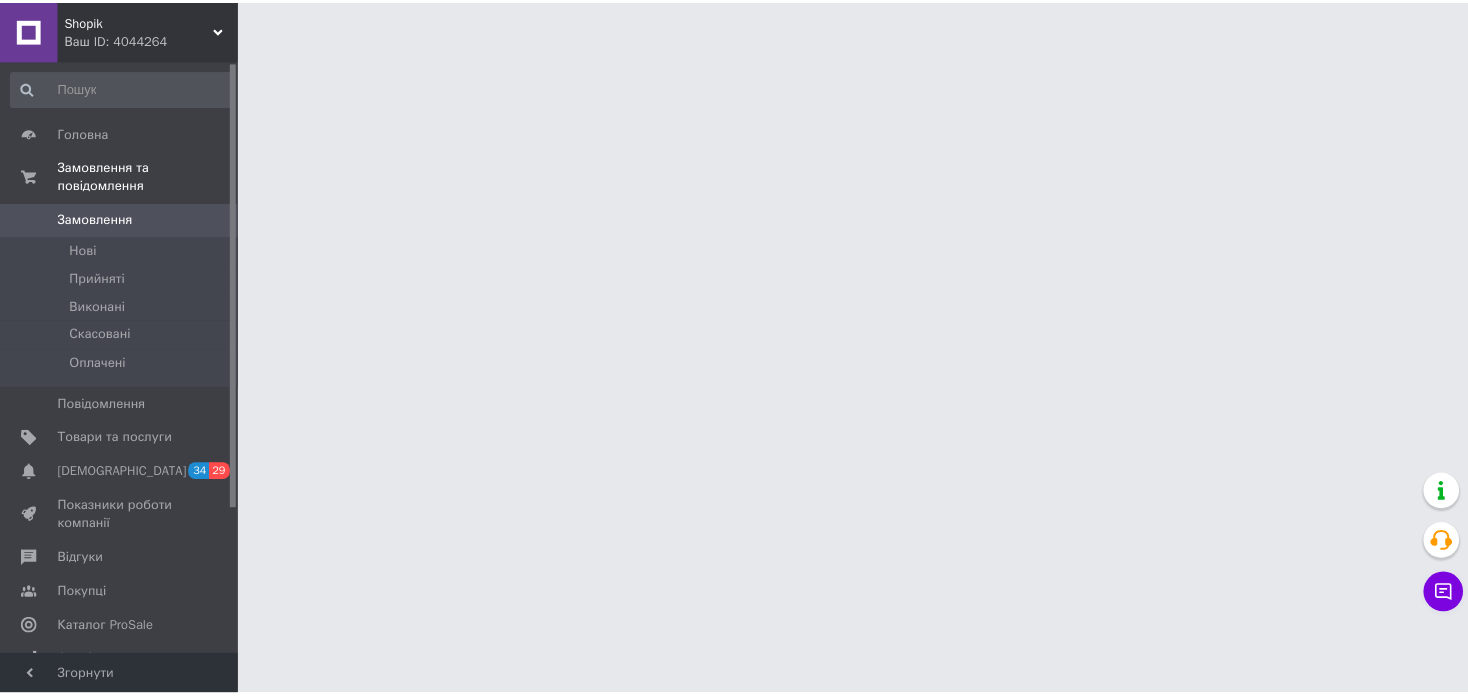 scroll, scrollTop: 0, scrollLeft: 0, axis: both 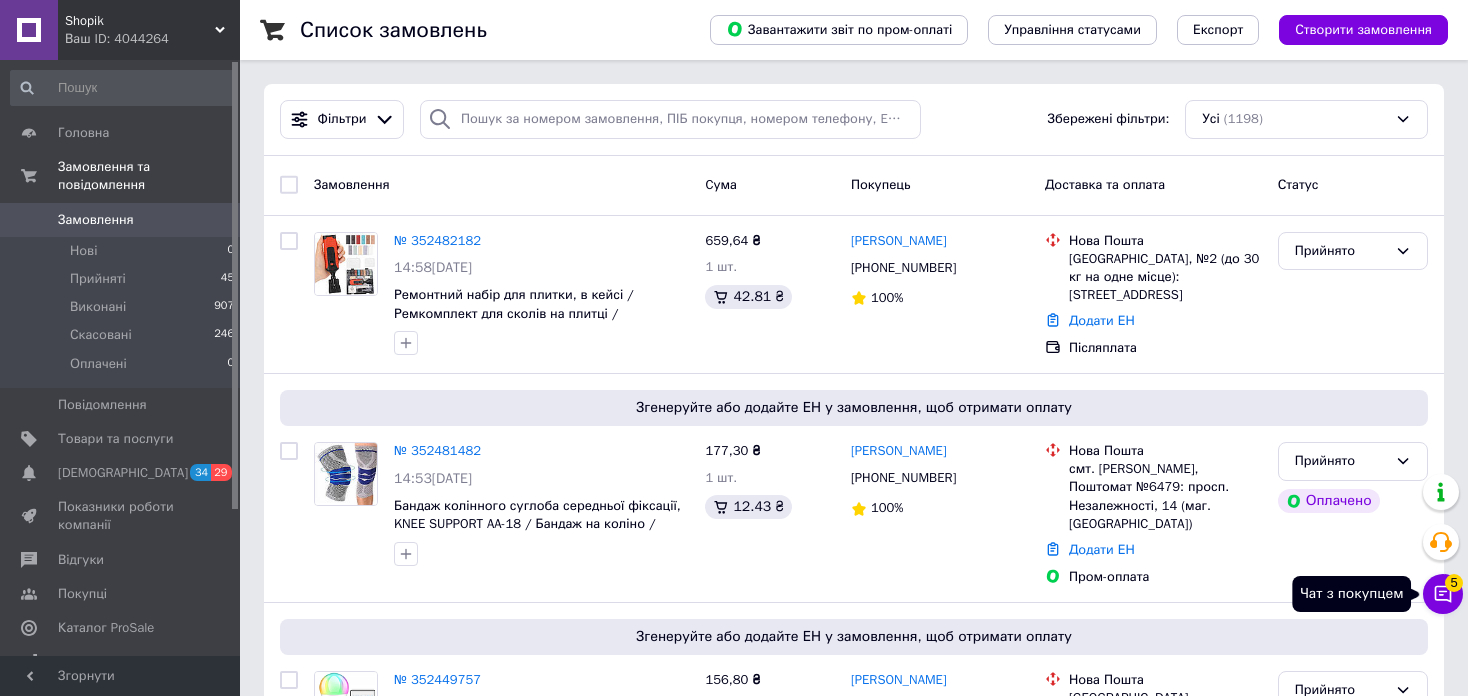 click 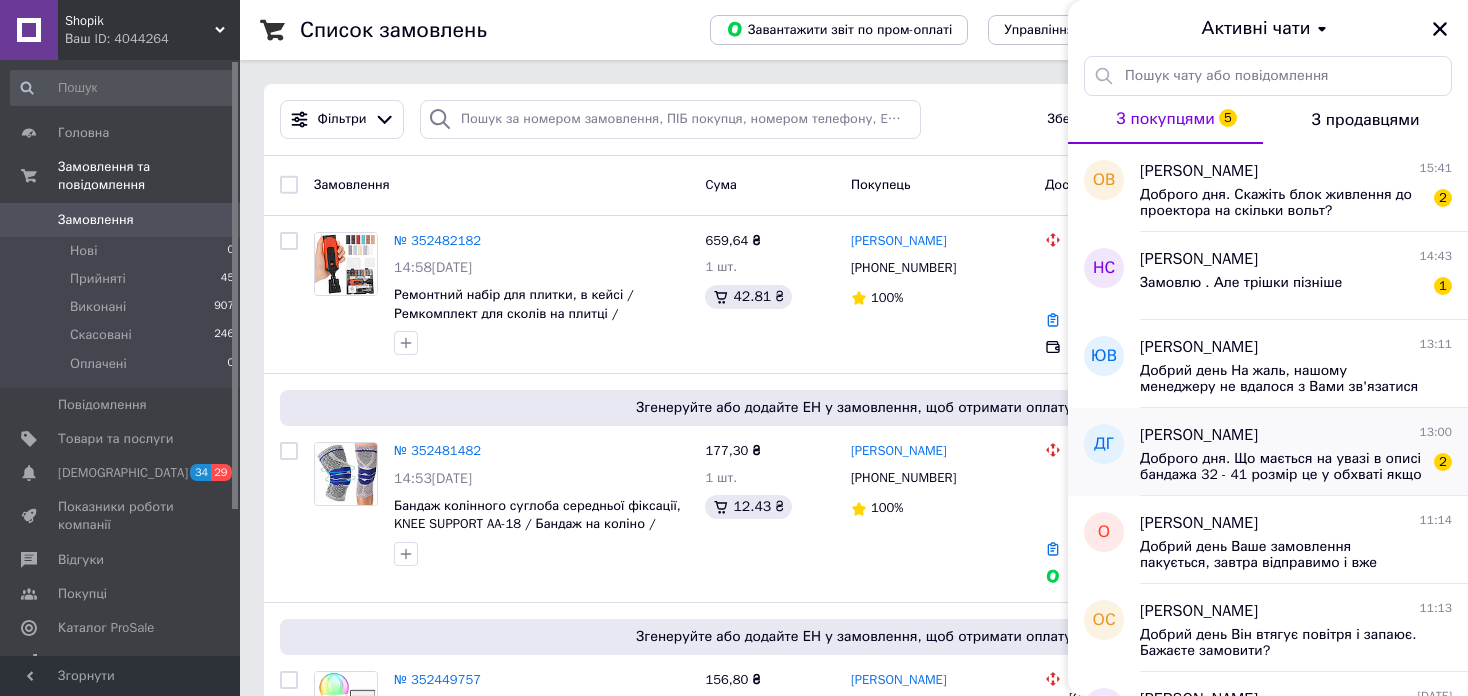 click on "[PERSON_NAME]" at bounding box center [1199, 435] 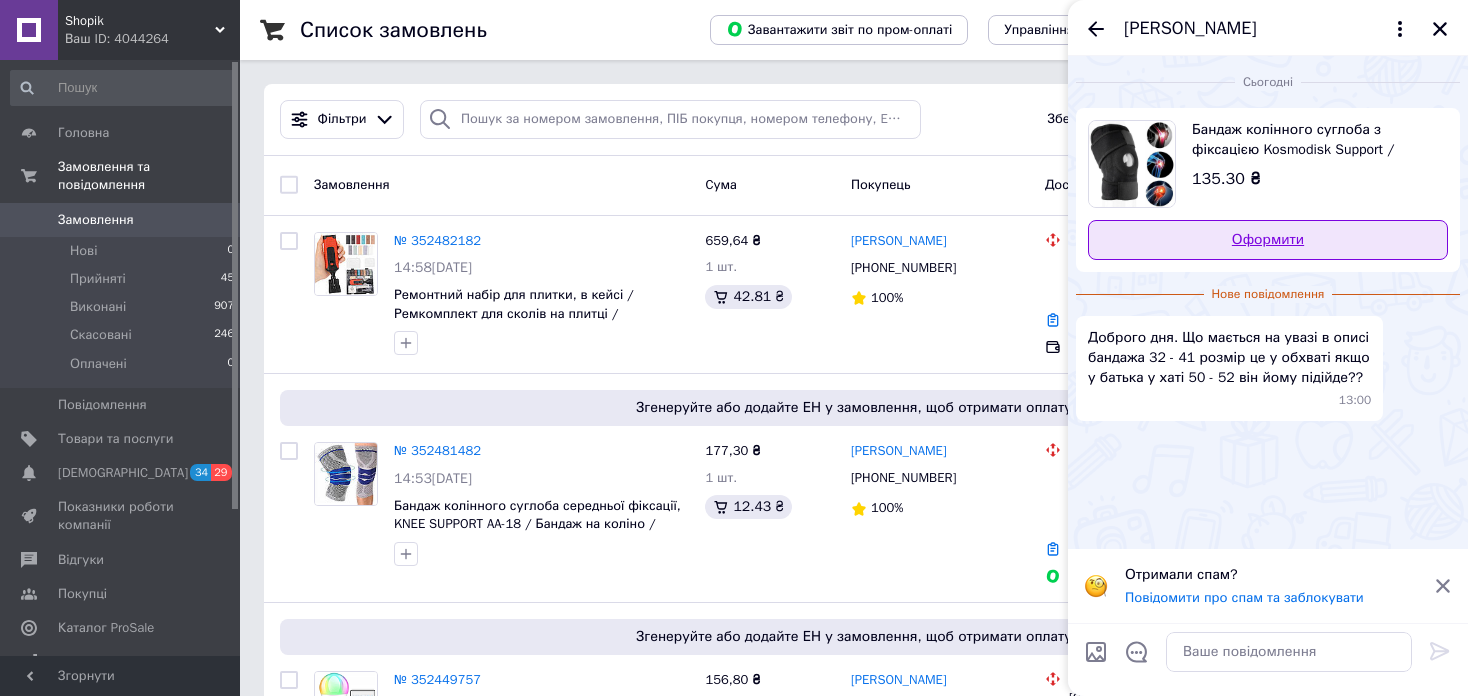 click on "Оформити" at bounding box center [1268, 240] 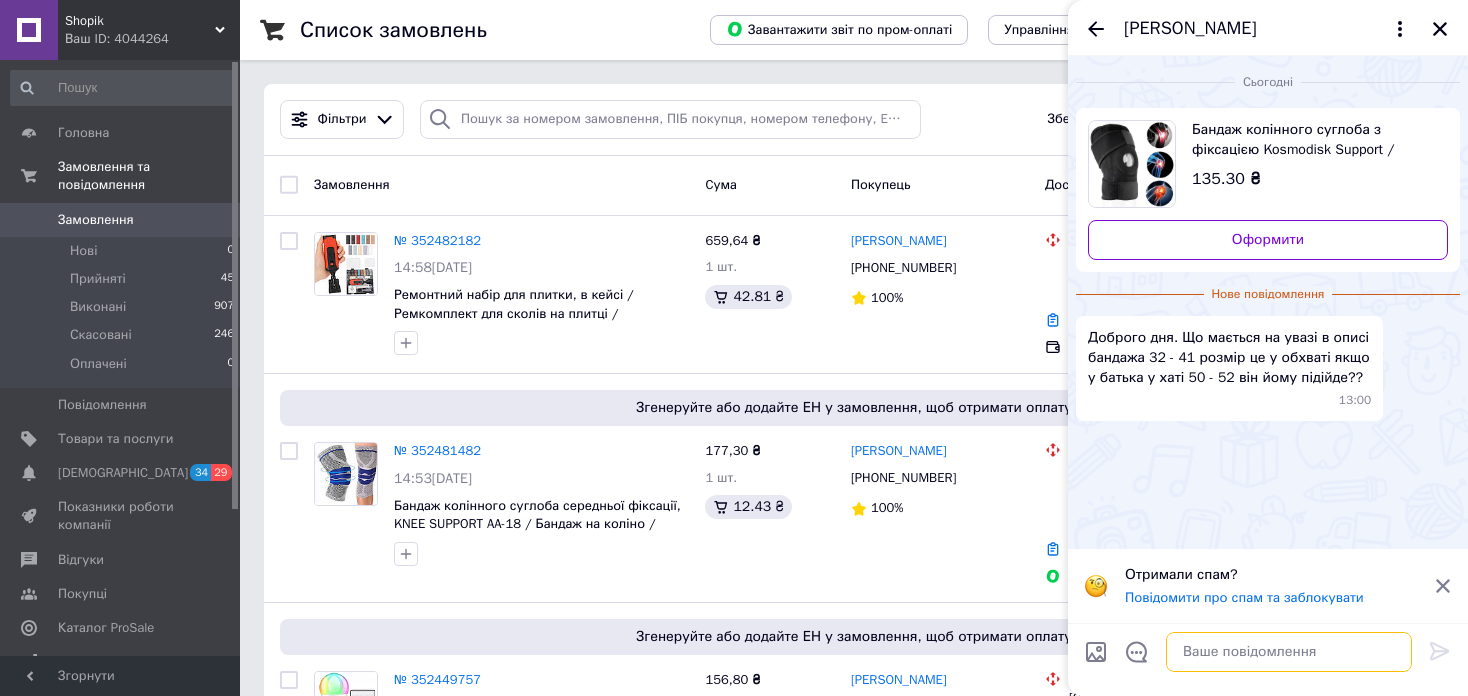 click at bounding box center [1289, 652] 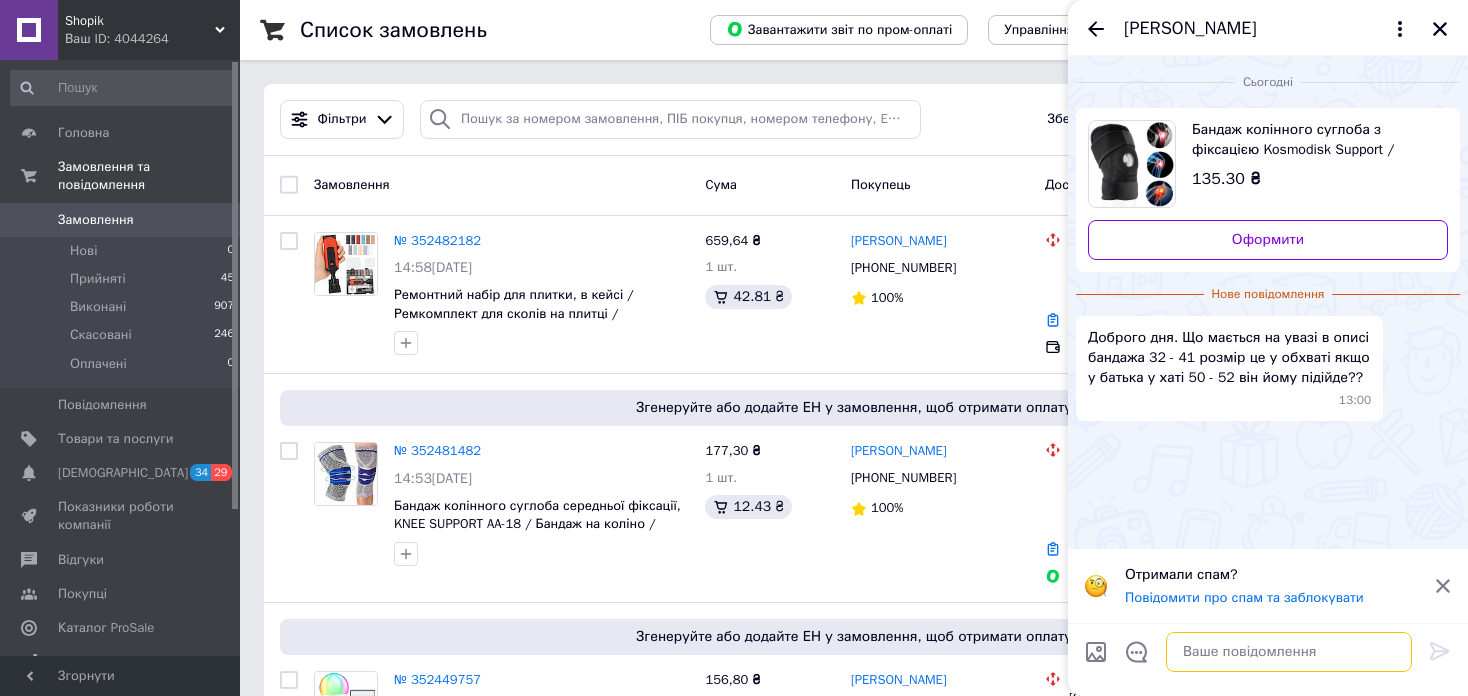 type on "Д" 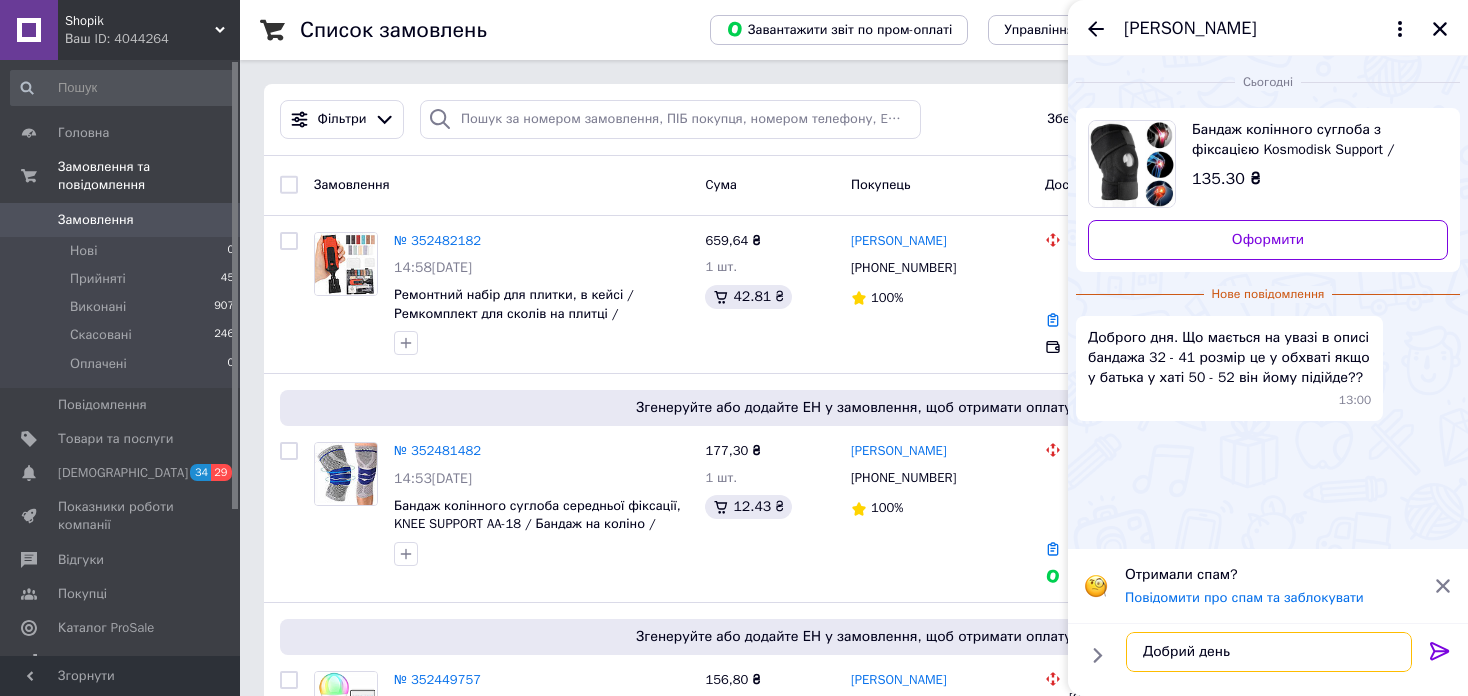 scroll, scrollTop: 12, scrollLeft: 0, axis: vertical 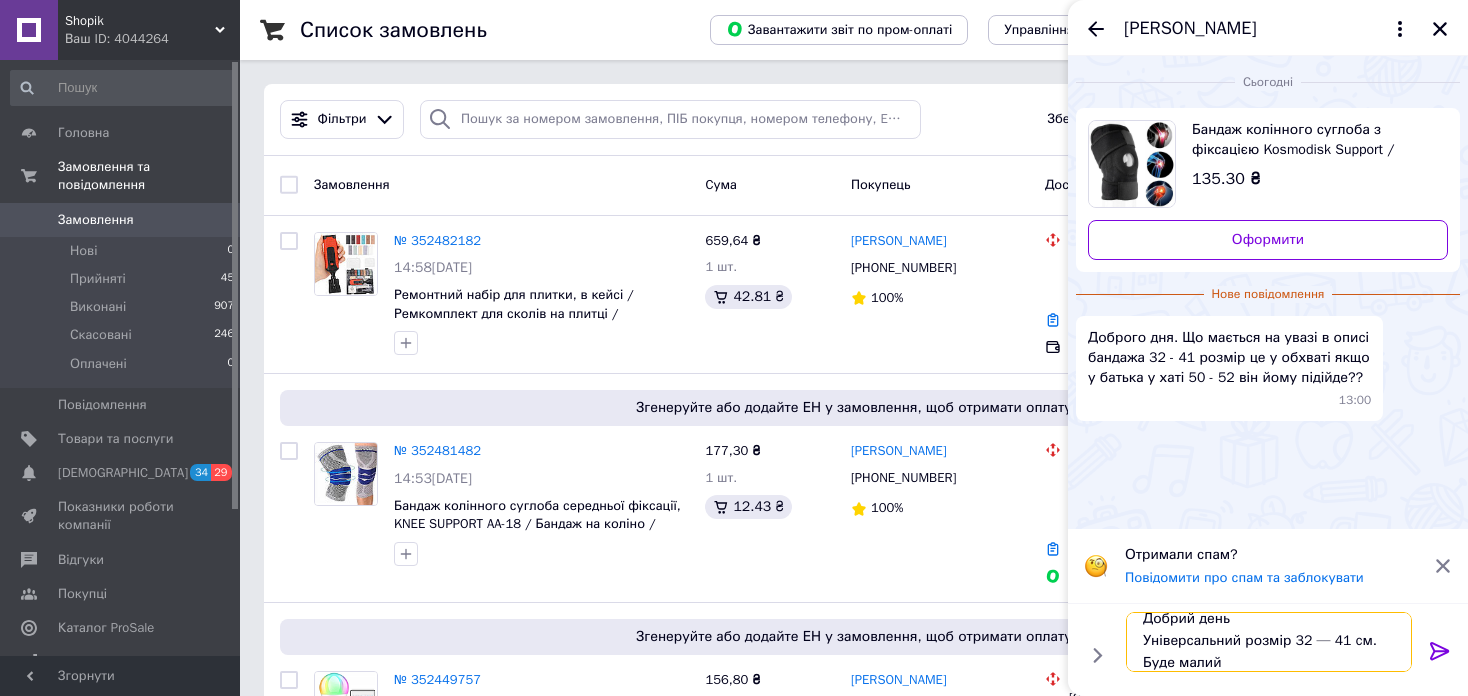 type on "Добрий день
Універсальний розмір 32 — 41 cм.
Буде малий." 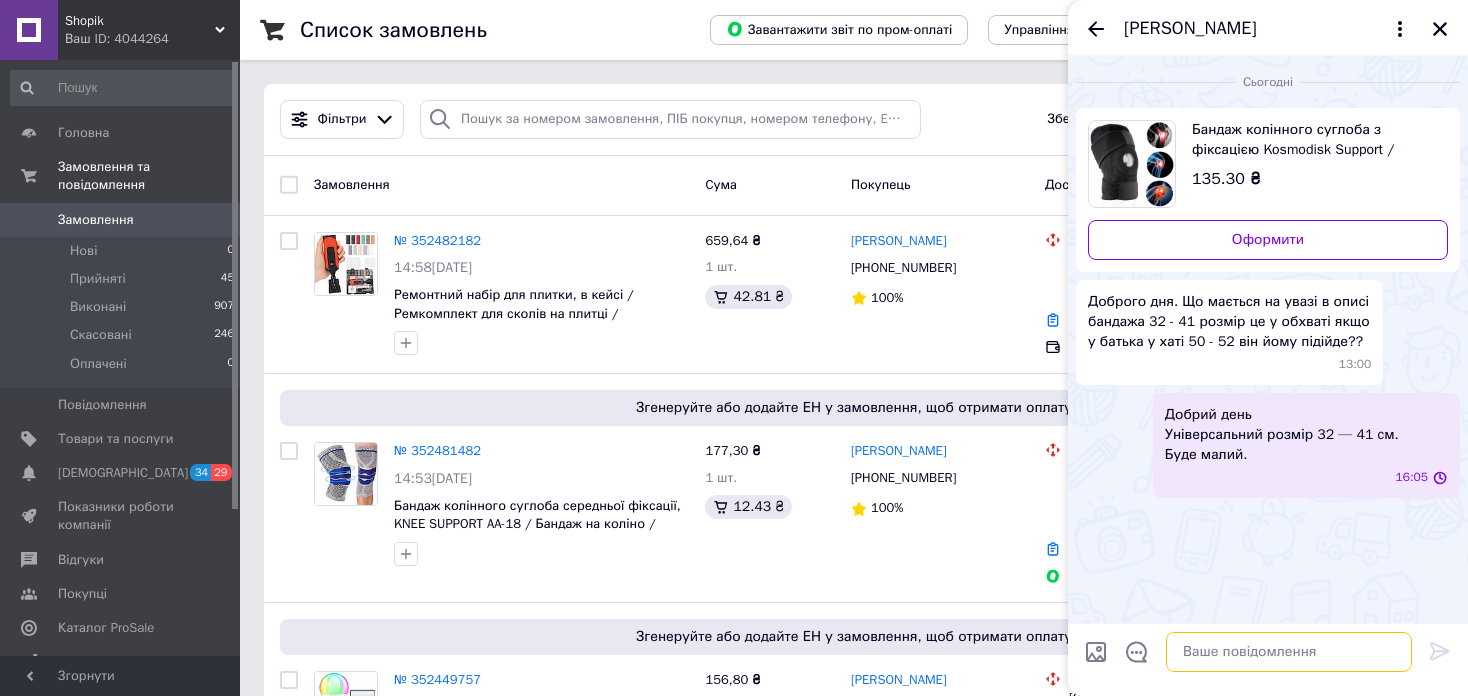 scroll, scrollTop: 0, scrollLeft: 0, axis: both 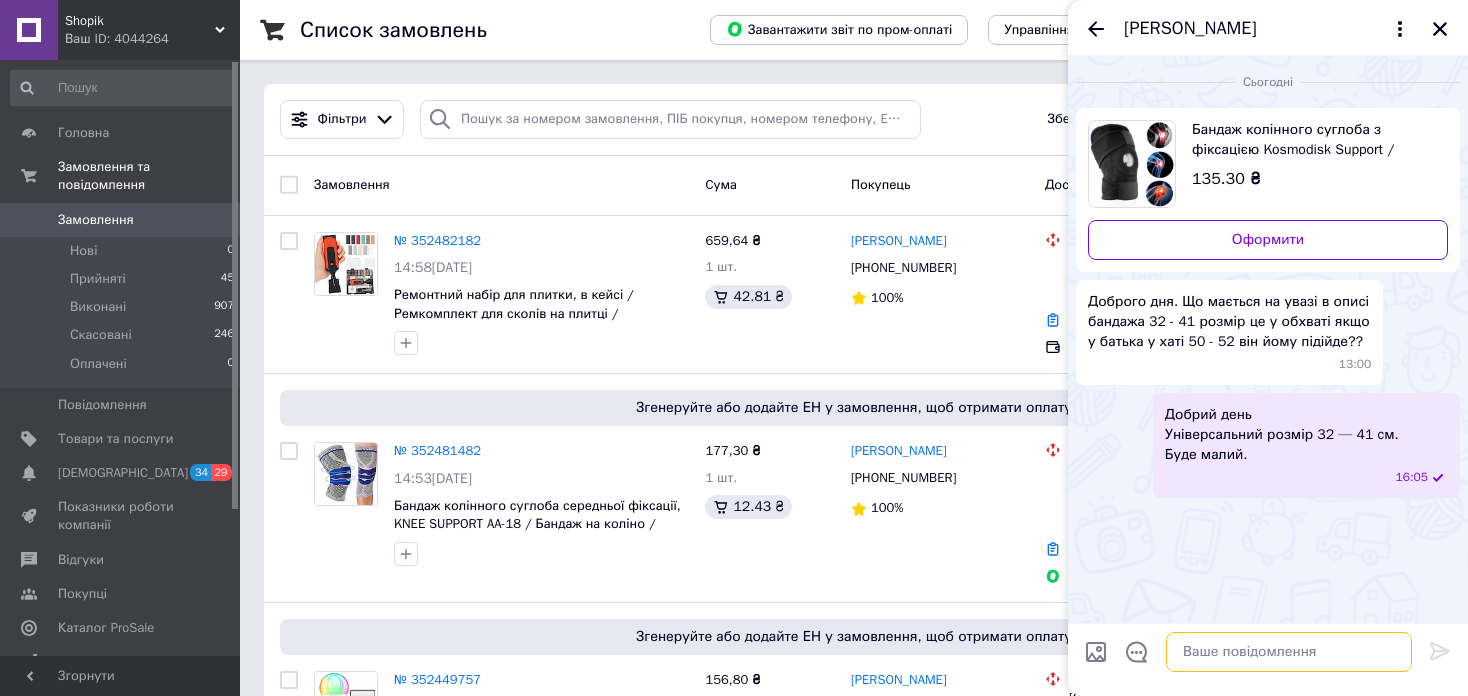 type 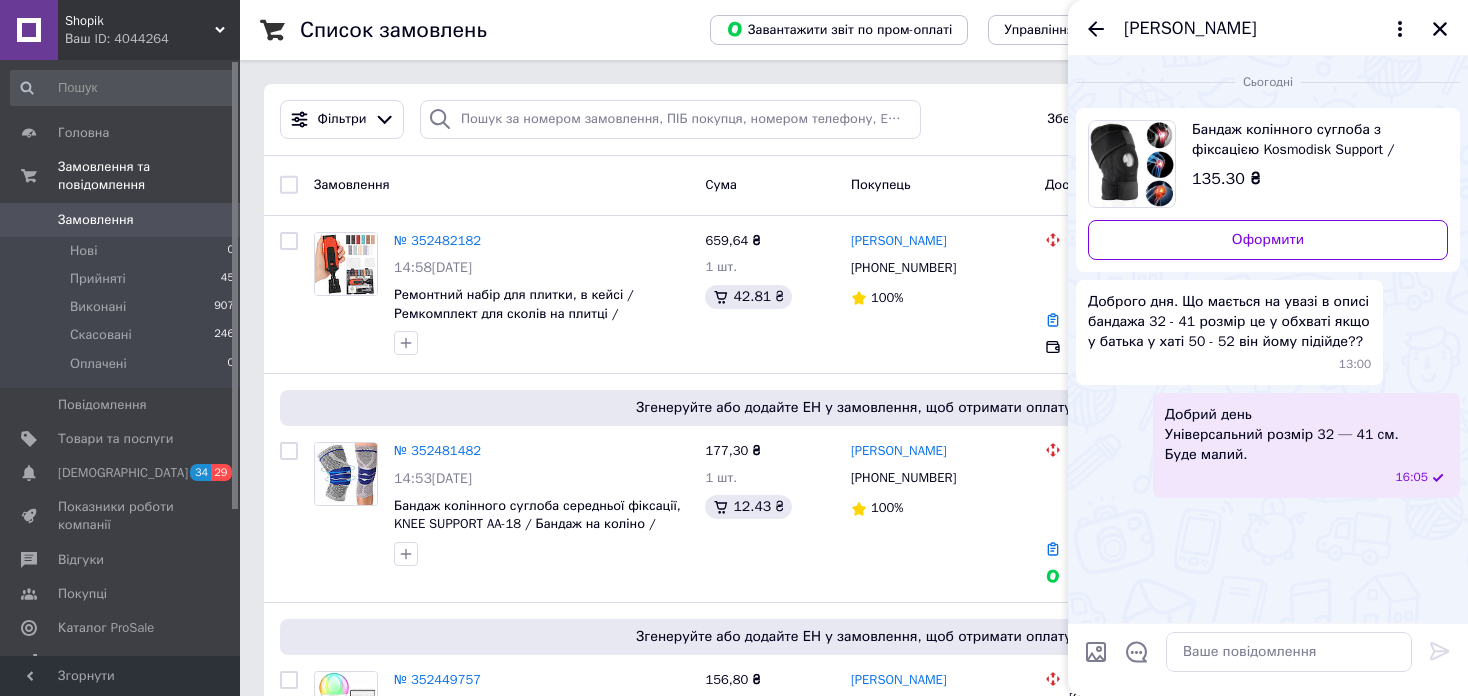 click 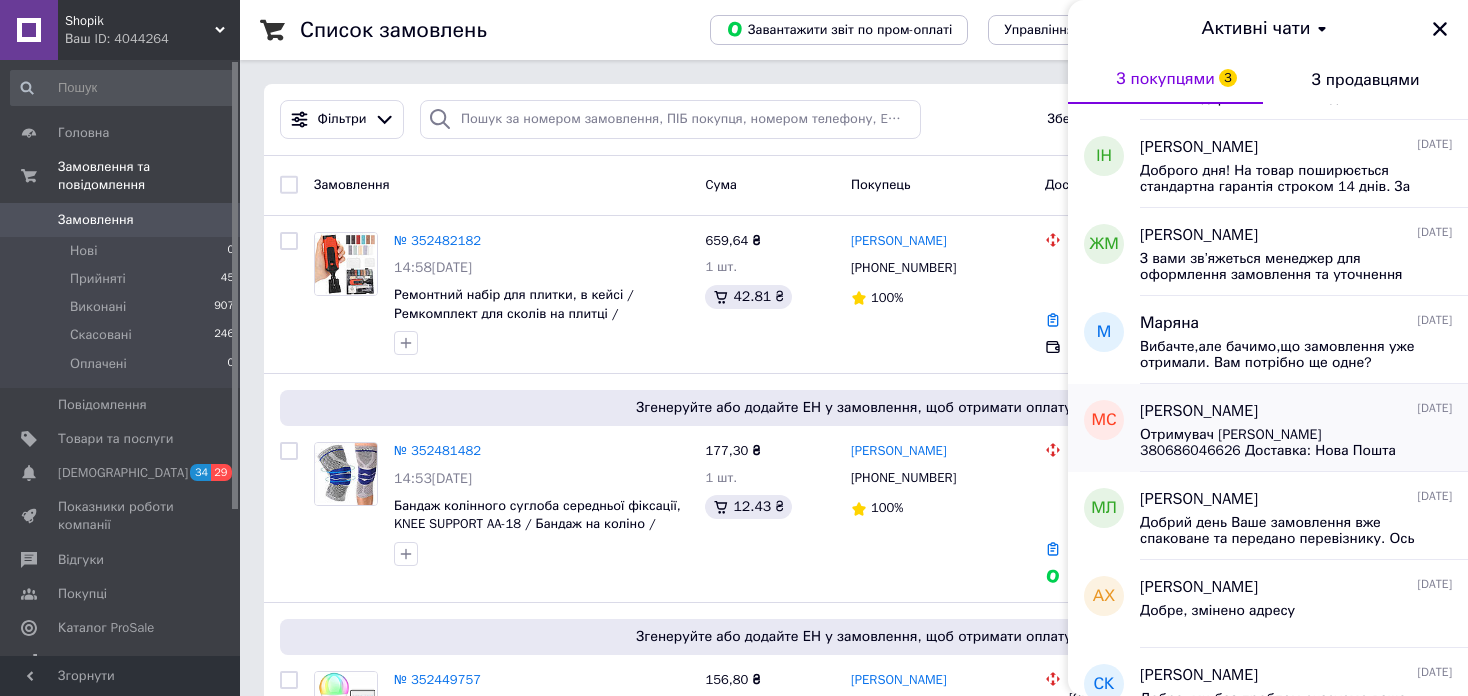 scroll, scrollTop: 100, scrollLeft: 0, axis: vertical 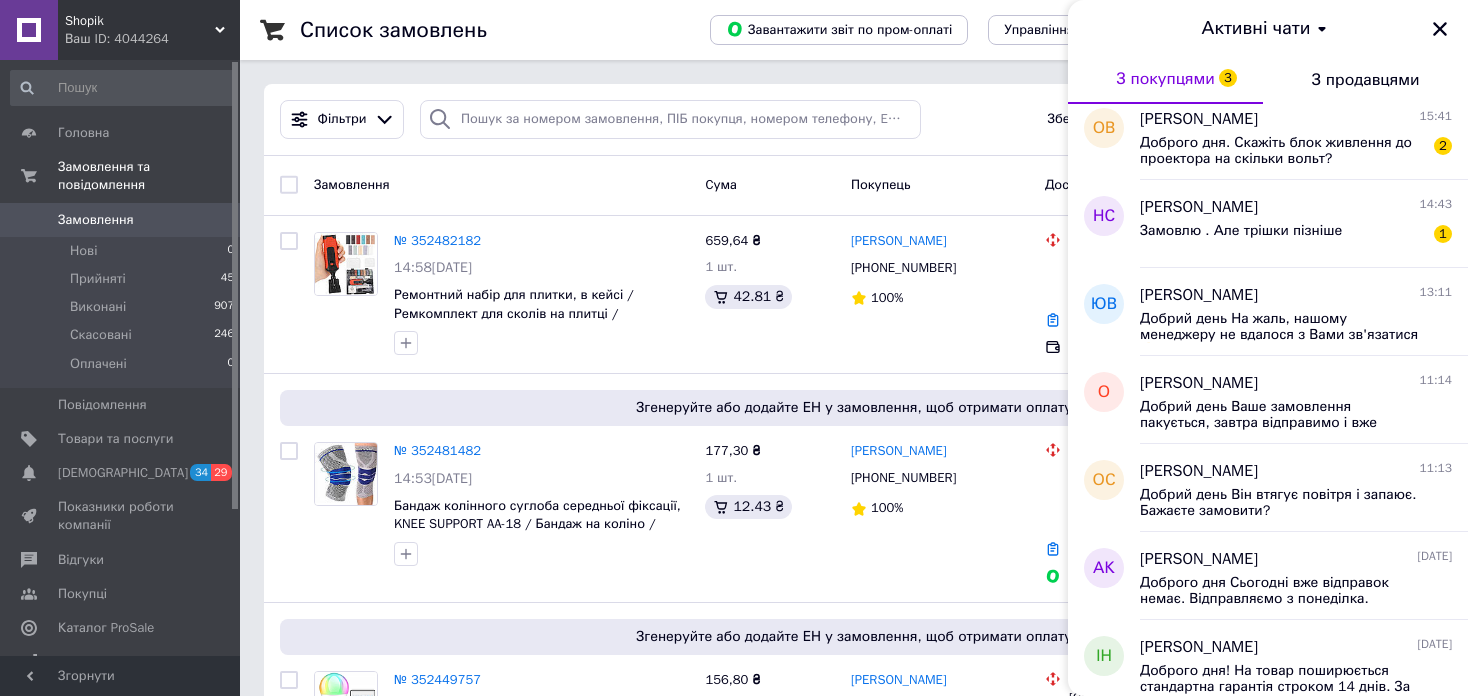 click on "Shopik" at bounding box center [140, 21] 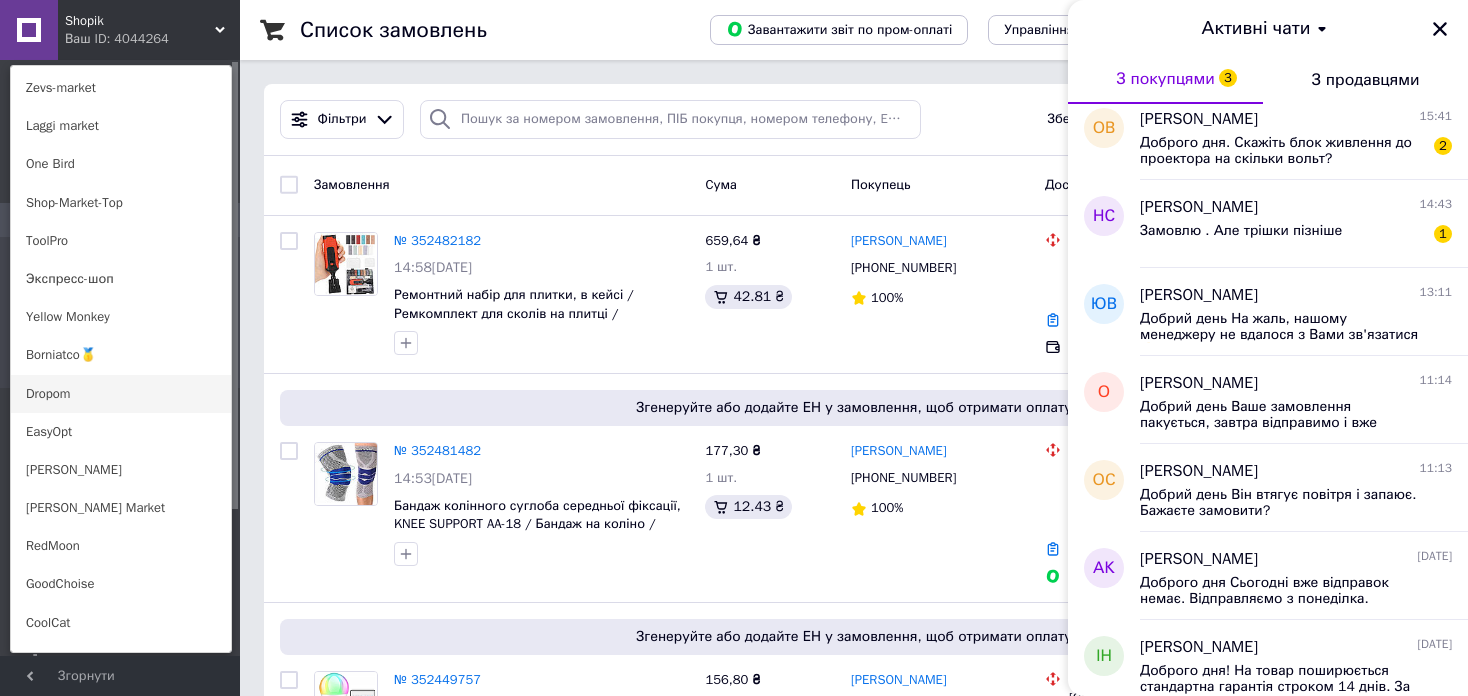 scroll, scrollTop: 1400, scrollLeft: 0, axis: vertical 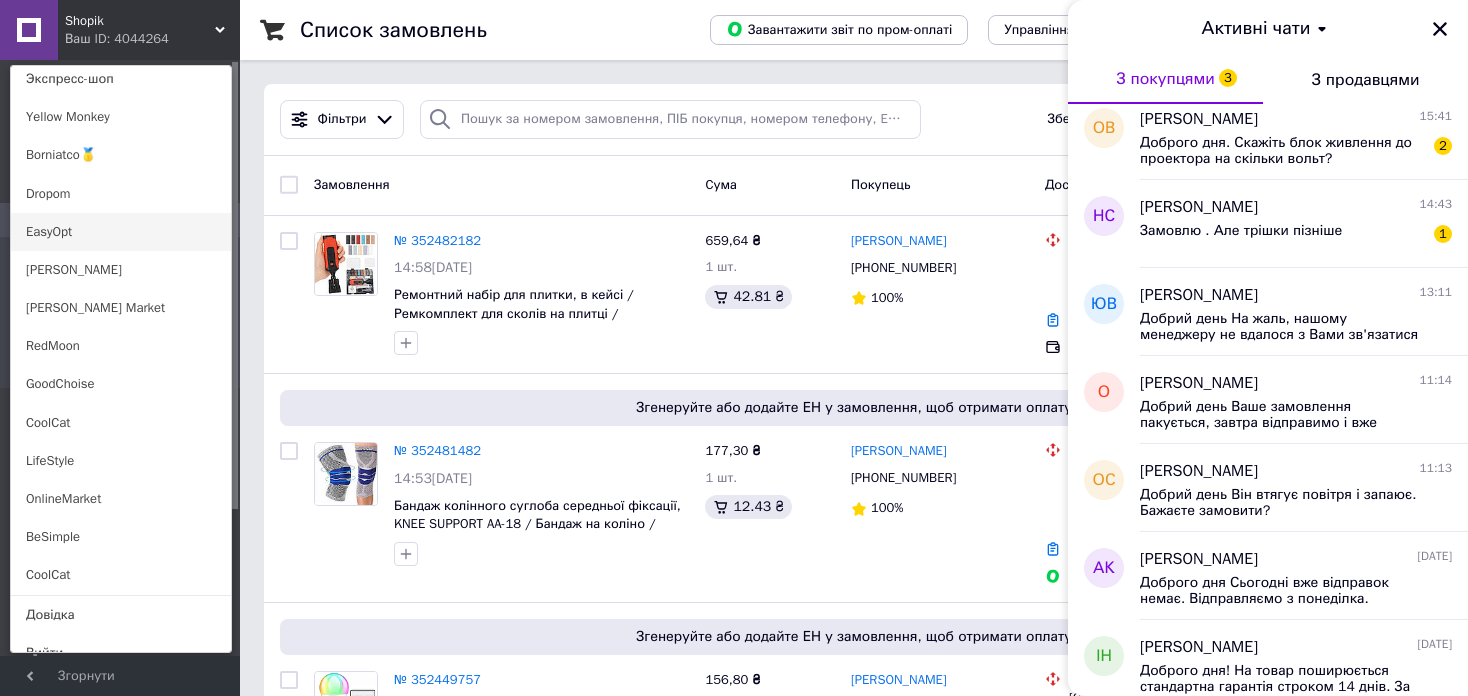 click on "EasyOpt" at bounding box center (121, 232) 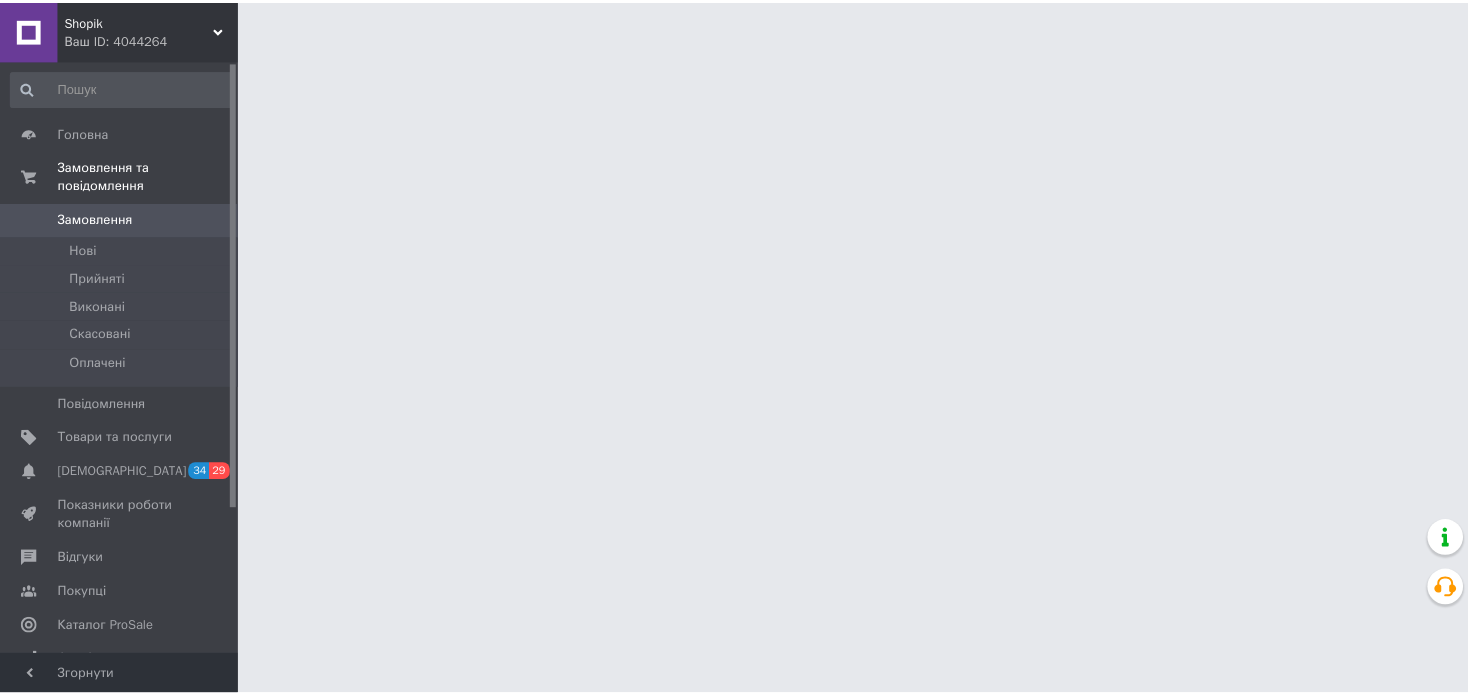 scroll, scrollTop: 0, scrollLeft: 0, axis: both 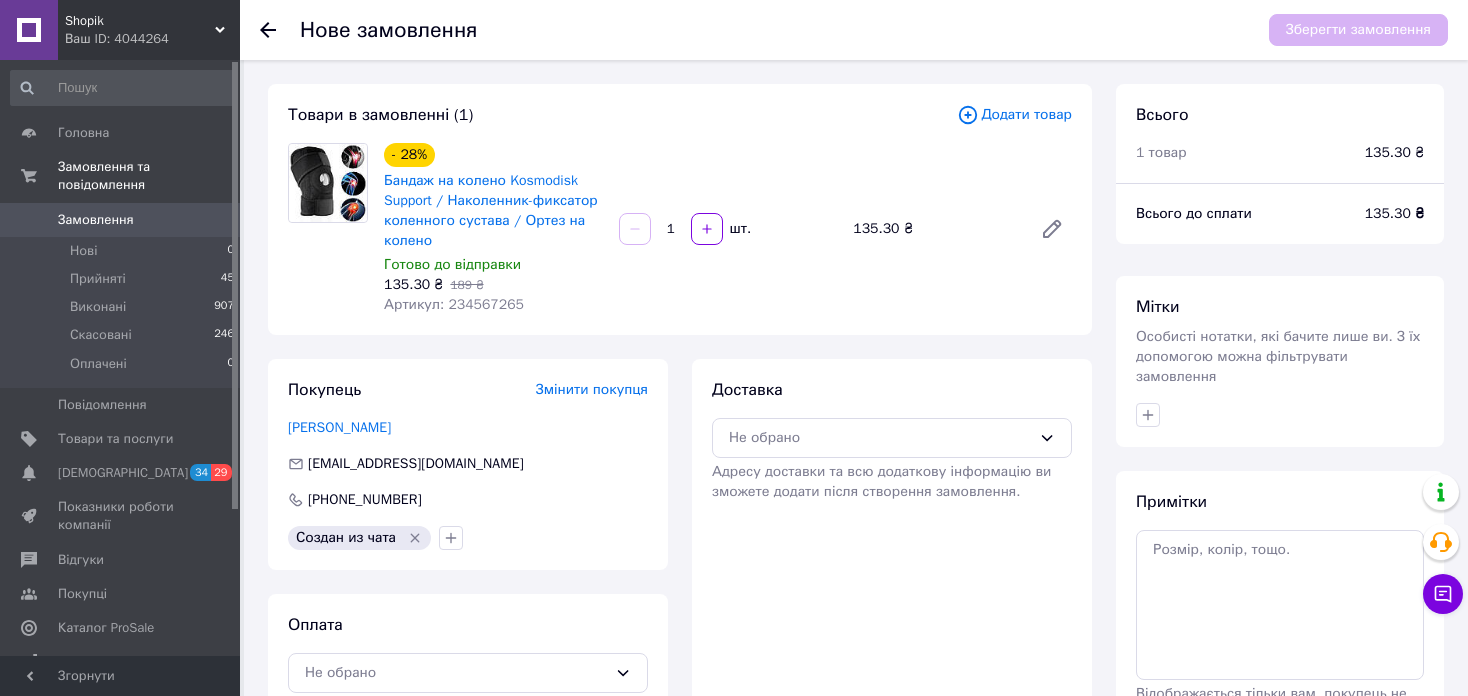 click on "Артикул: 234567265" at bounding box center [454, 304] 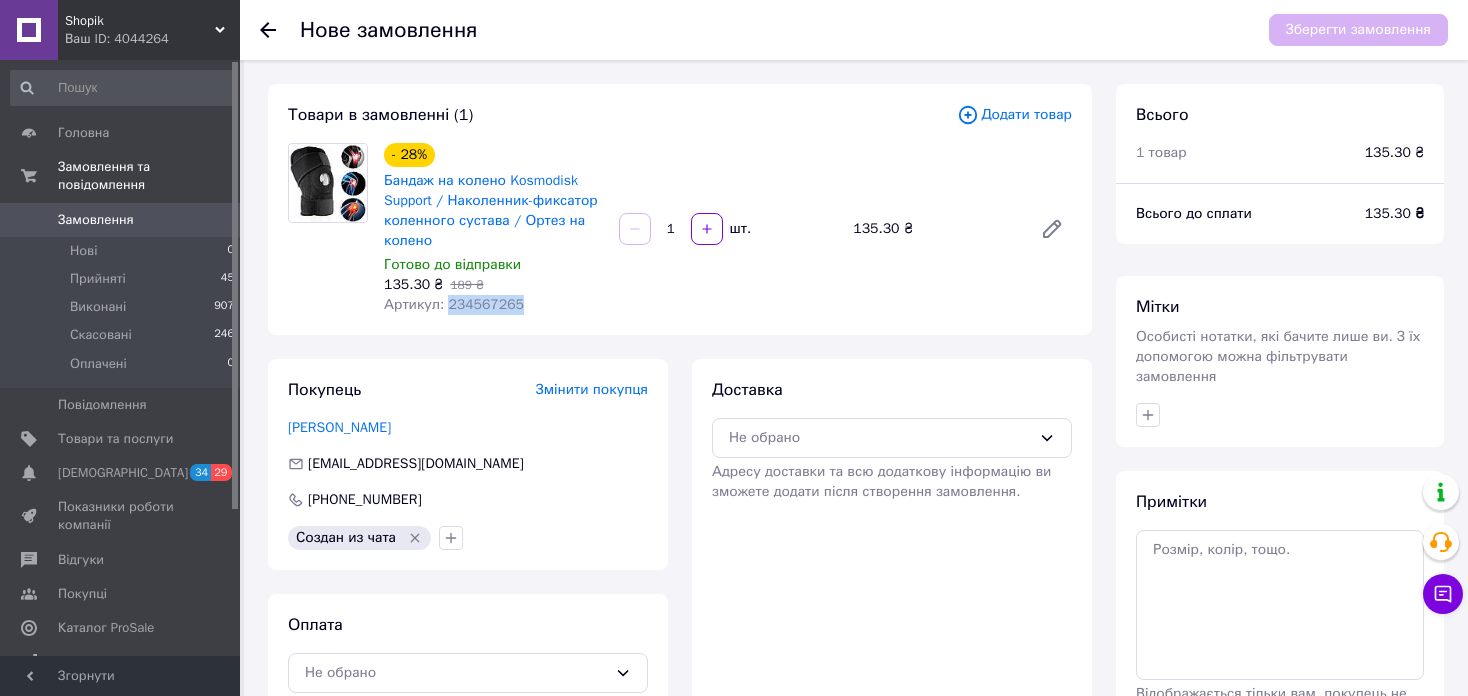 click on "Артикул: 234567265" at bounding box center (454, 304) 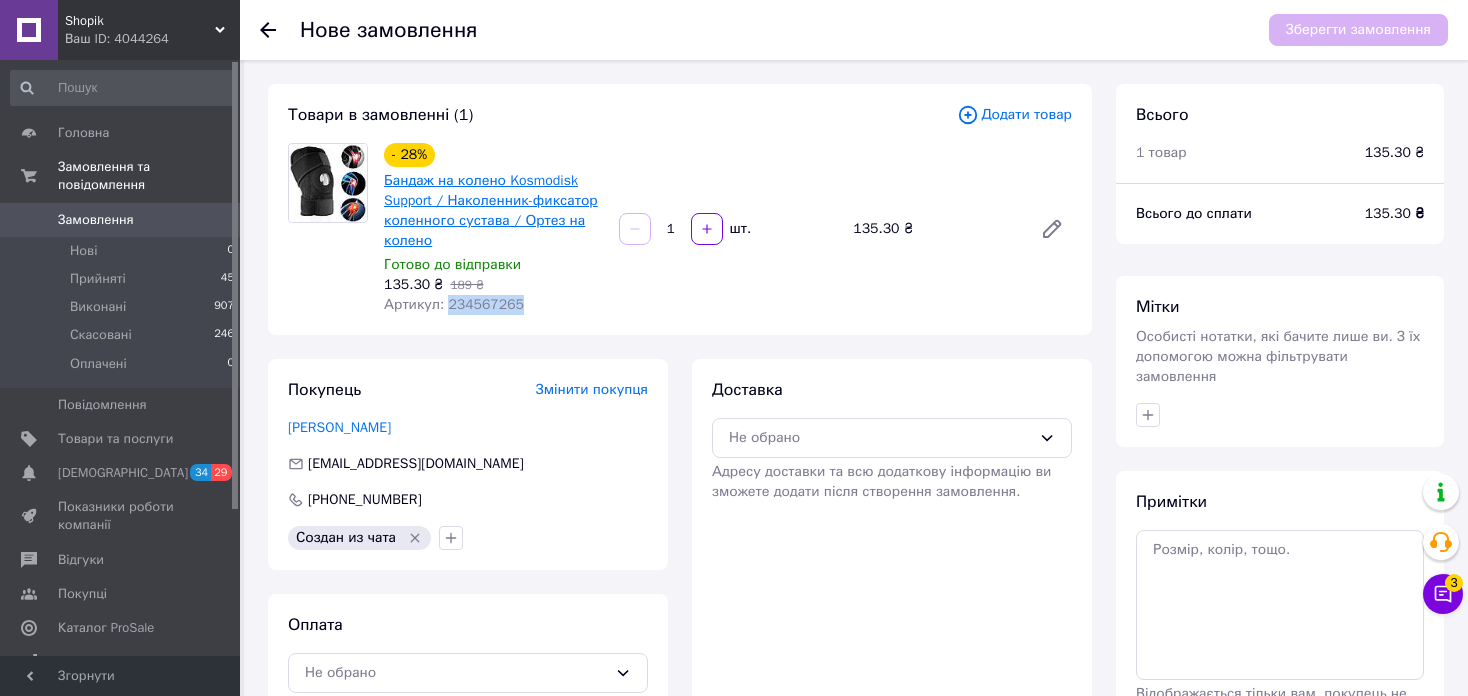 click on "Бандаж на колено Kosmodisk Support / Наколенник-фиксатор коленного сустава / Ортез на колено" at bounding box center (491, 210) 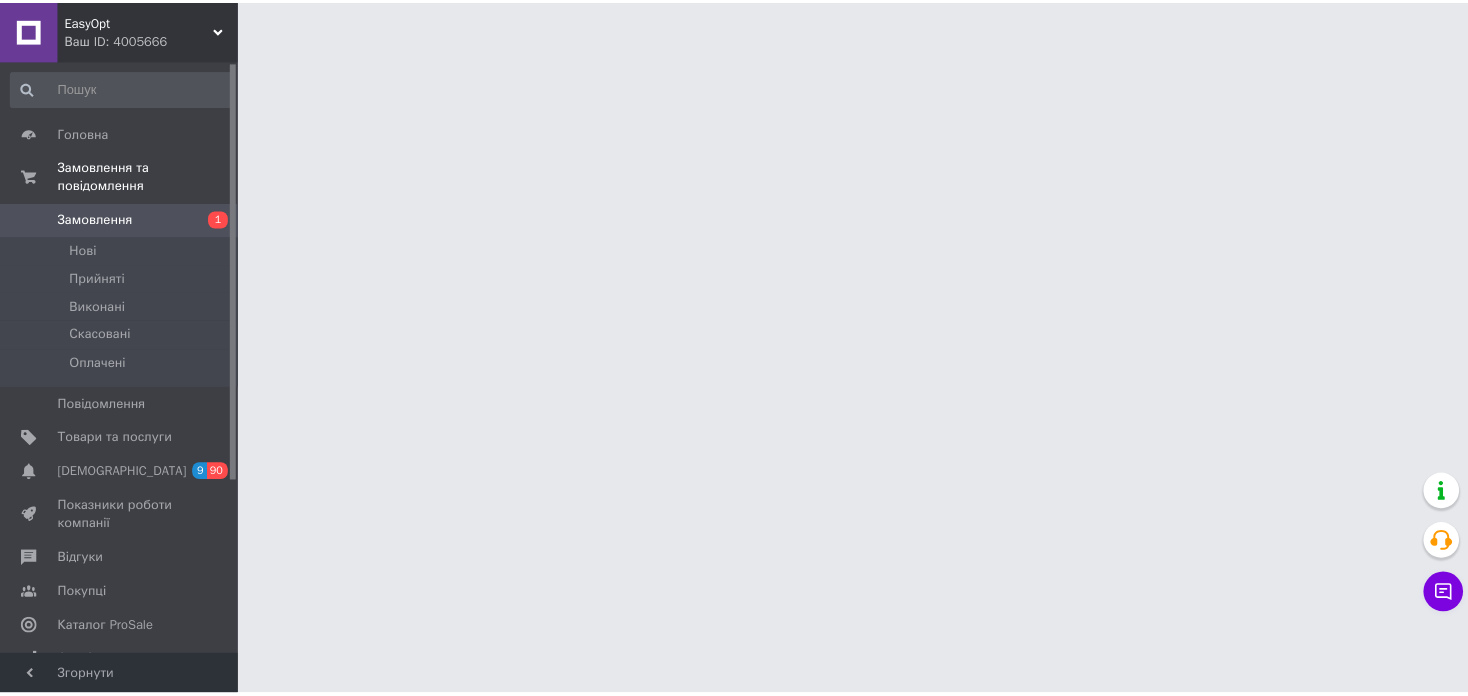 scroll, scrollTop: 0, scrollLeft: 0, axis: both 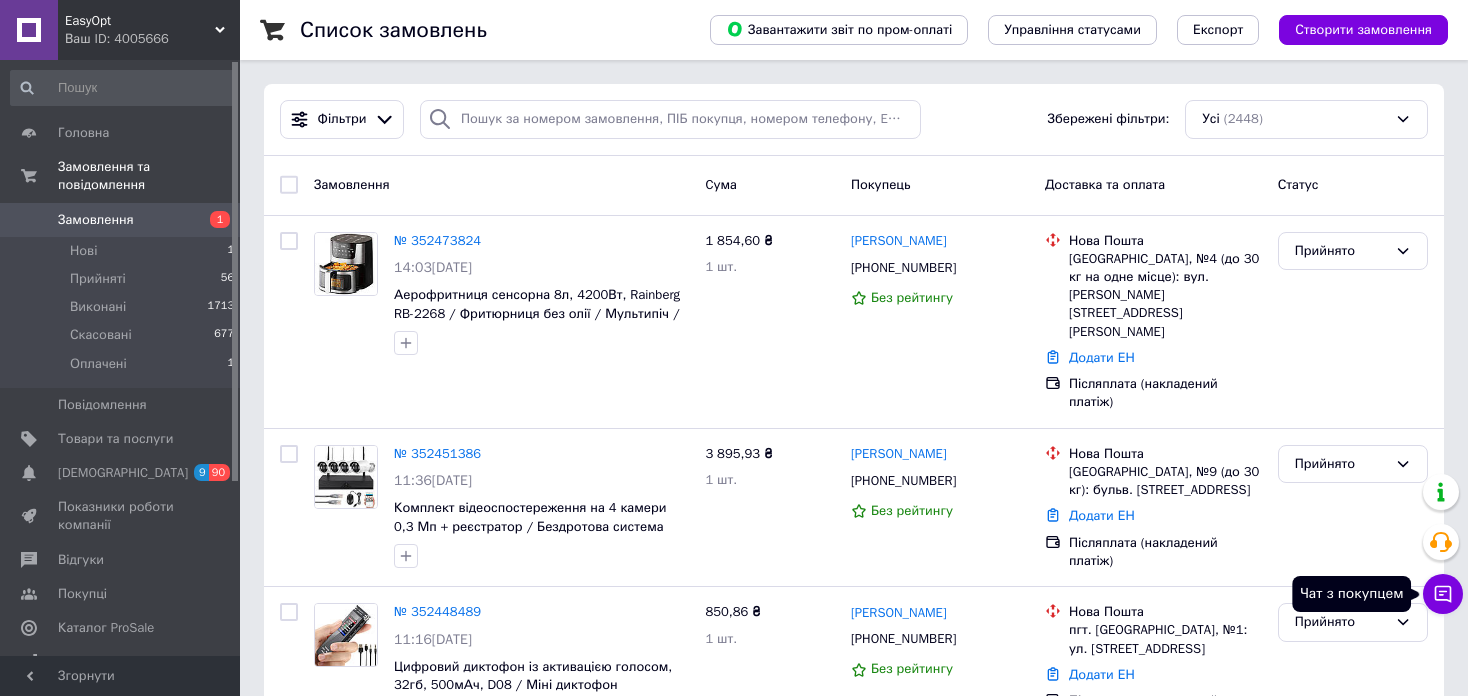 click 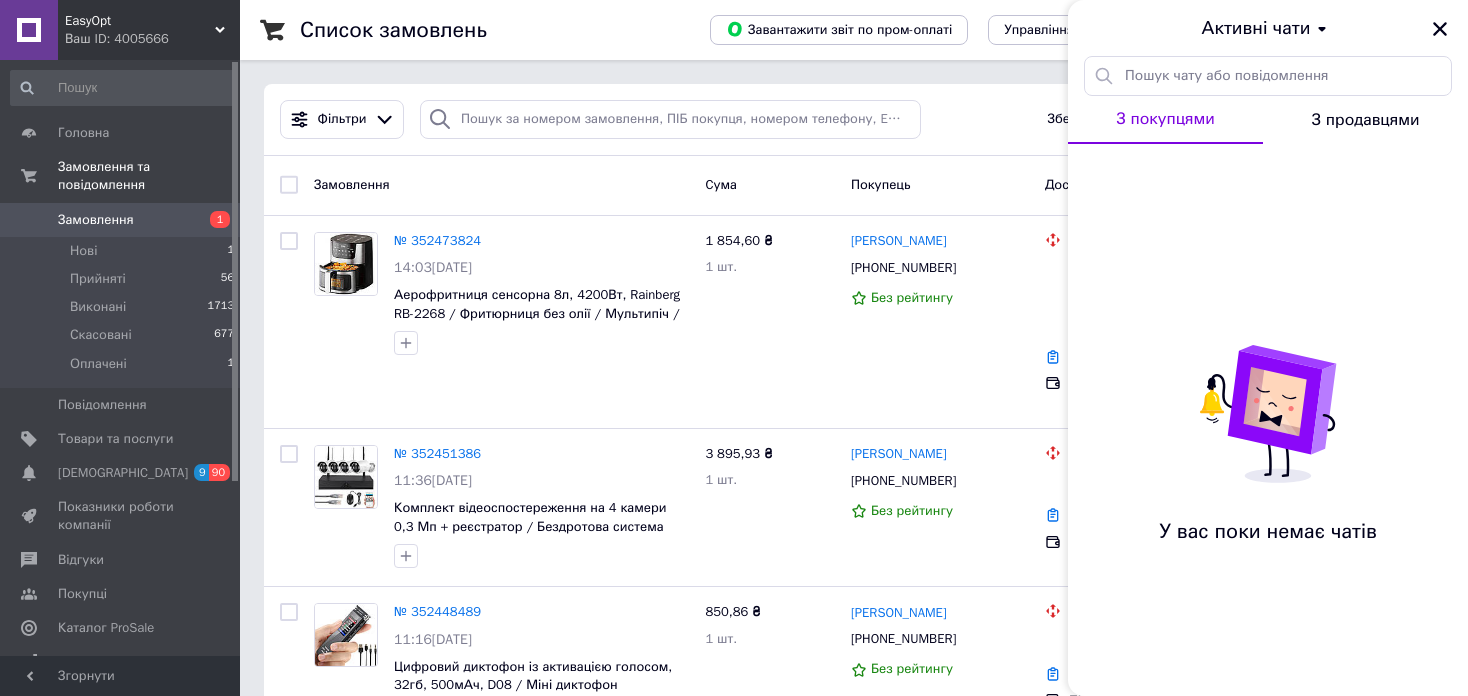 click on "EasyOpt" at bounding box center (140, 21) 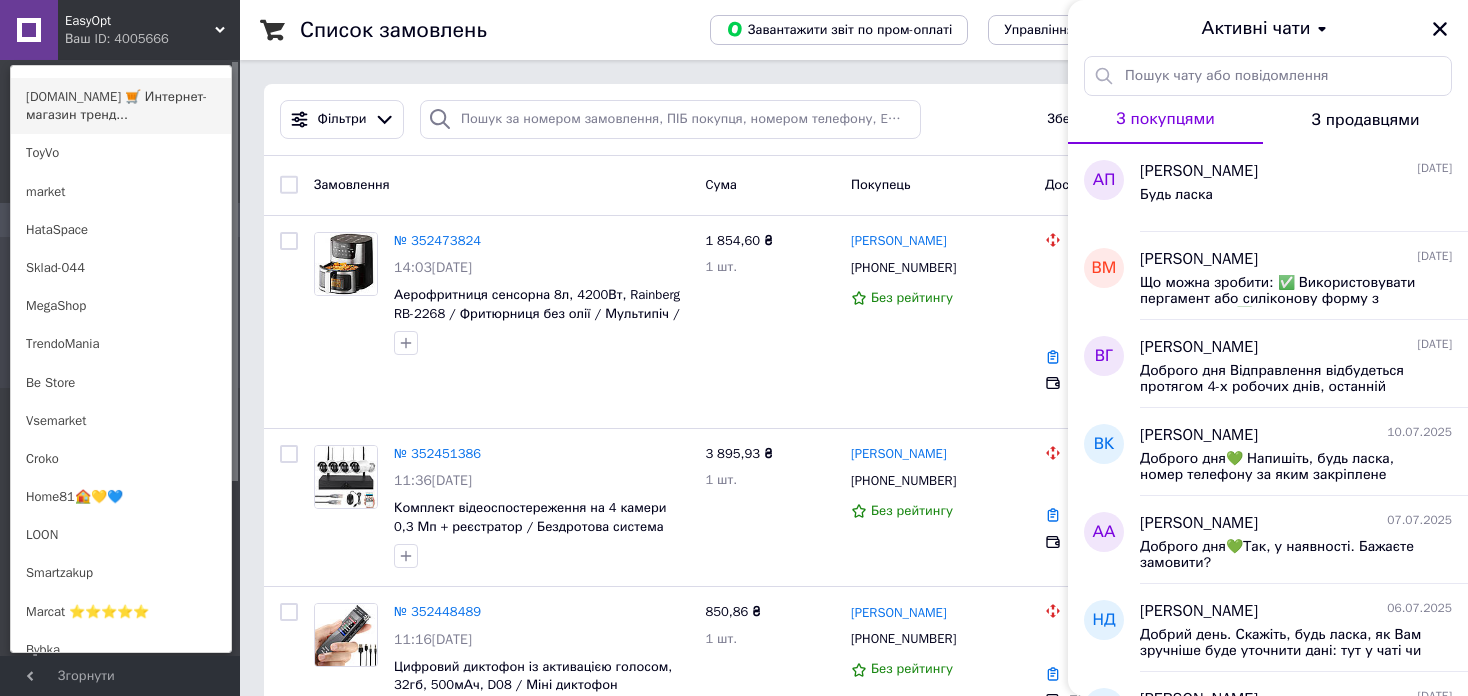 scroll, scrollTop: 700, scrollLeft: 0, axis: vertical 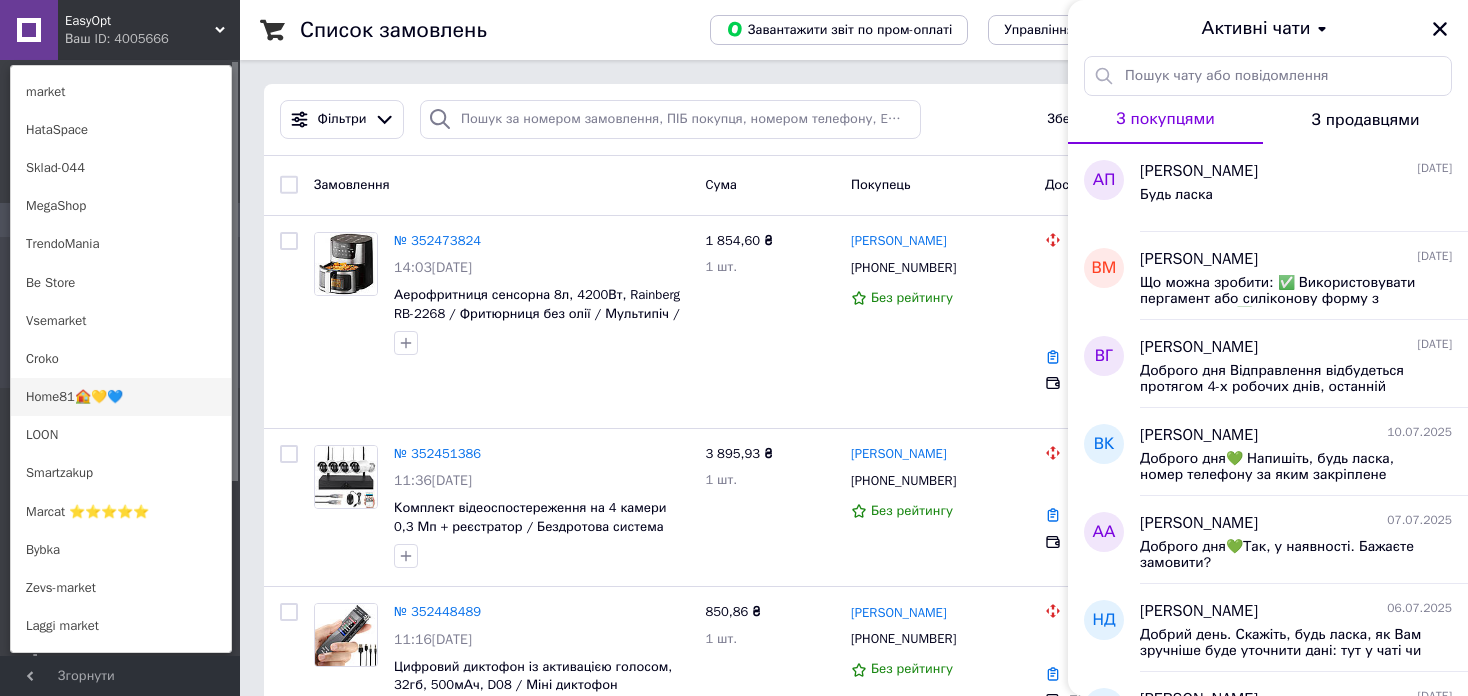 click on "Home81🏠💛💙" at bounding box center (121, 397) 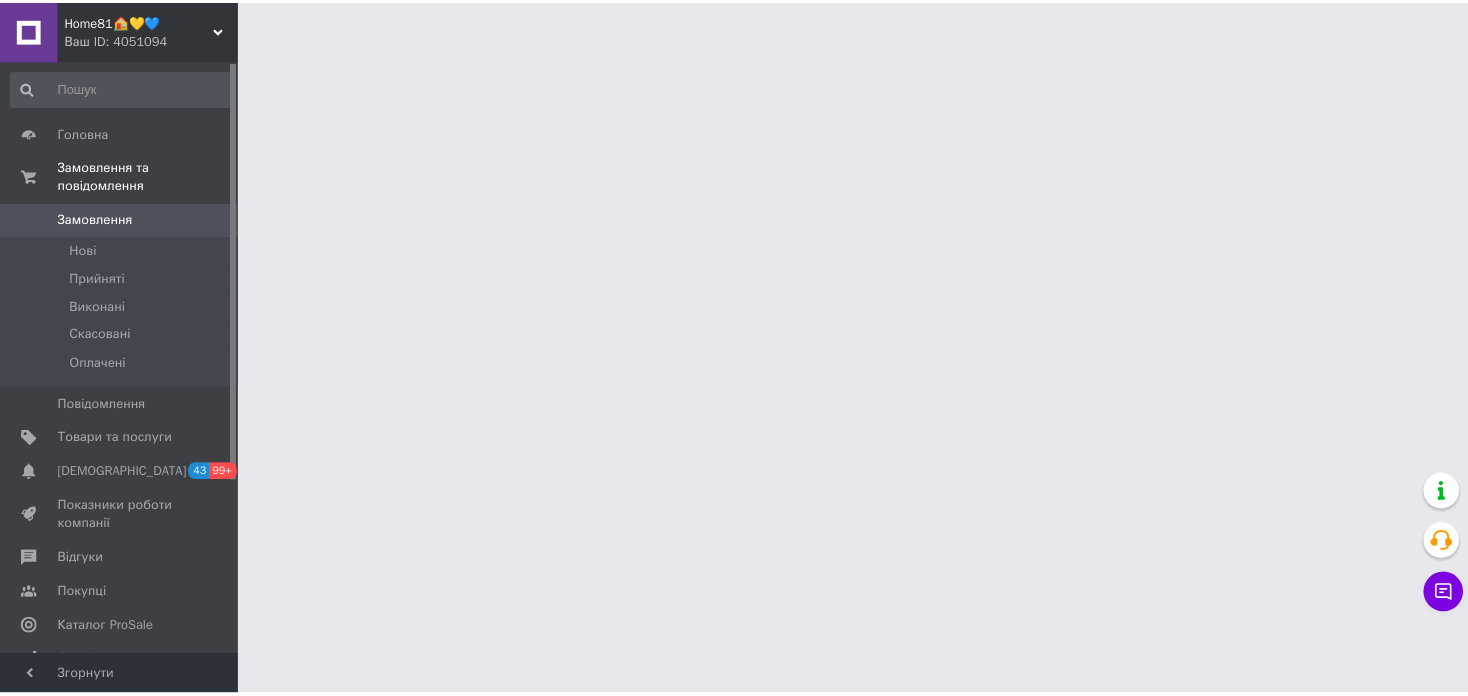scroll, scrollTop: 0, scrollLeft: 0, axis: both 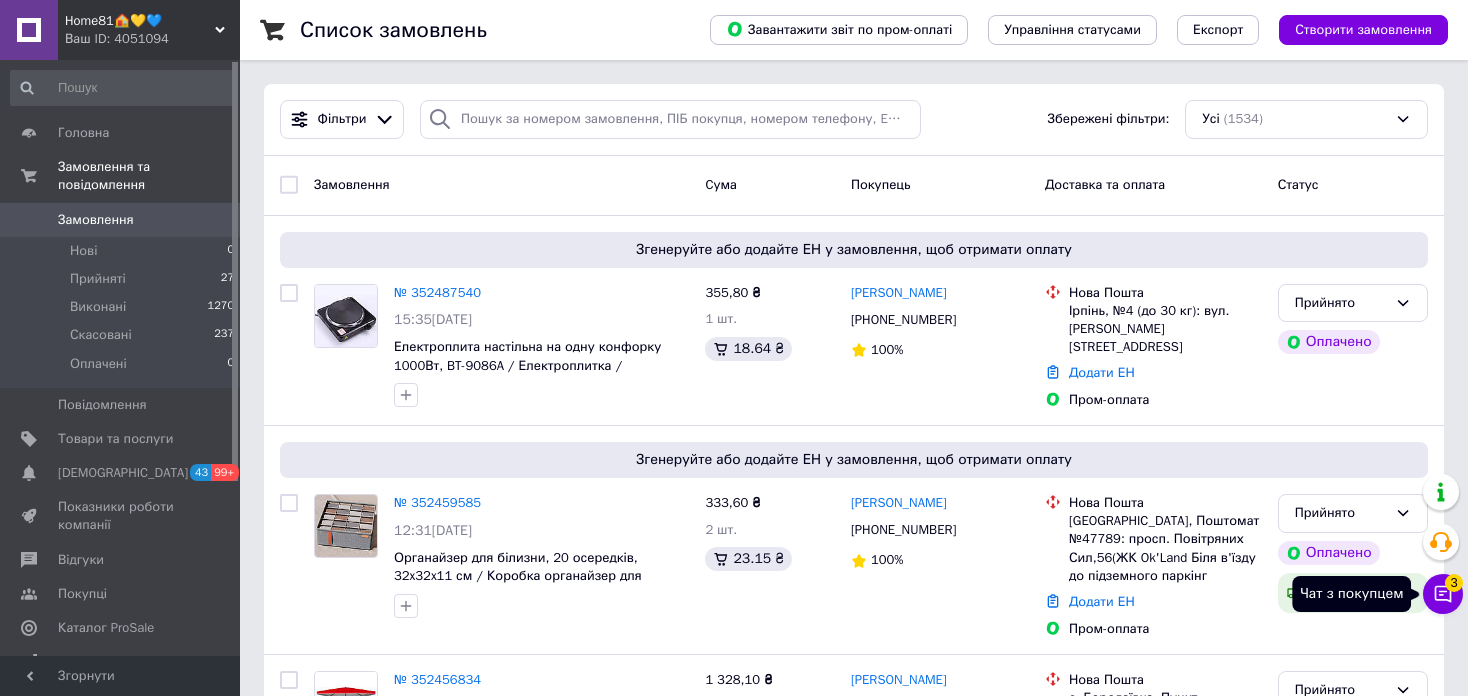 click on "Чат з покупцем 3" at bounding box center [1443, 594] 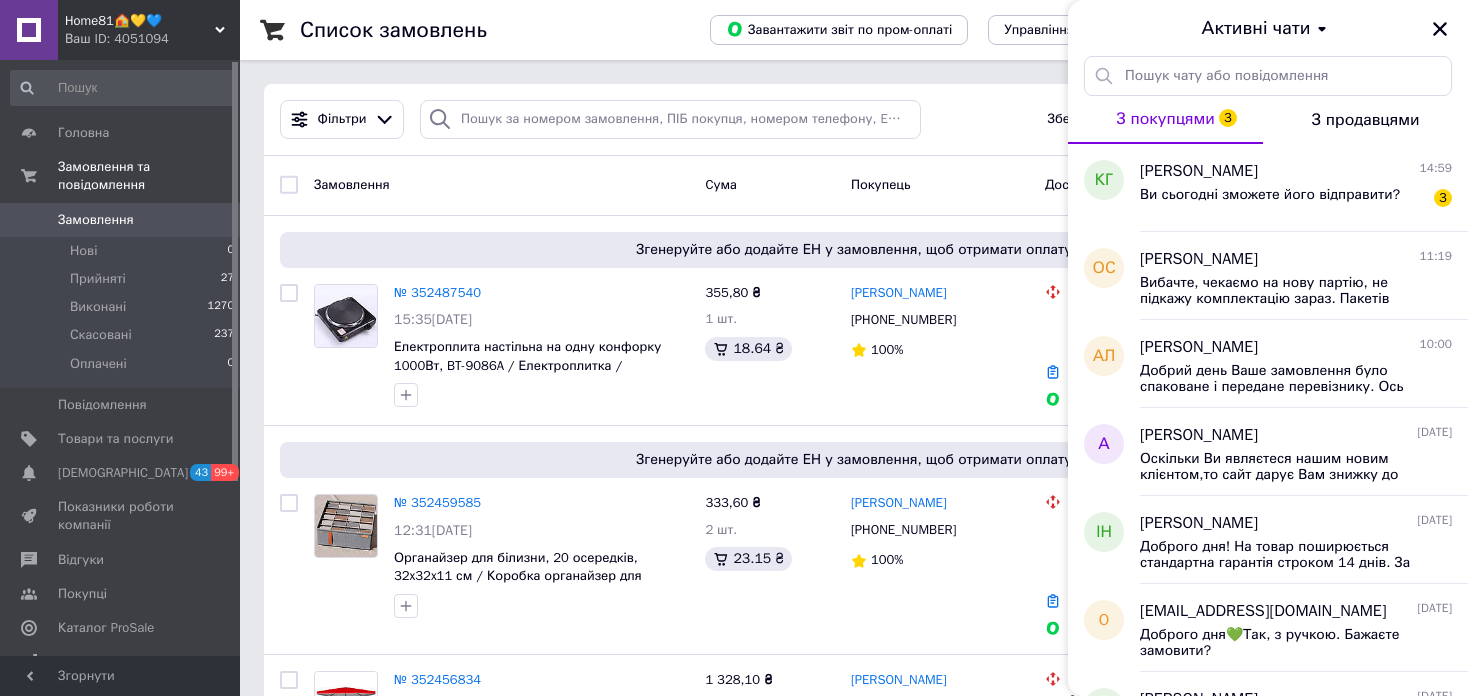 click on "Home81🏠💛💙" at bounding box center (140, 21) 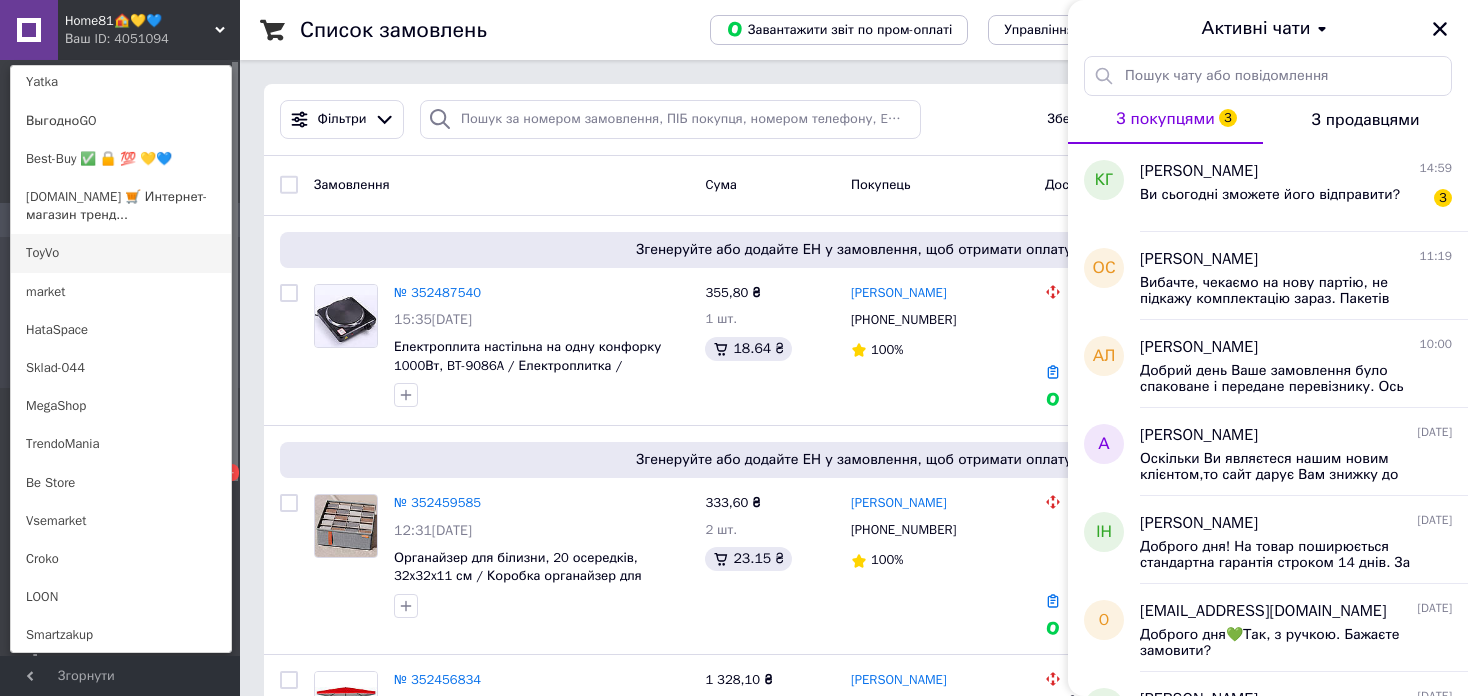 scroll, scrollTop: 700, scrollLeft: 0, axis: vertical 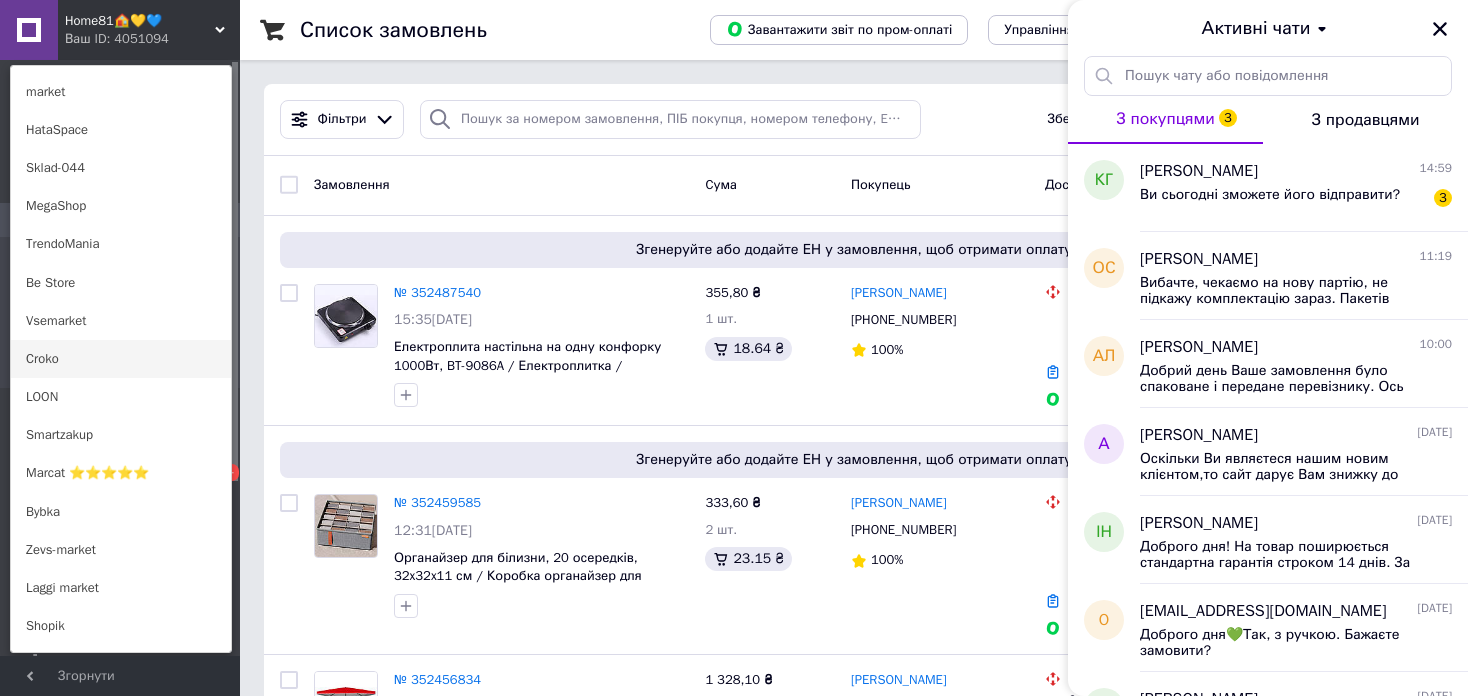 click on "Croko" at bounding box center (121, 359) 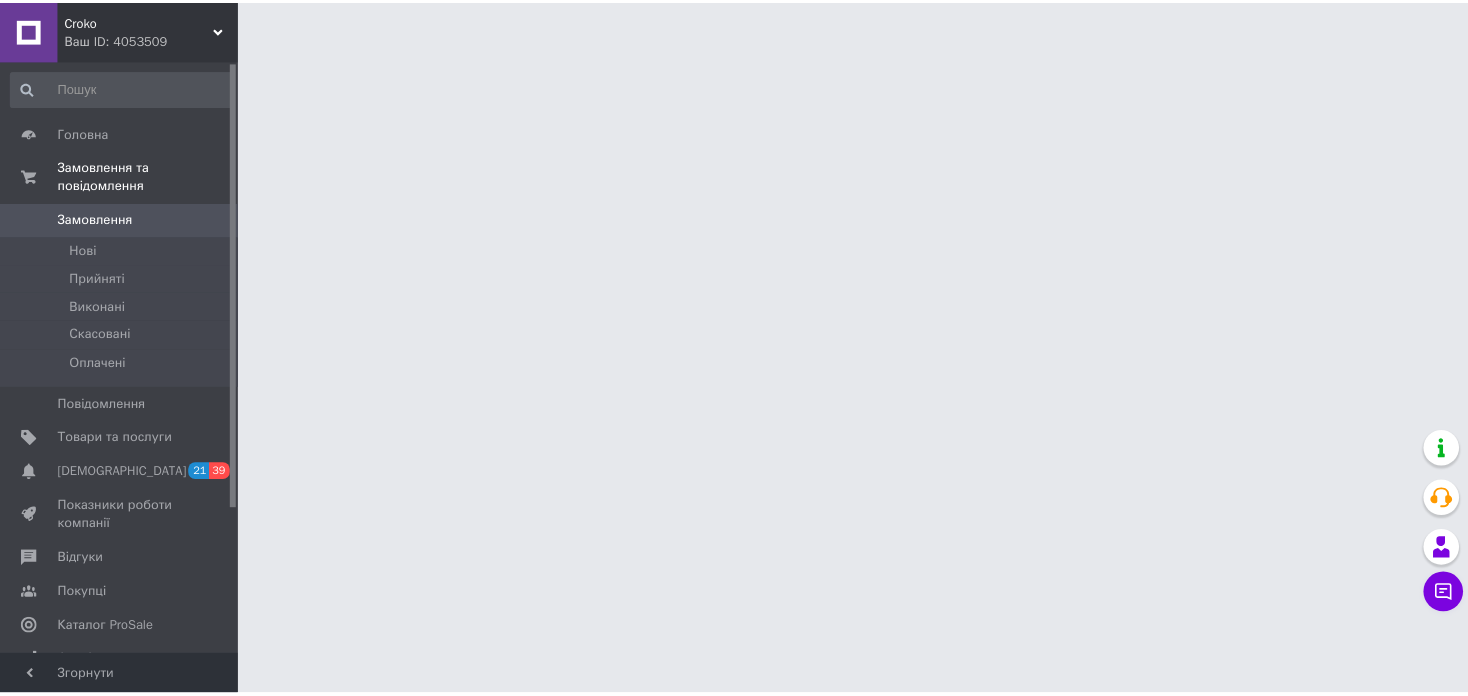 scroll, scrollTop: 0, scrollLeft: 0, axis: both 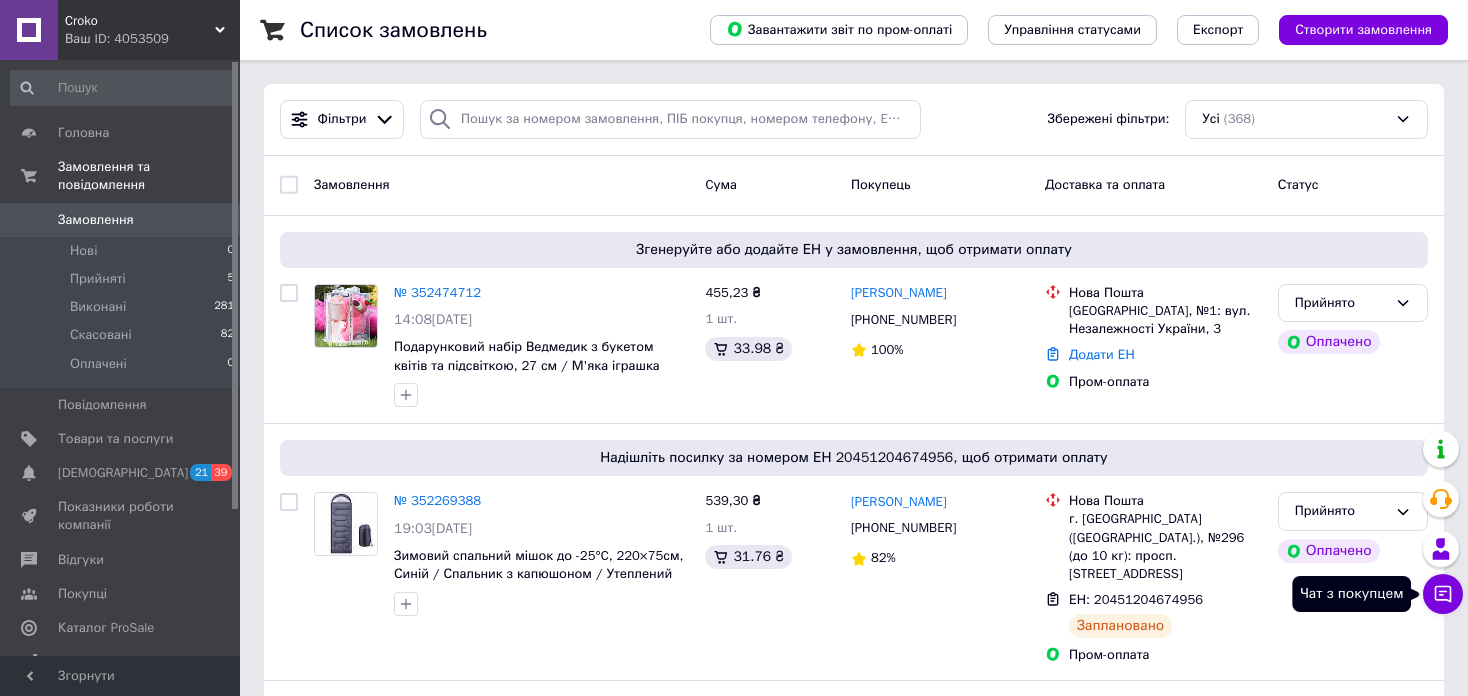 click 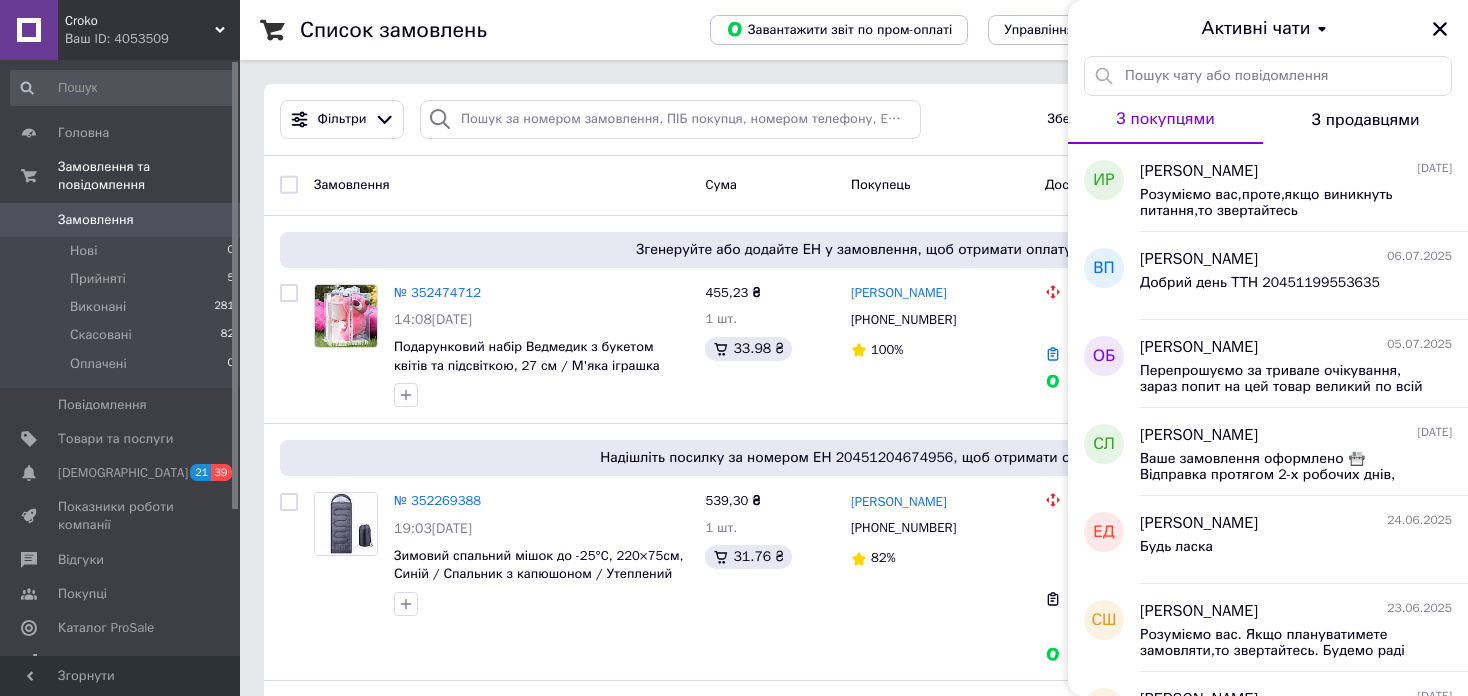 click on "Croko" at bounding box center [140, 21] 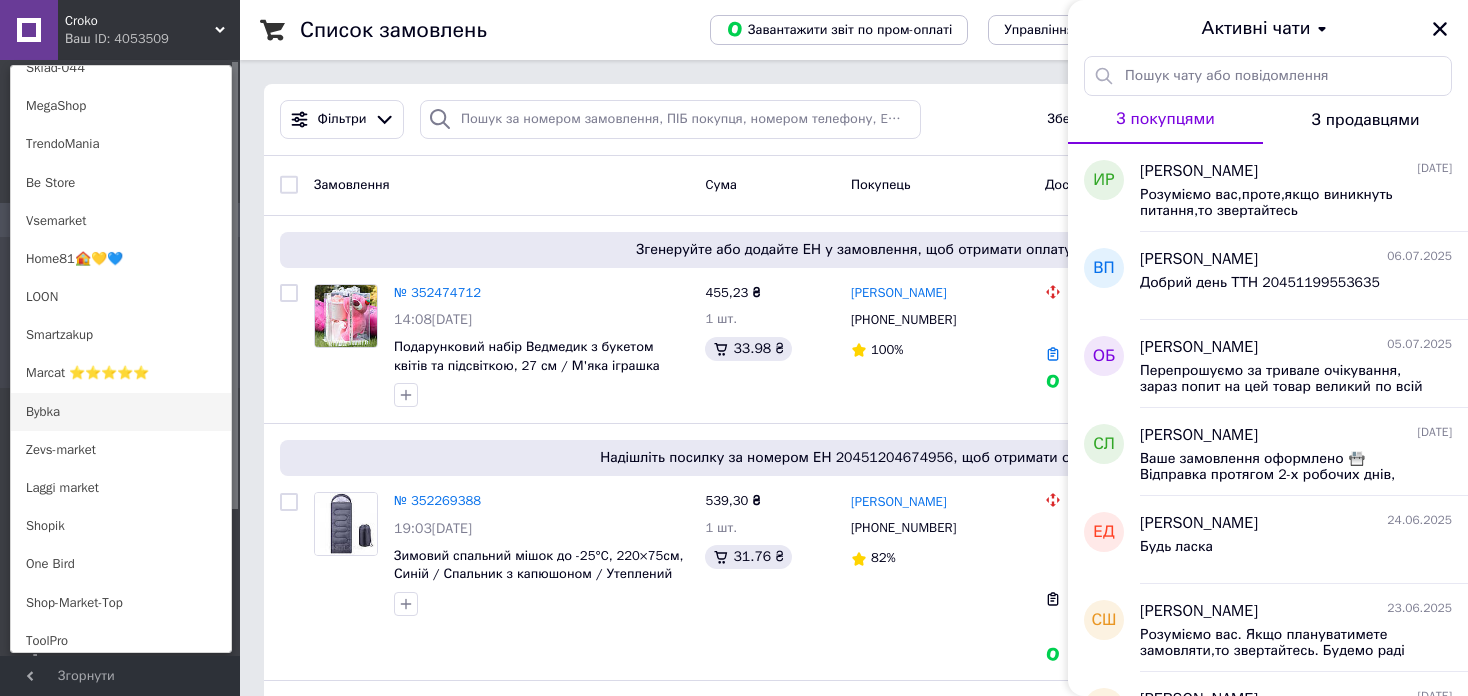 scroll, scrollTop: 1000, scrollLeft: 0, axis: vertical 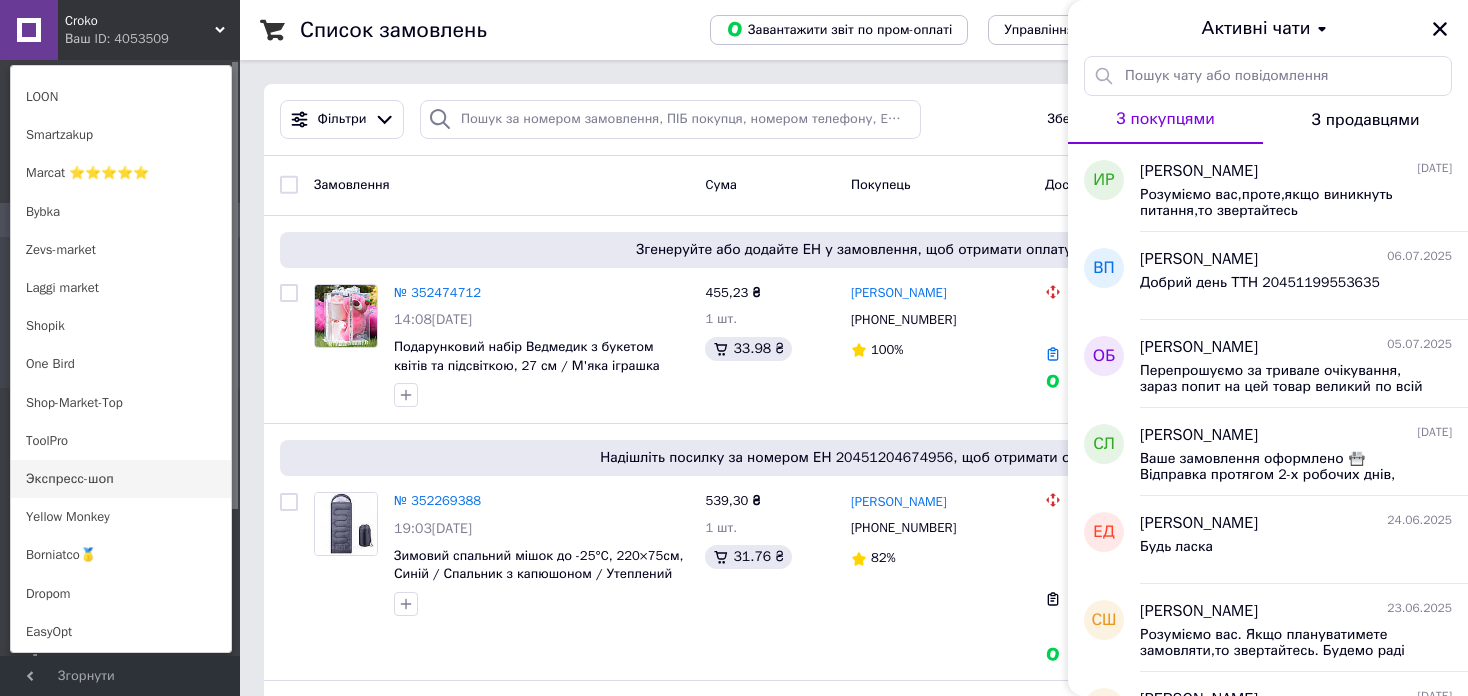 click on "Экспресс-шоп" at bounding box center (121, 479) 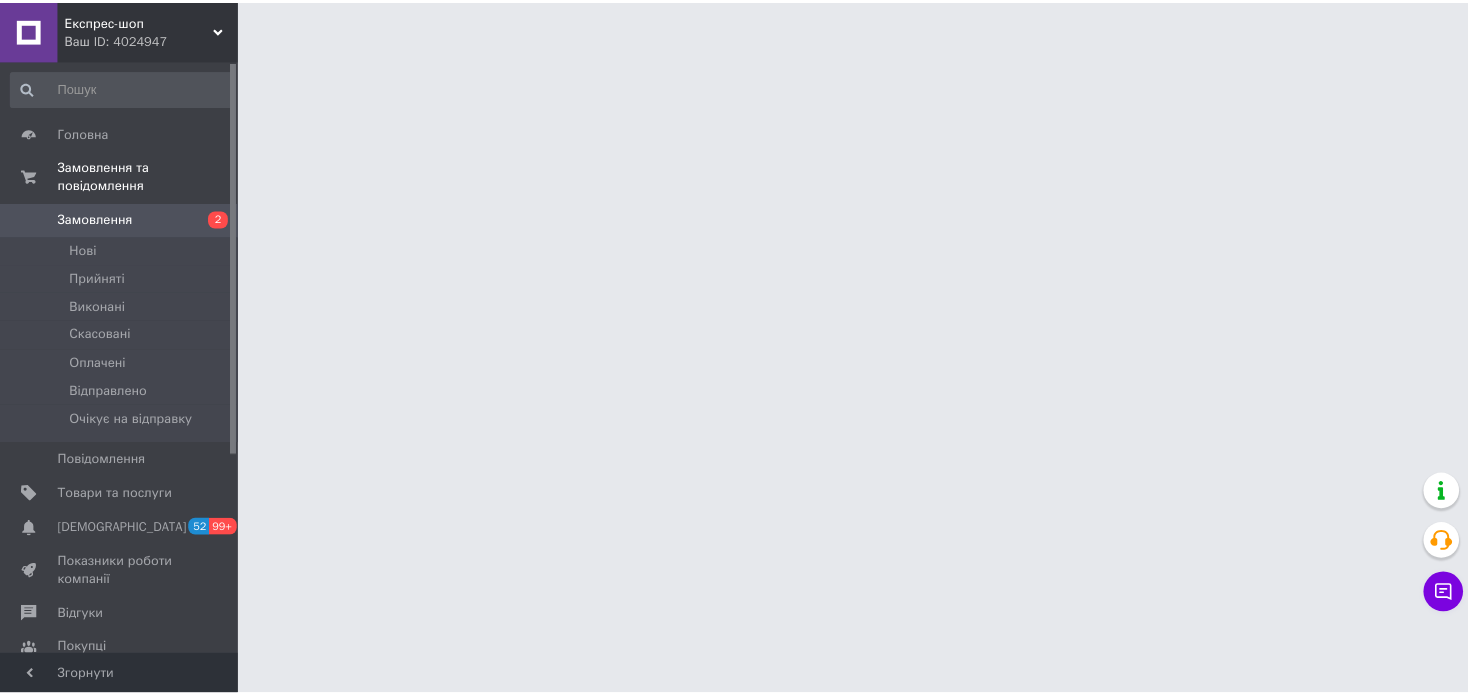 scroll, scrollTop: 0, scrollLeft: 0, axis: both 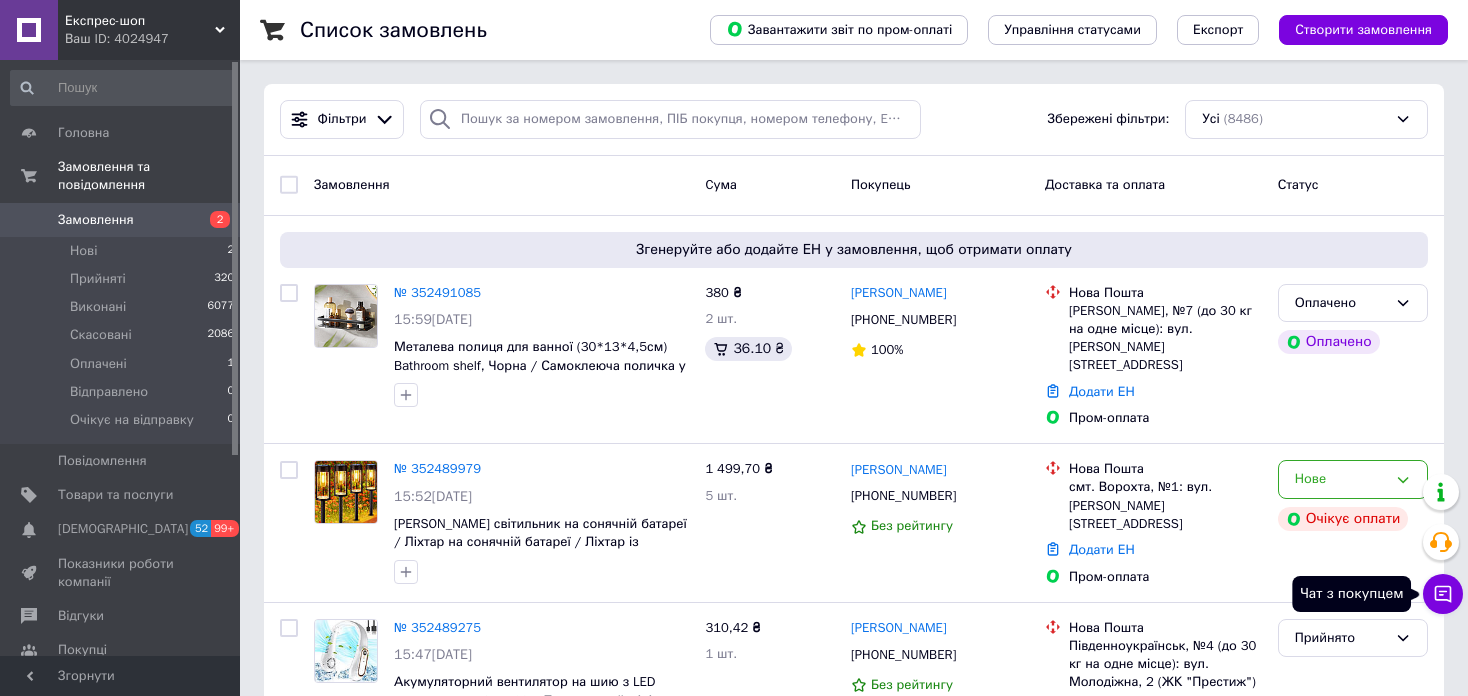 click on "Чат з покупцем" at bounding box center [1443, 594] 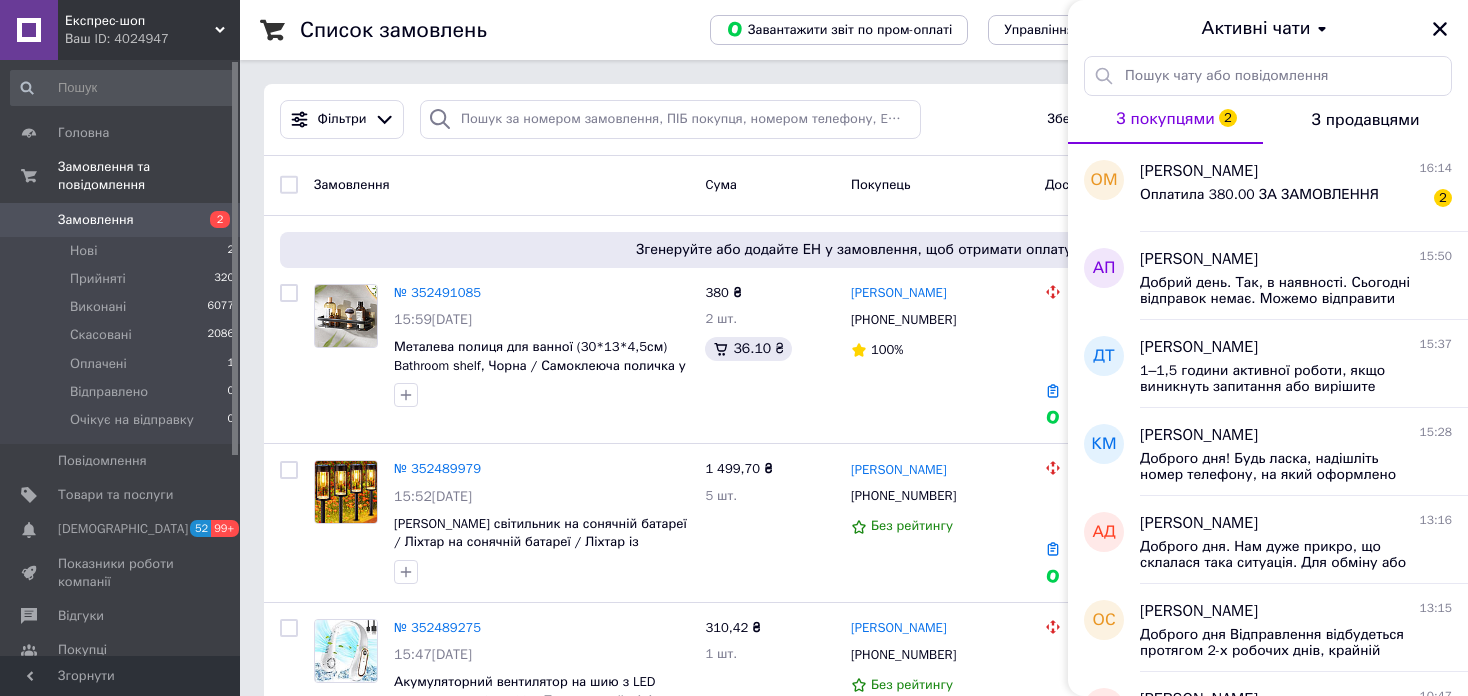 click on "Ваш ID: 4024947" at bounding box center [152, 39] 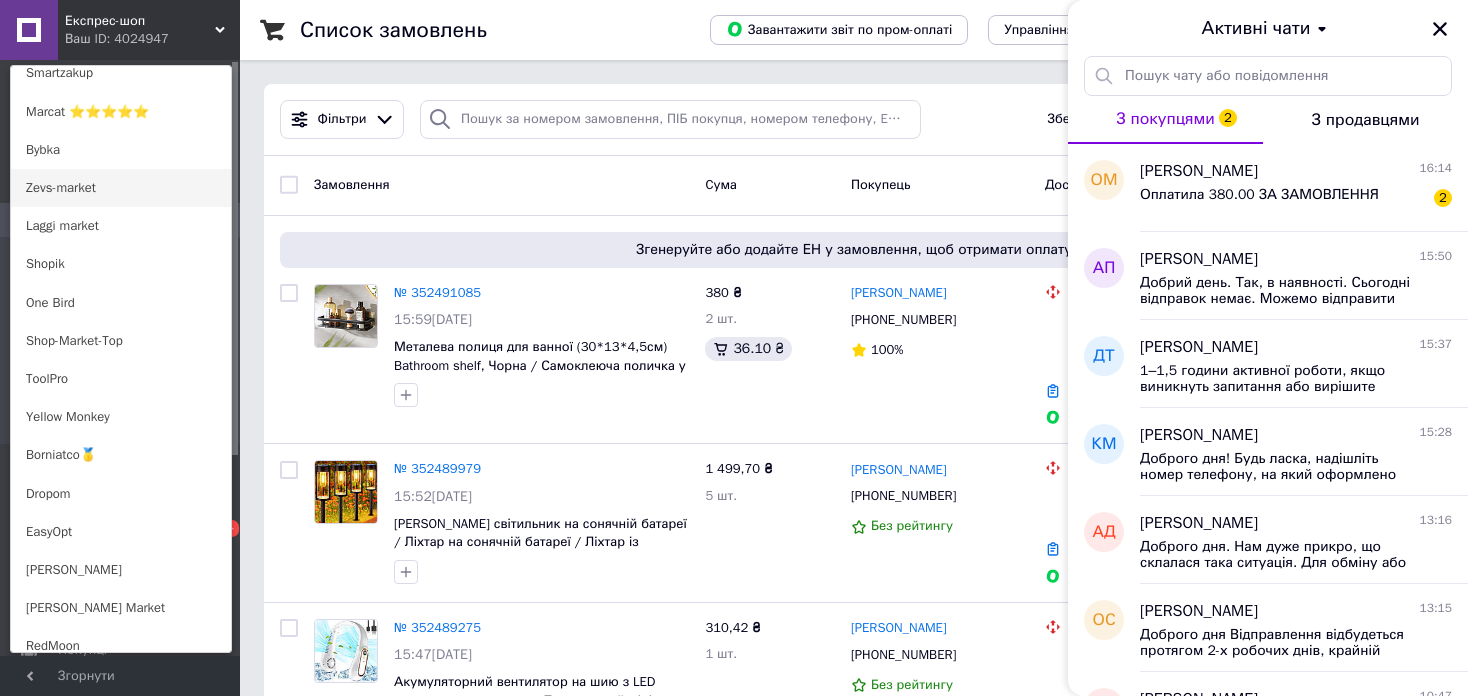 scroll, scrollTop: 1300, scrollLeft: 0, axis: vertical 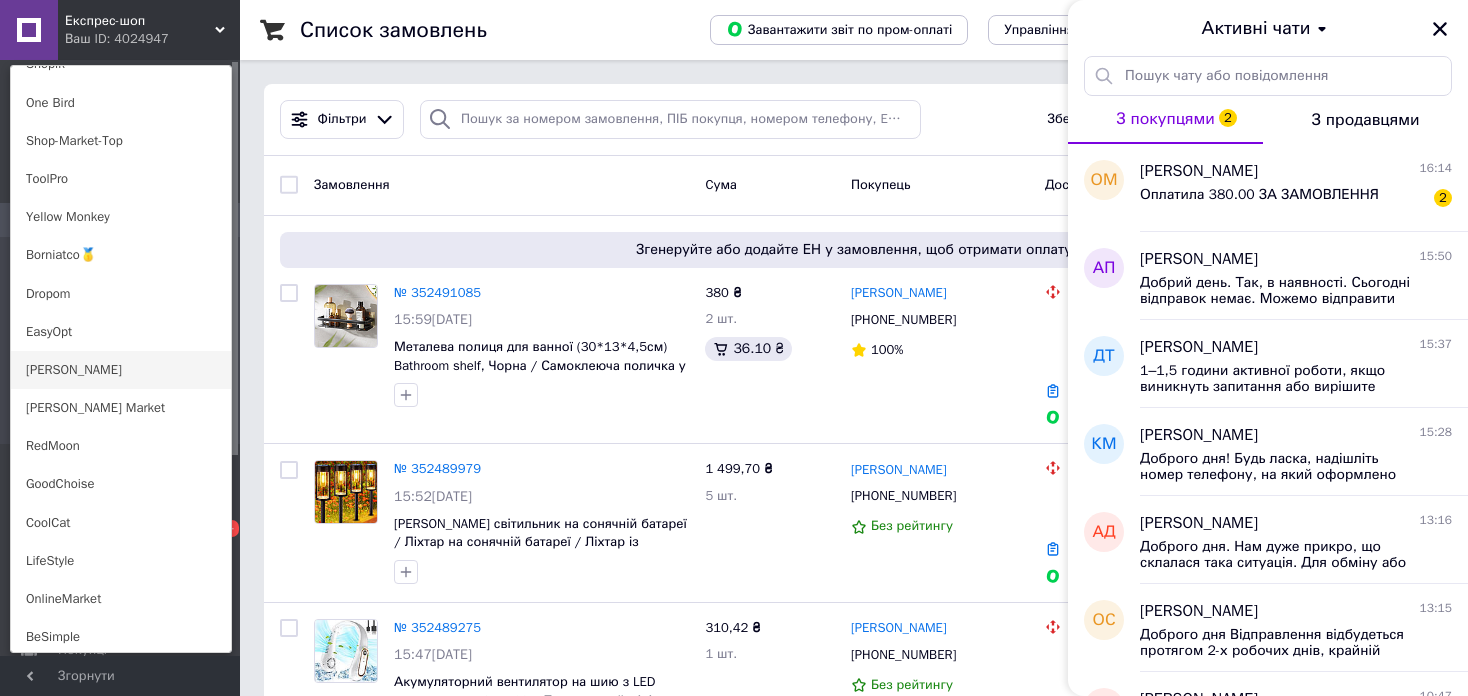 click on "[PERSON_NAME]" at bounding box center [121, 370] 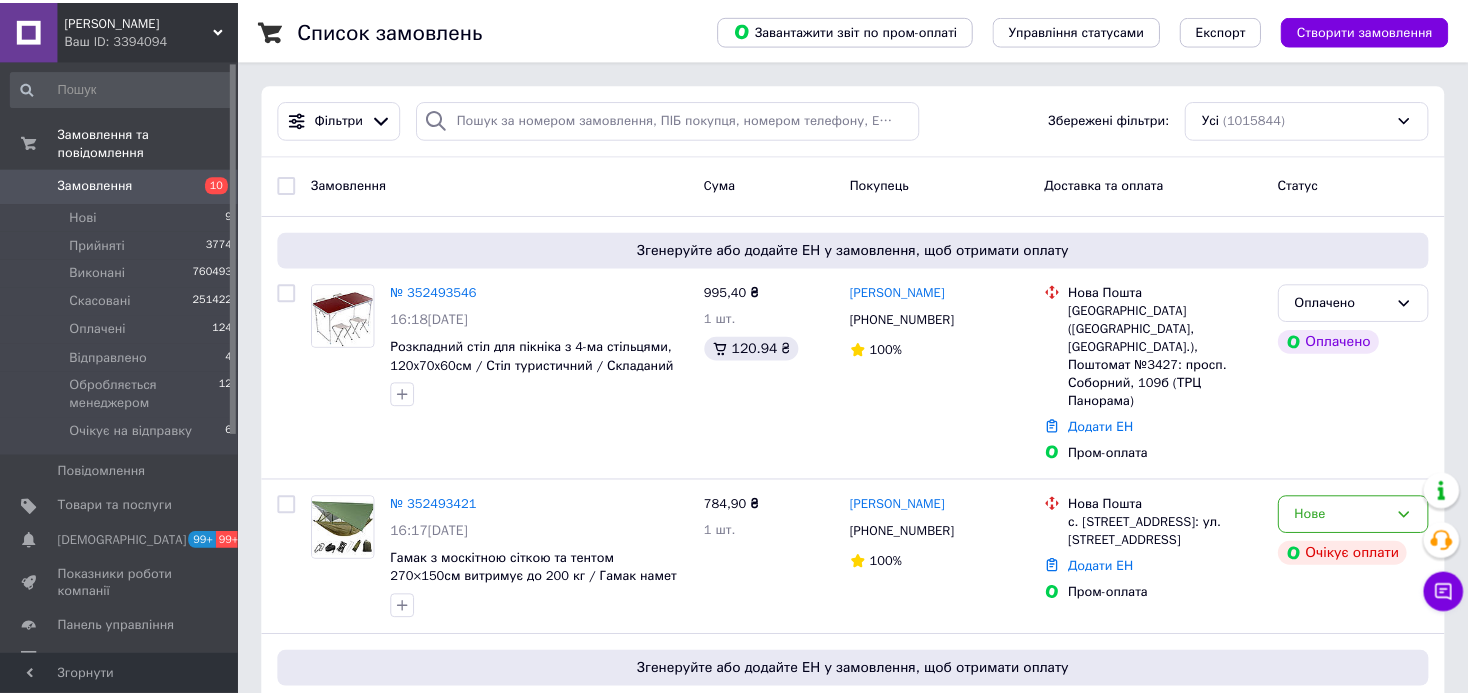 scroll, scrollTop: 0, scrollLeft: 0, axis: both 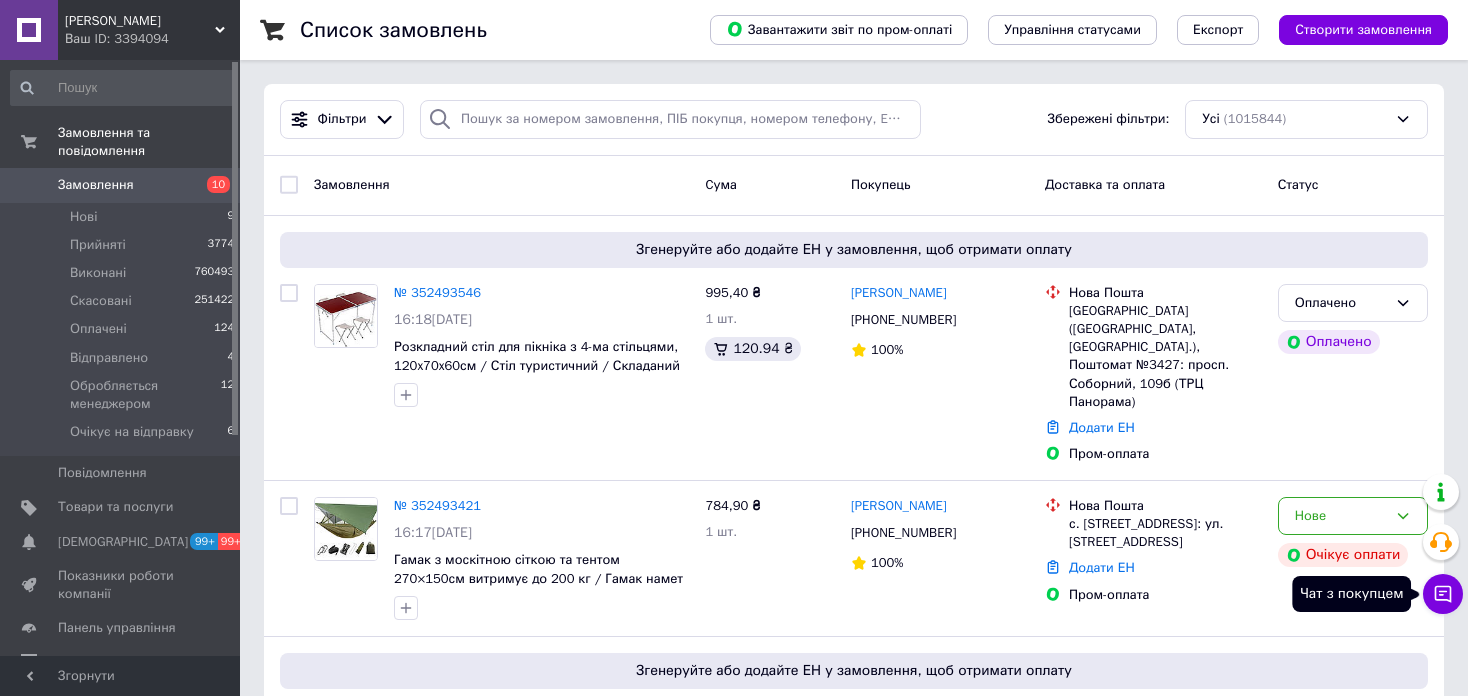 click 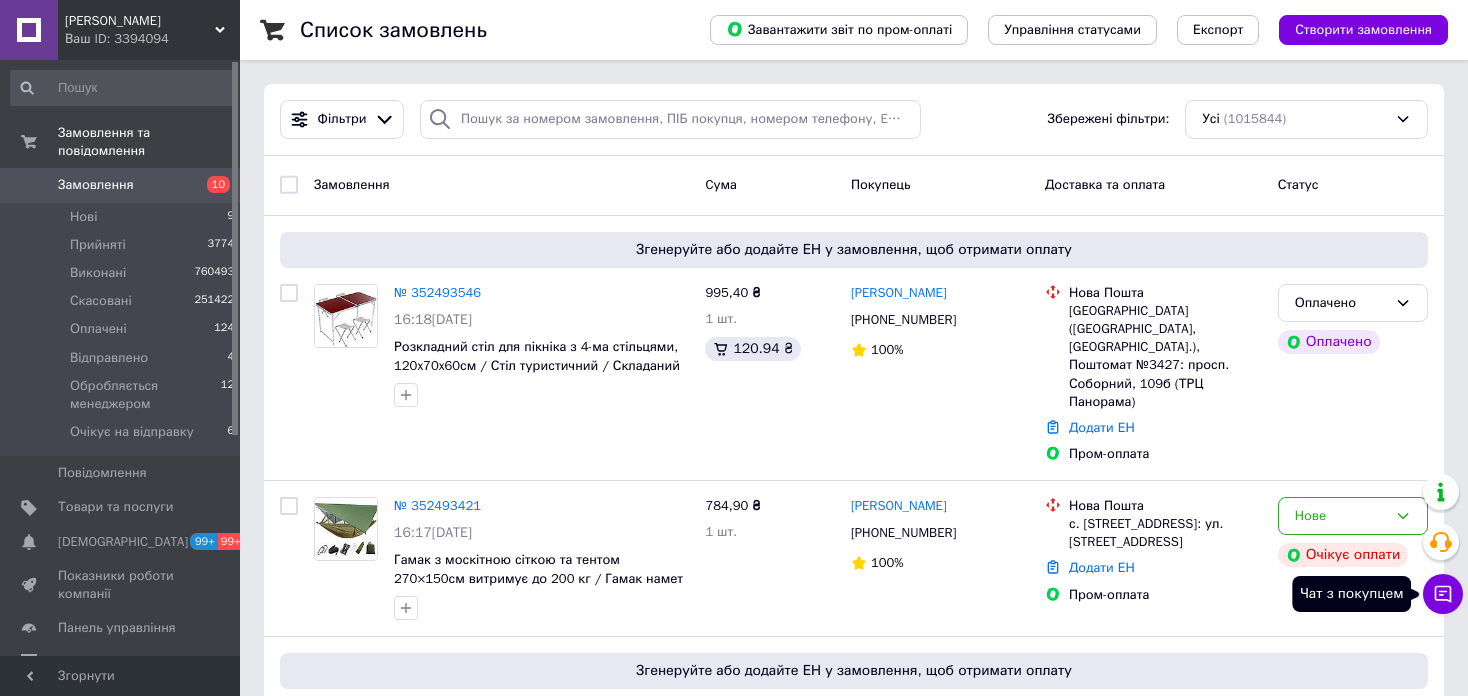 click on "Чат з покупцем" at bounding box center (1443, 594) 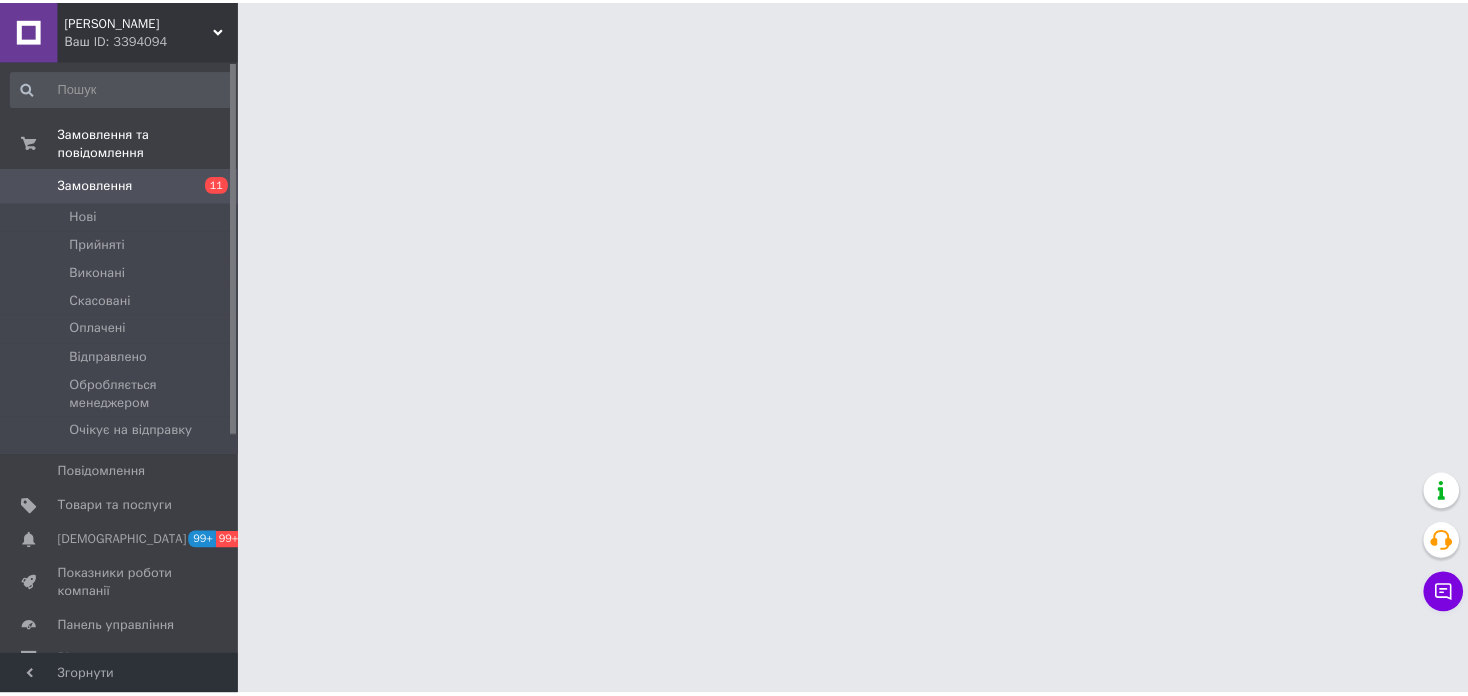 scroll, scrollTop: 0, scrollLeft: 0, axis: both 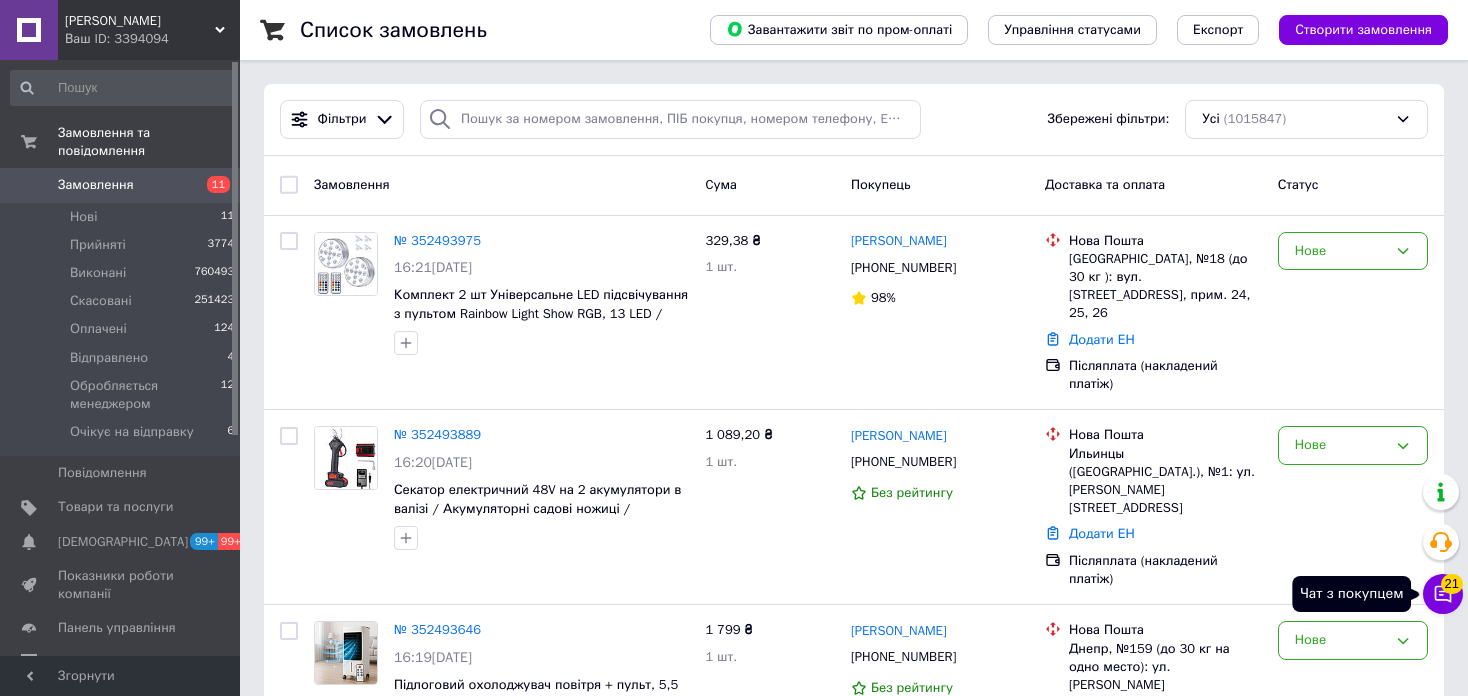 click 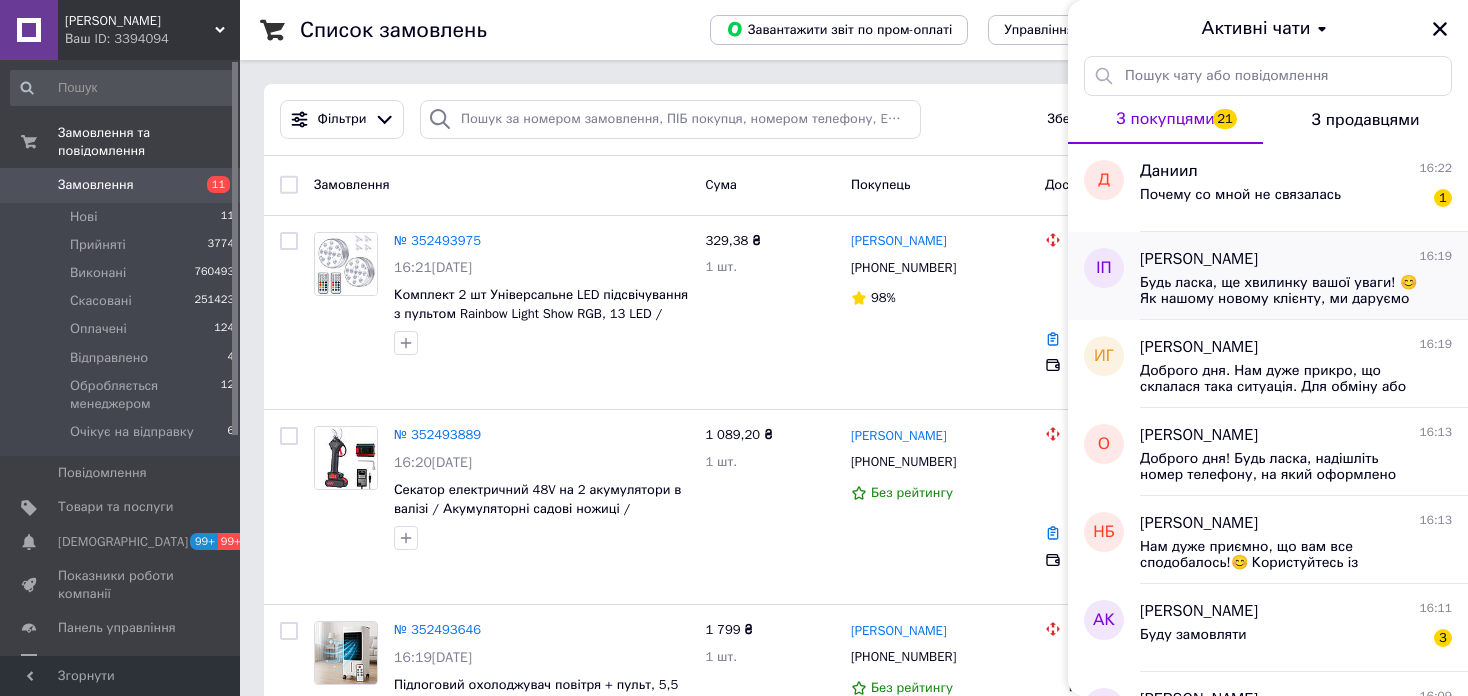 click on "[PERSON_NAME]" at bounding box center [1199, 259] 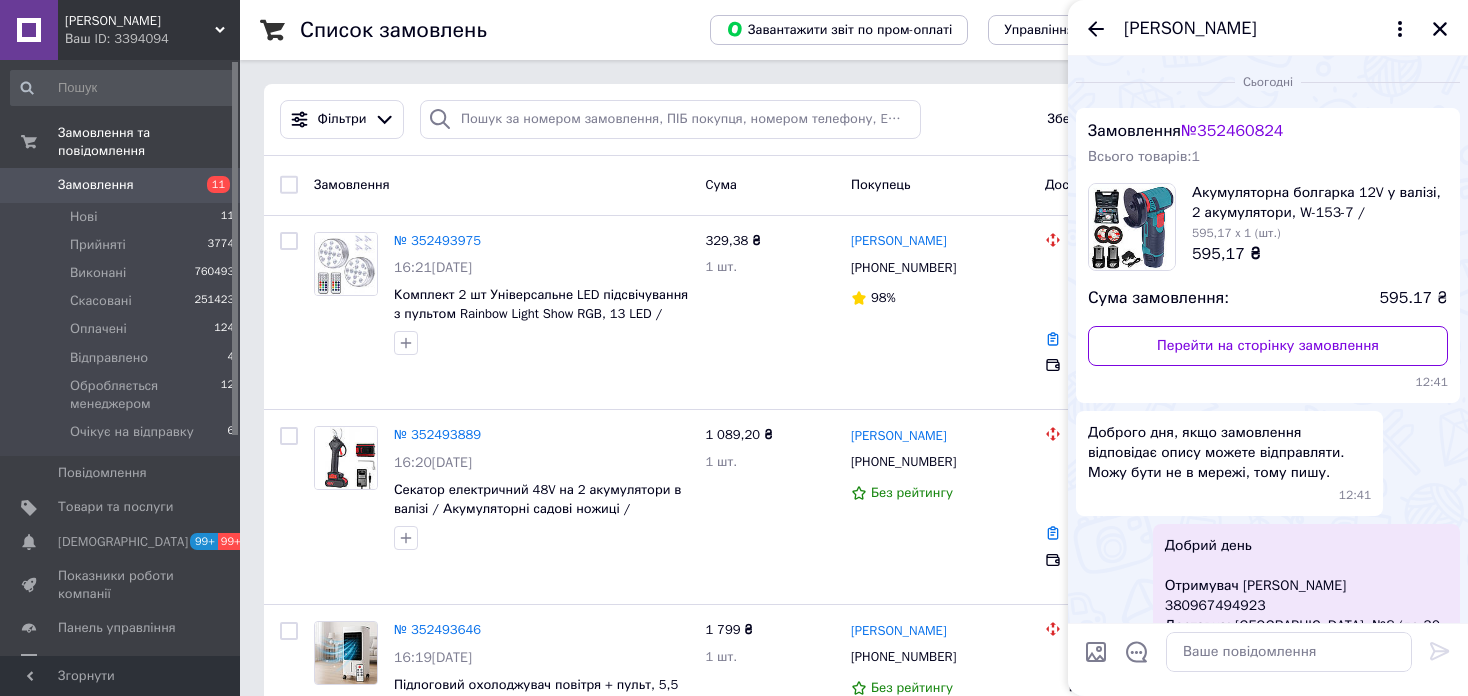 scroll, scrollTop: 340, scrollLeft: 0, axis: vertical 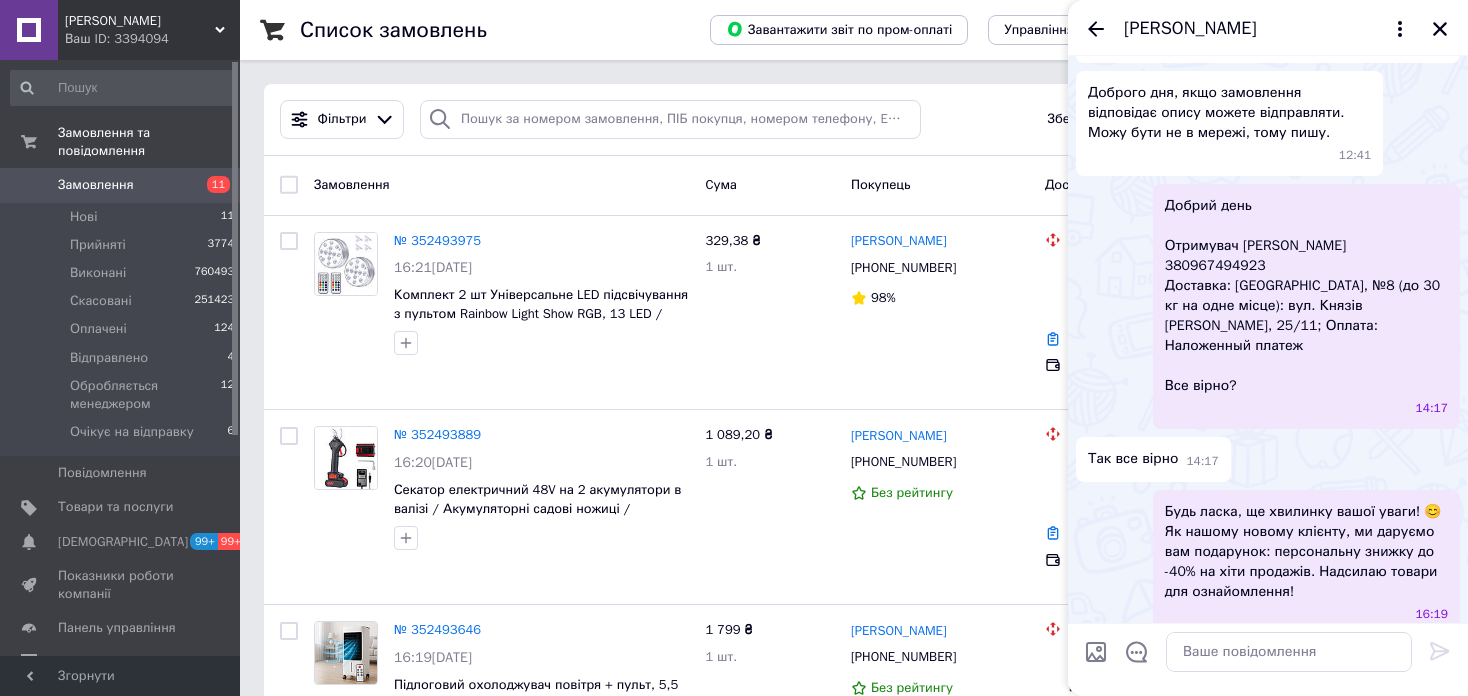 click at bounding box center [1096, 652] 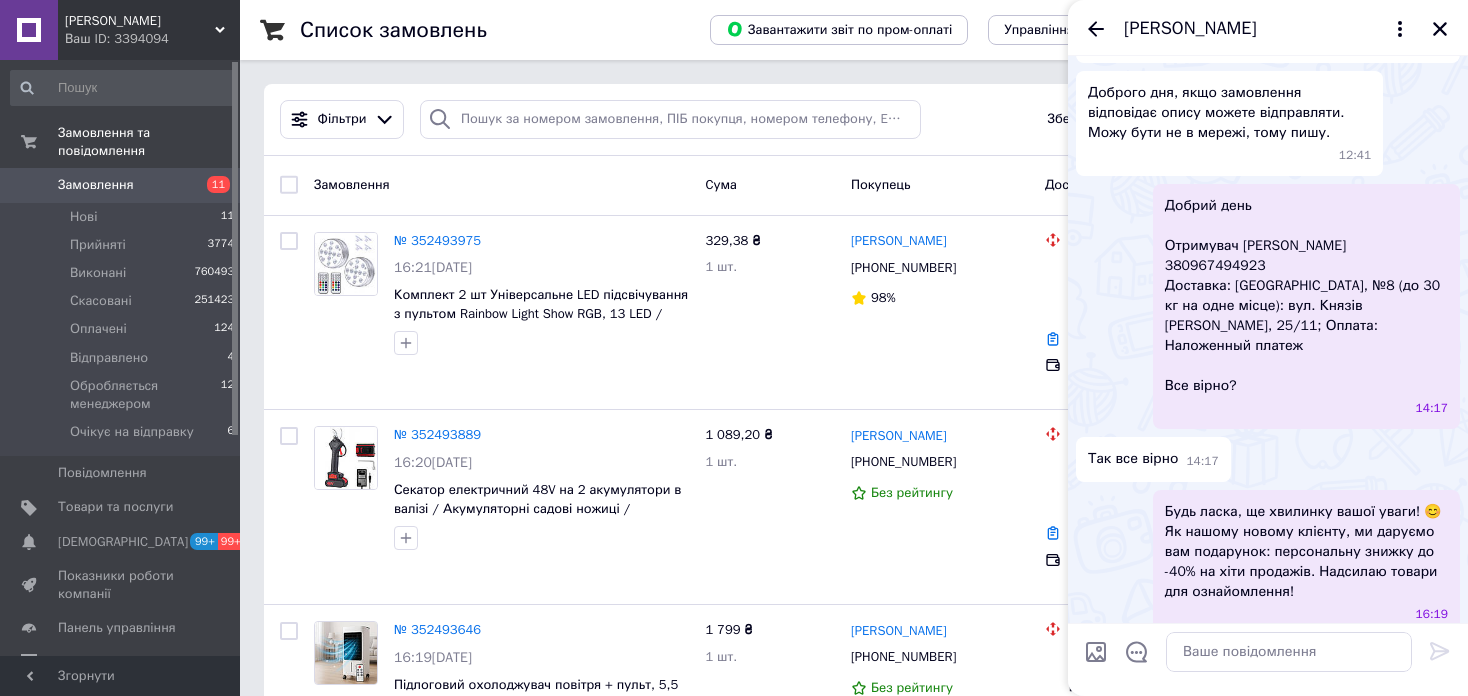 type on "C:\fakepath\photo_2024-01-18_21-00-36 — копия (3).jpg" 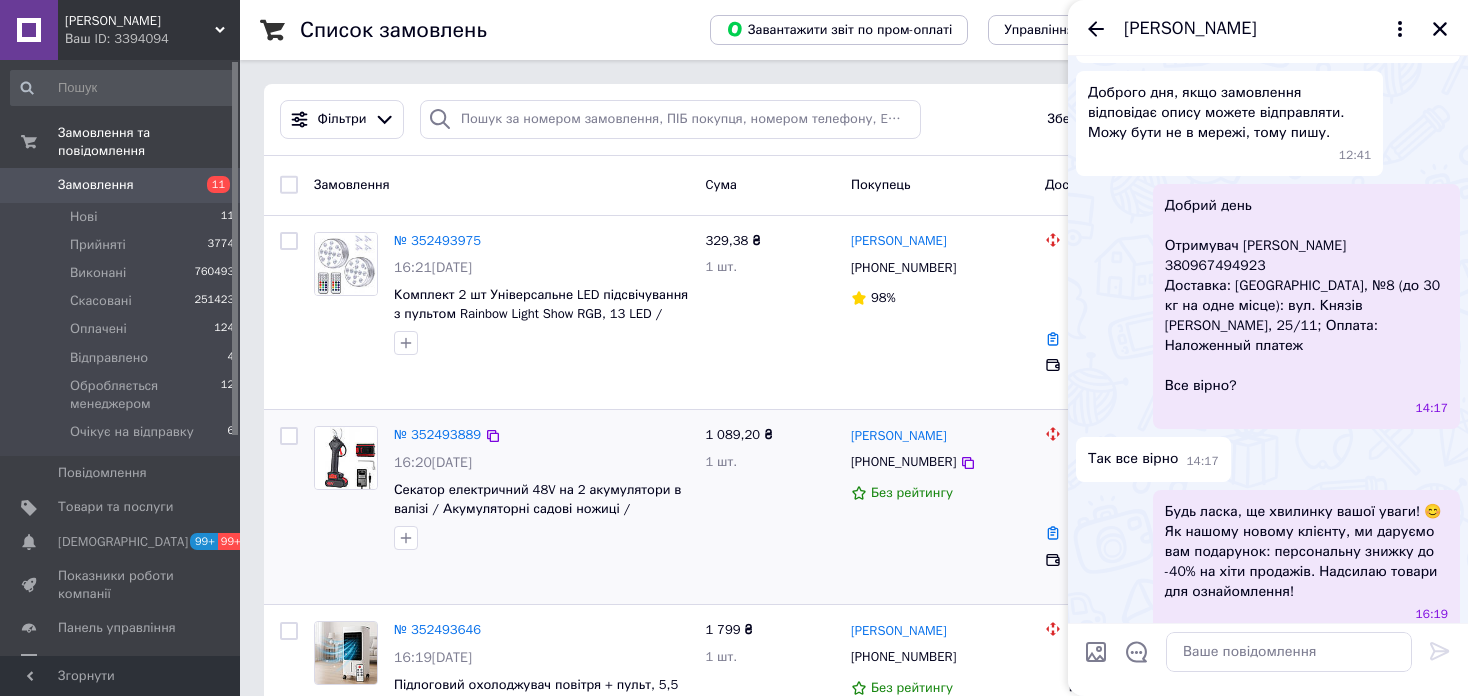 type 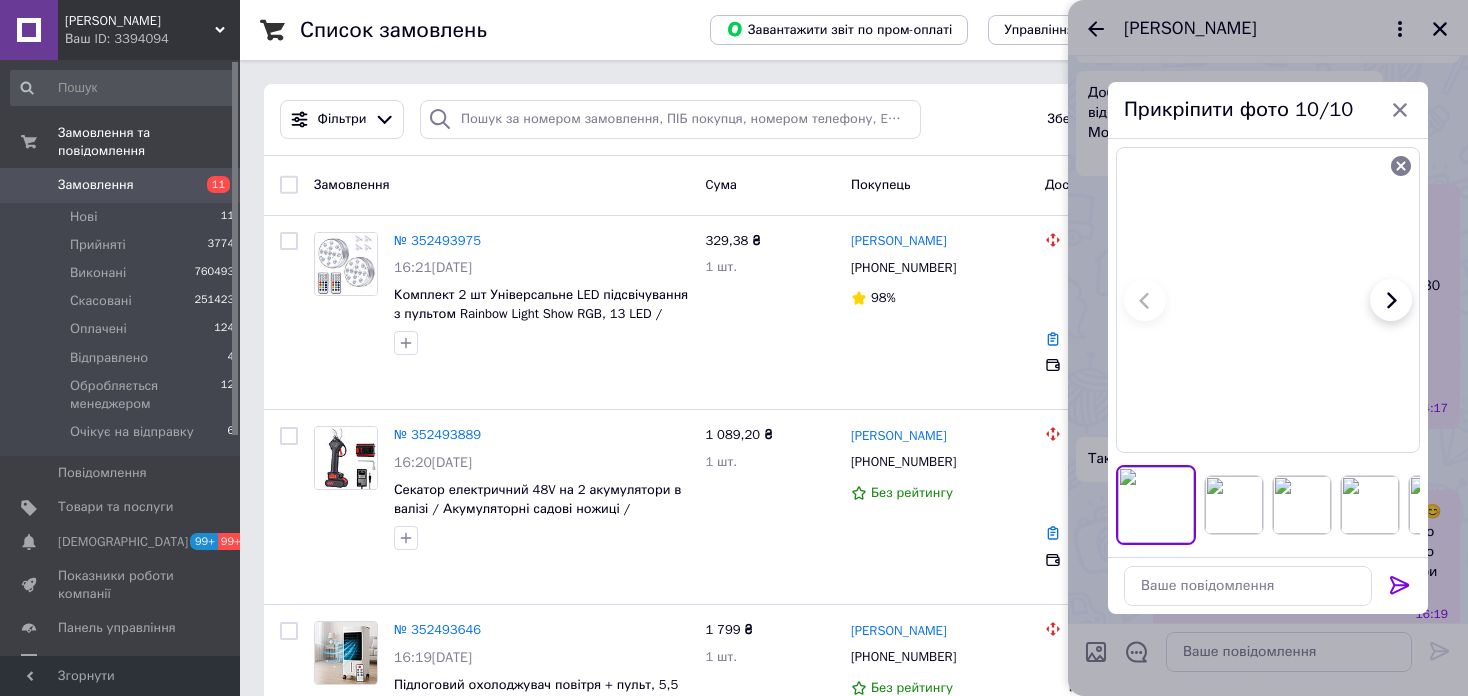 click 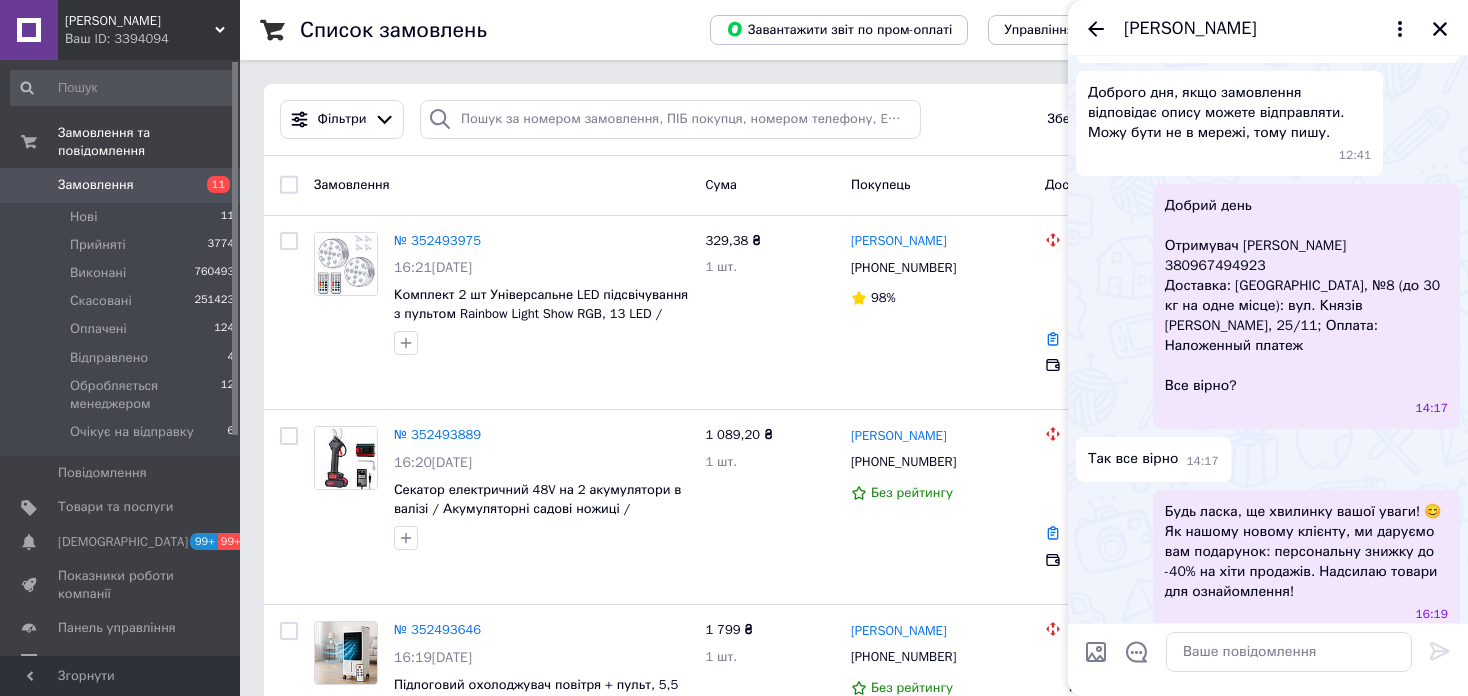 scroll, scrollTop: 3094, scrollLeft: 0, axis: vertical 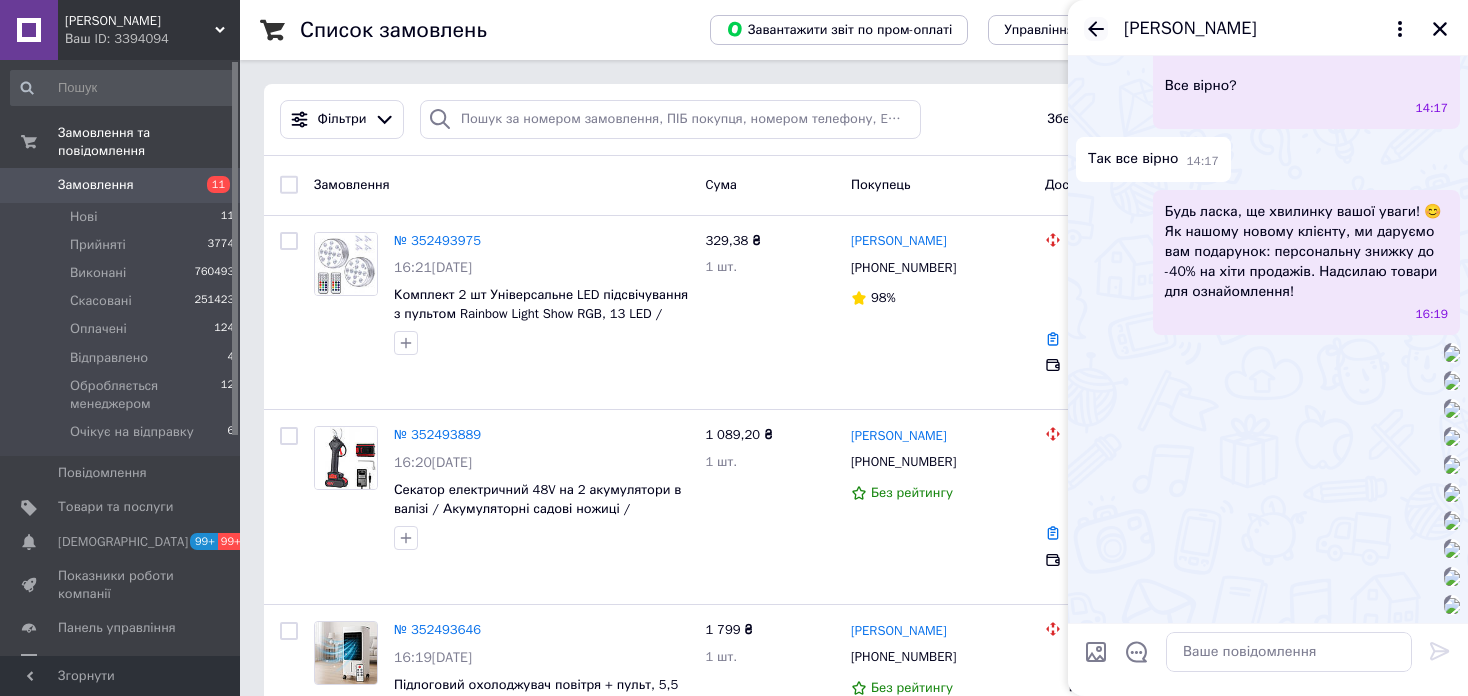 click 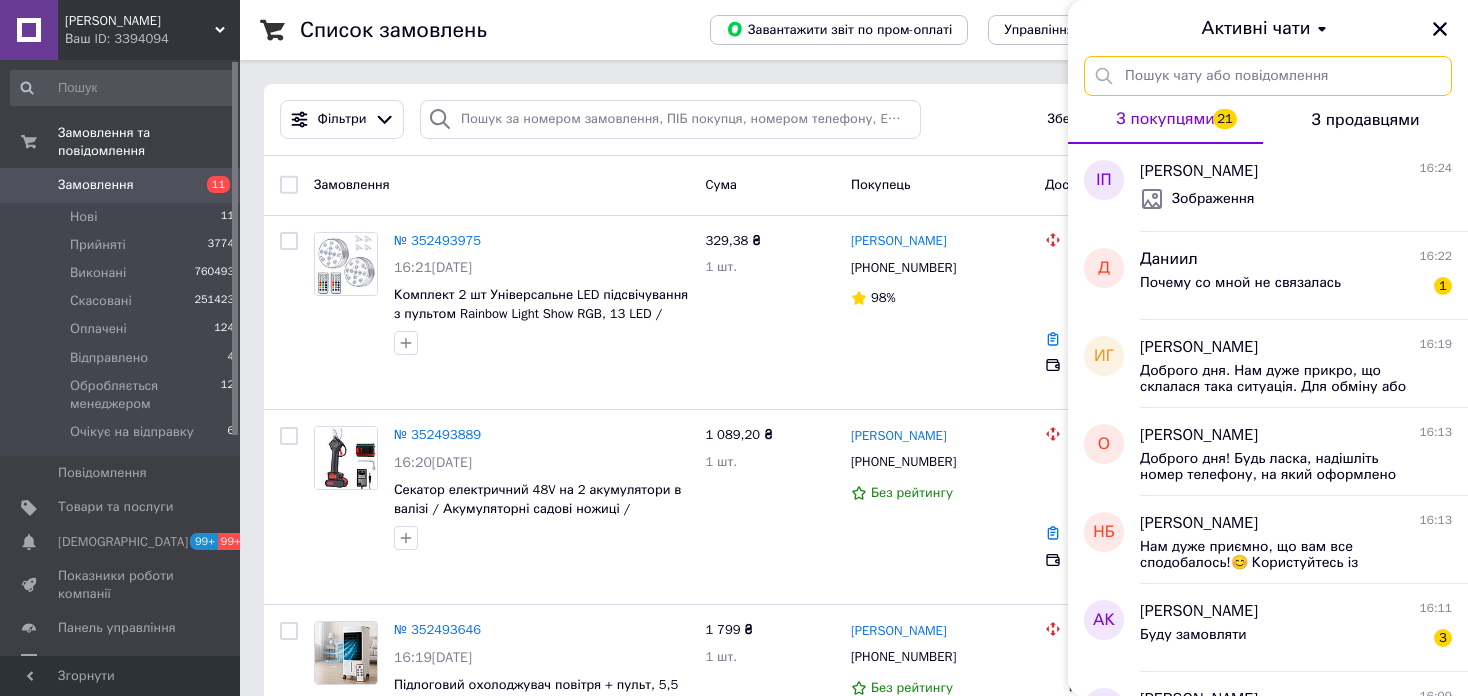 click at bounding box center [1268, 76] 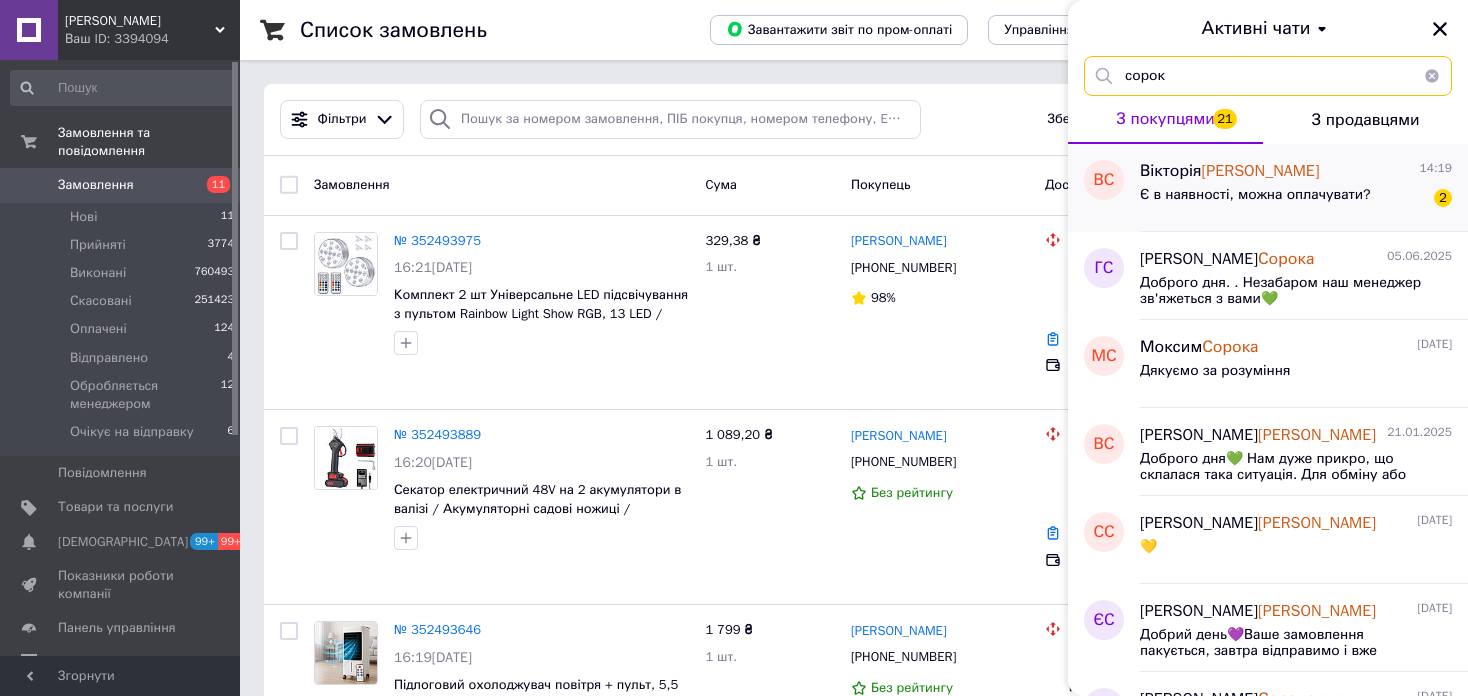 type on "сорок" 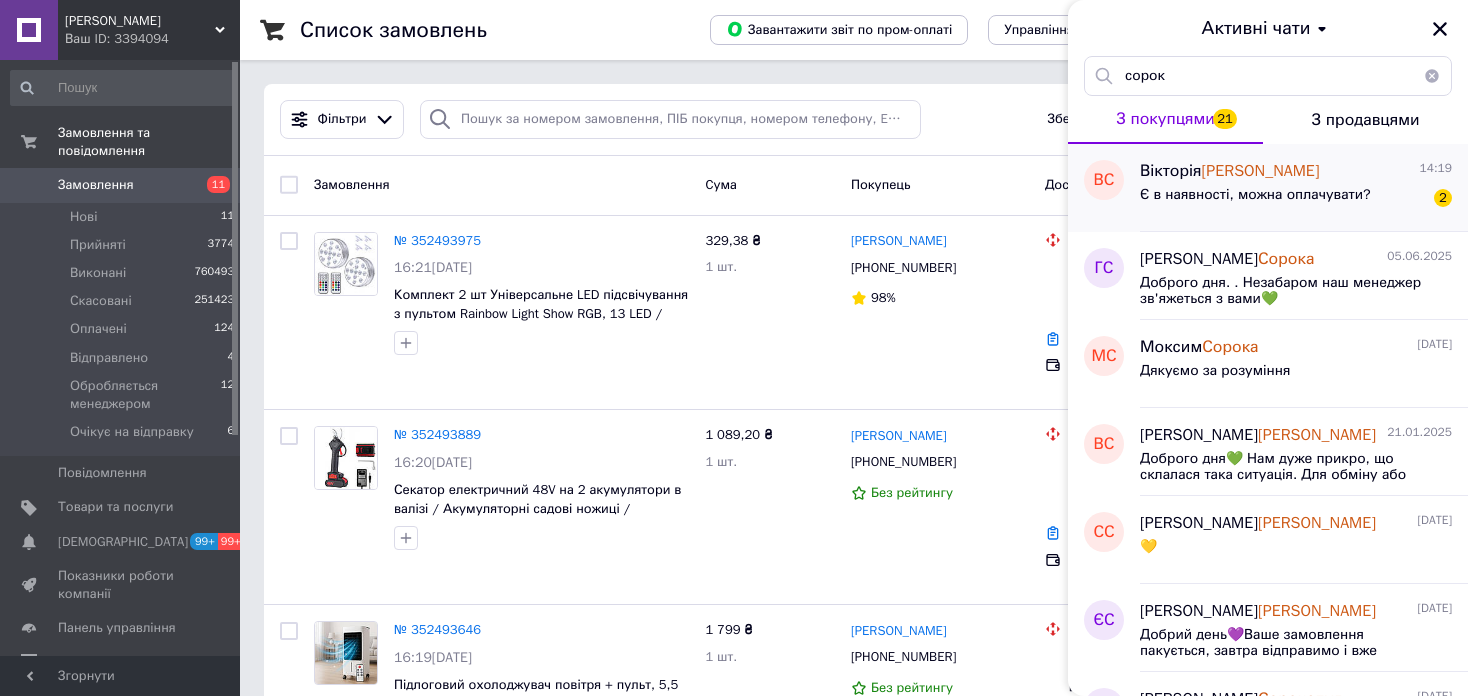 click on "Є в наявності, можна оплачувати?" at bounding box center [1255, 201] 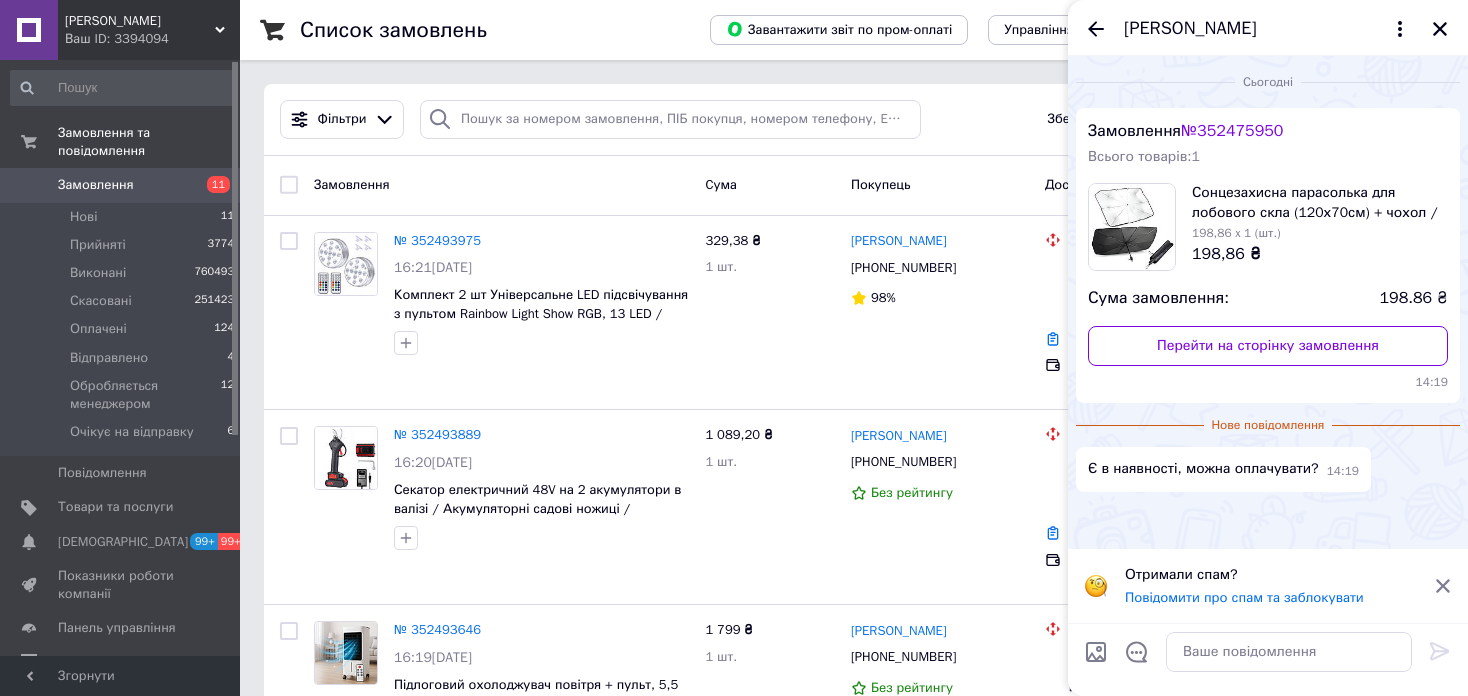 click on "№ 352475950" at bounding box center (1232, 131) 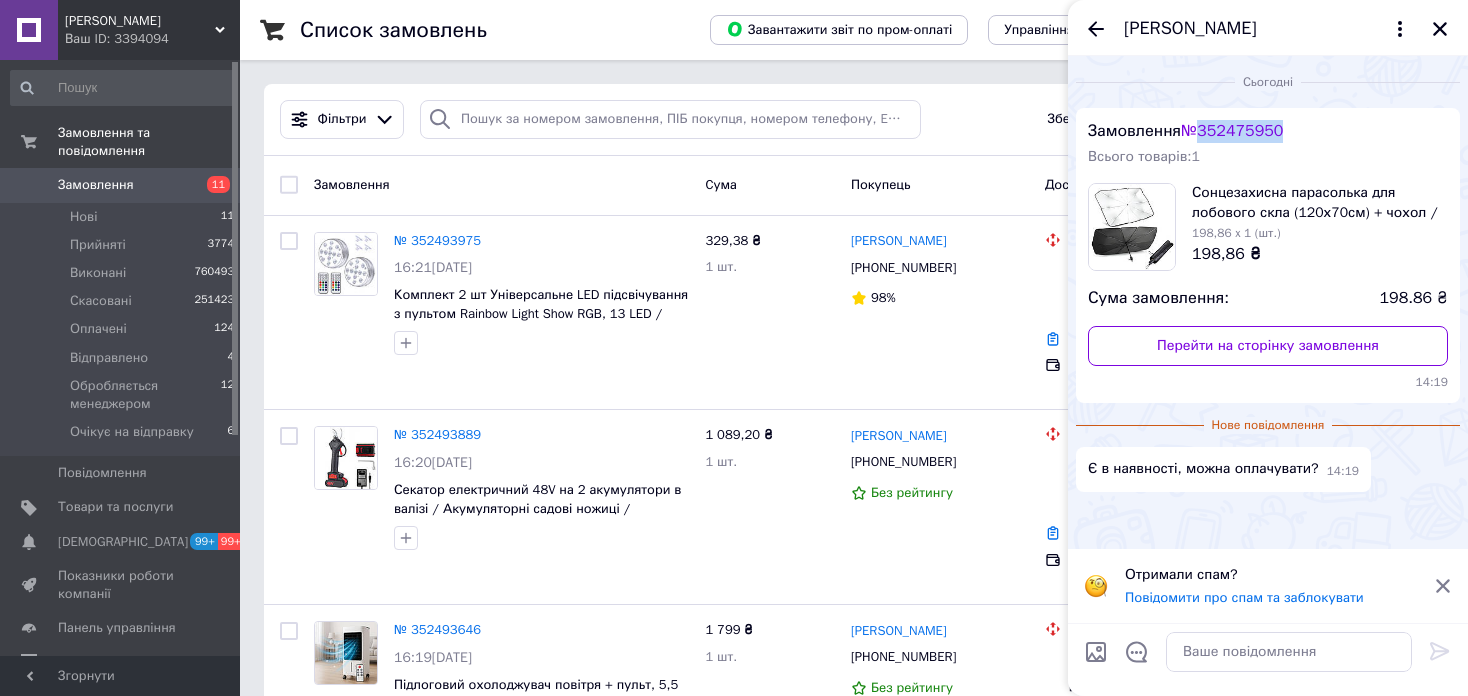 click on "№ 352475950" at bounding box center [1232, 131] 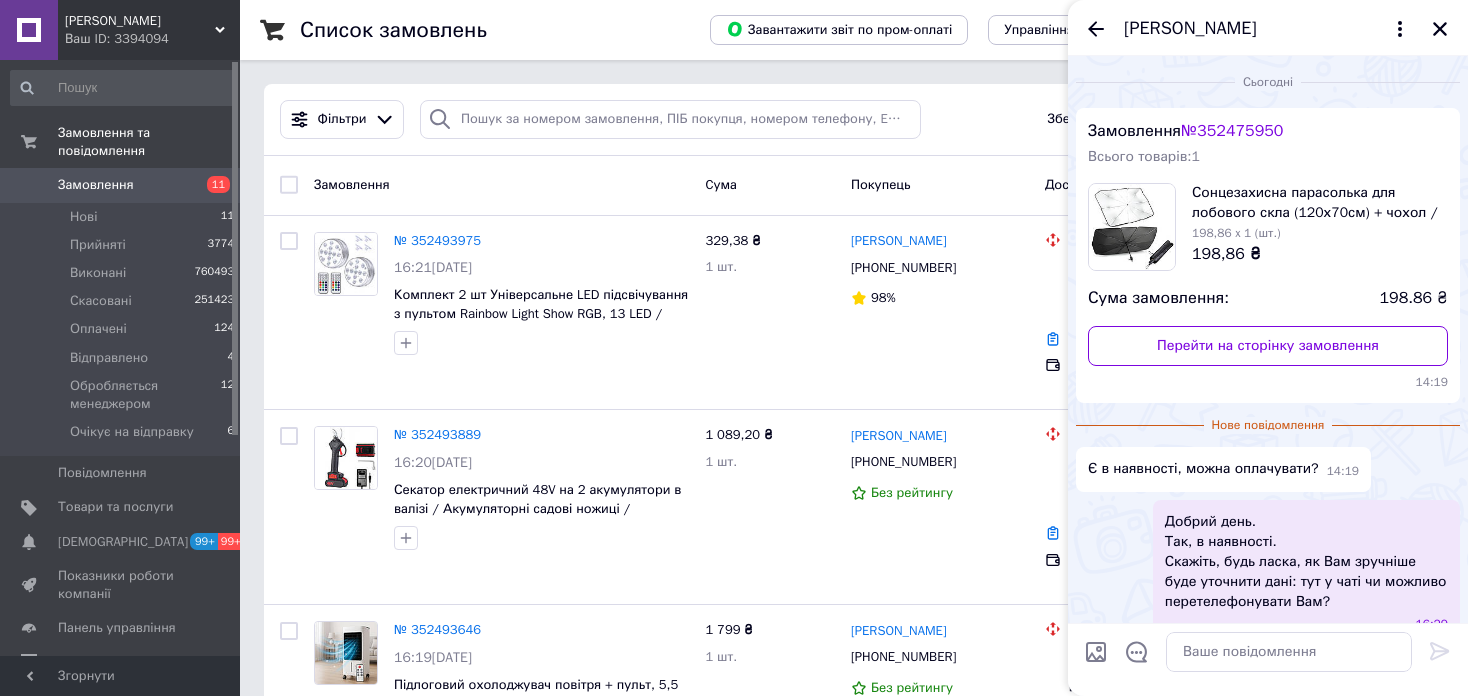 click on "[PERSON_NAME]" at bounding box center [140, 21] 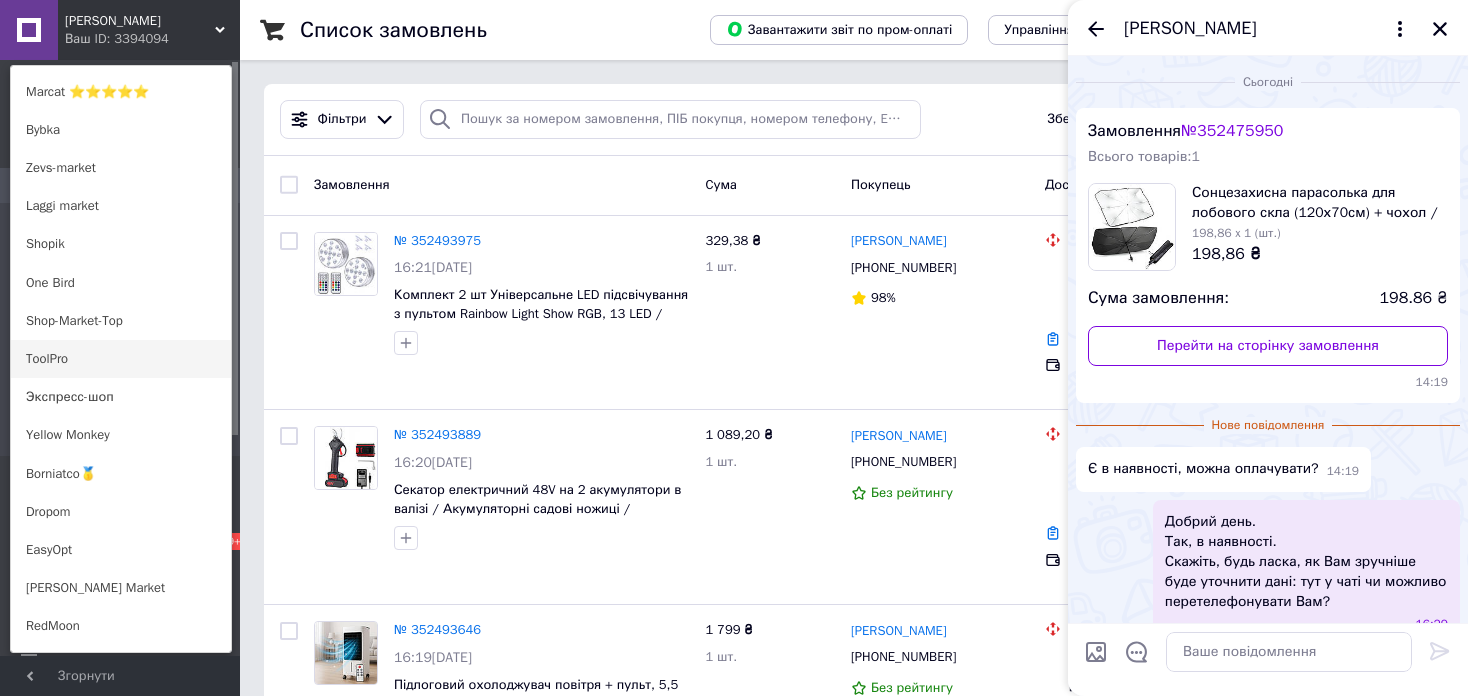 scroll, scrollTop: 1020, scrollLeft: 0, axis: vertical 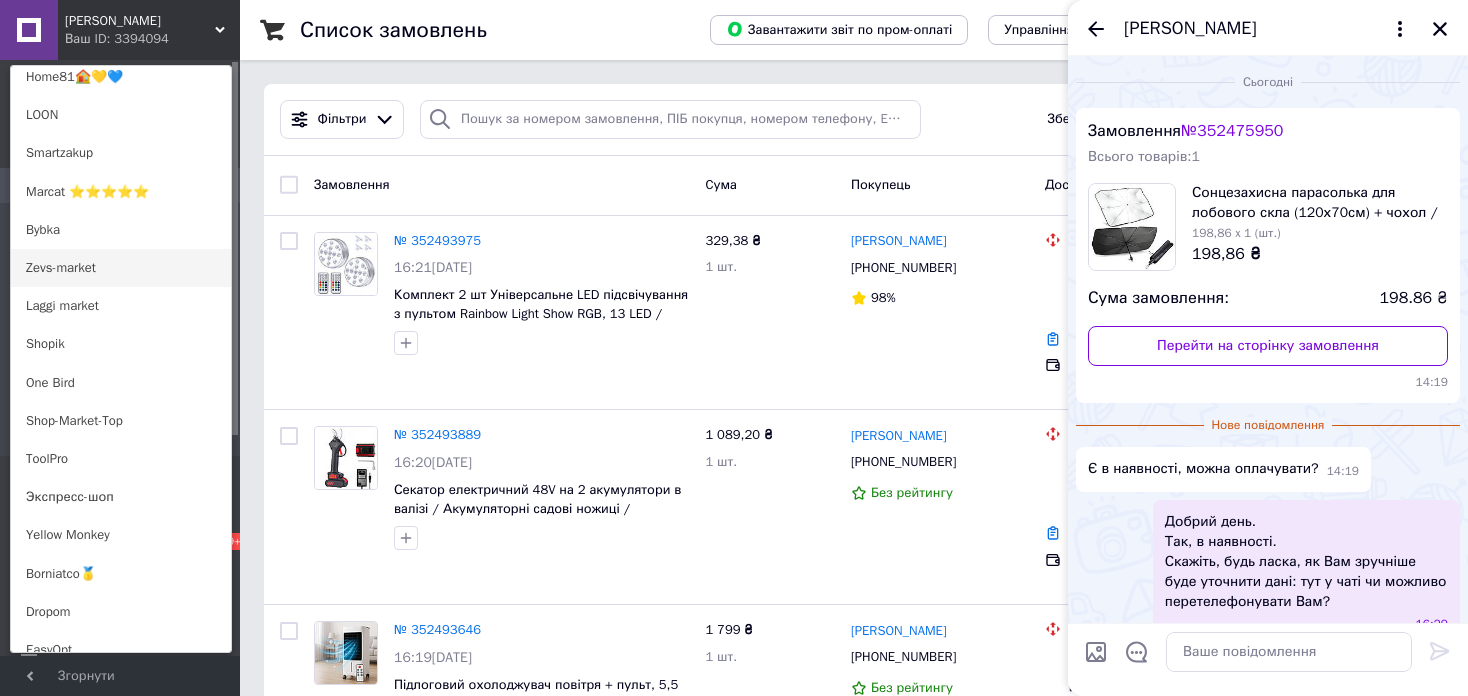 click on "Zevs-market" at bounding box center (121, 268) 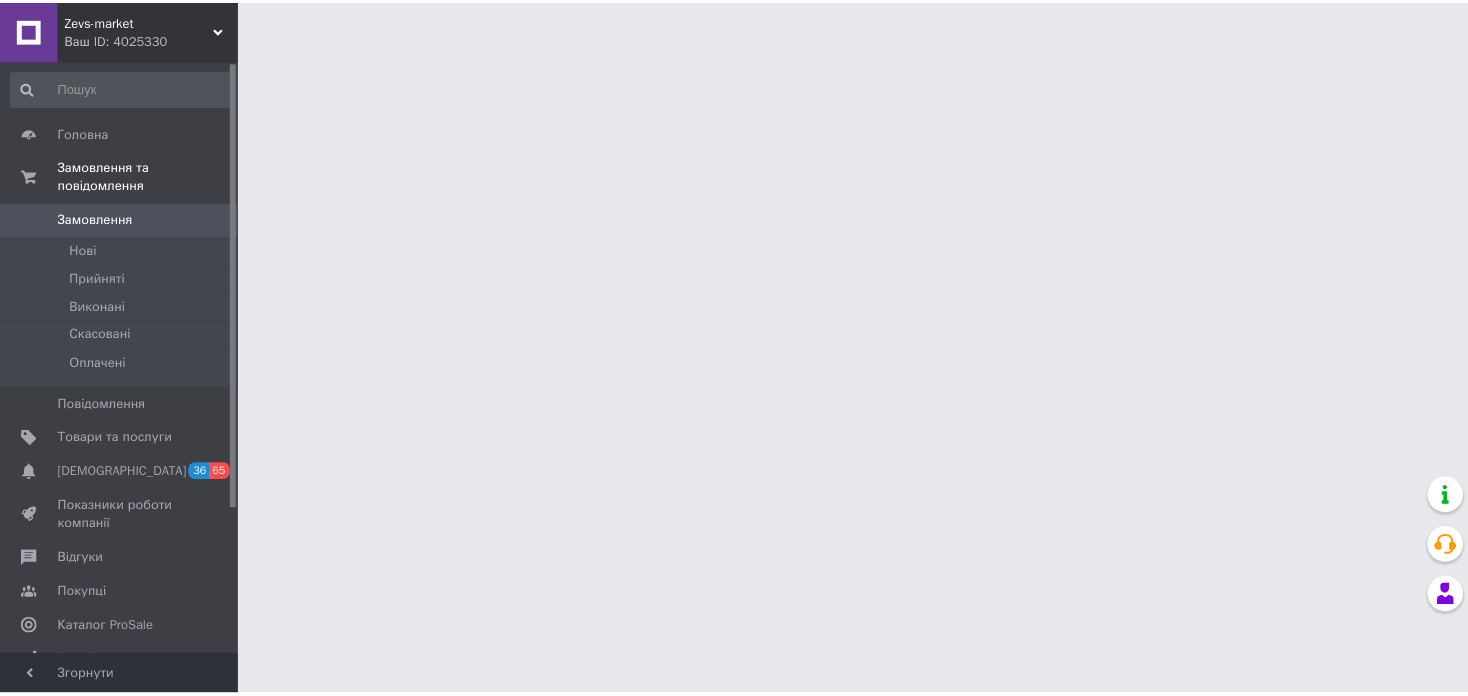 scroll, scrollTop: 0, scrollLeft: 0, axis: both 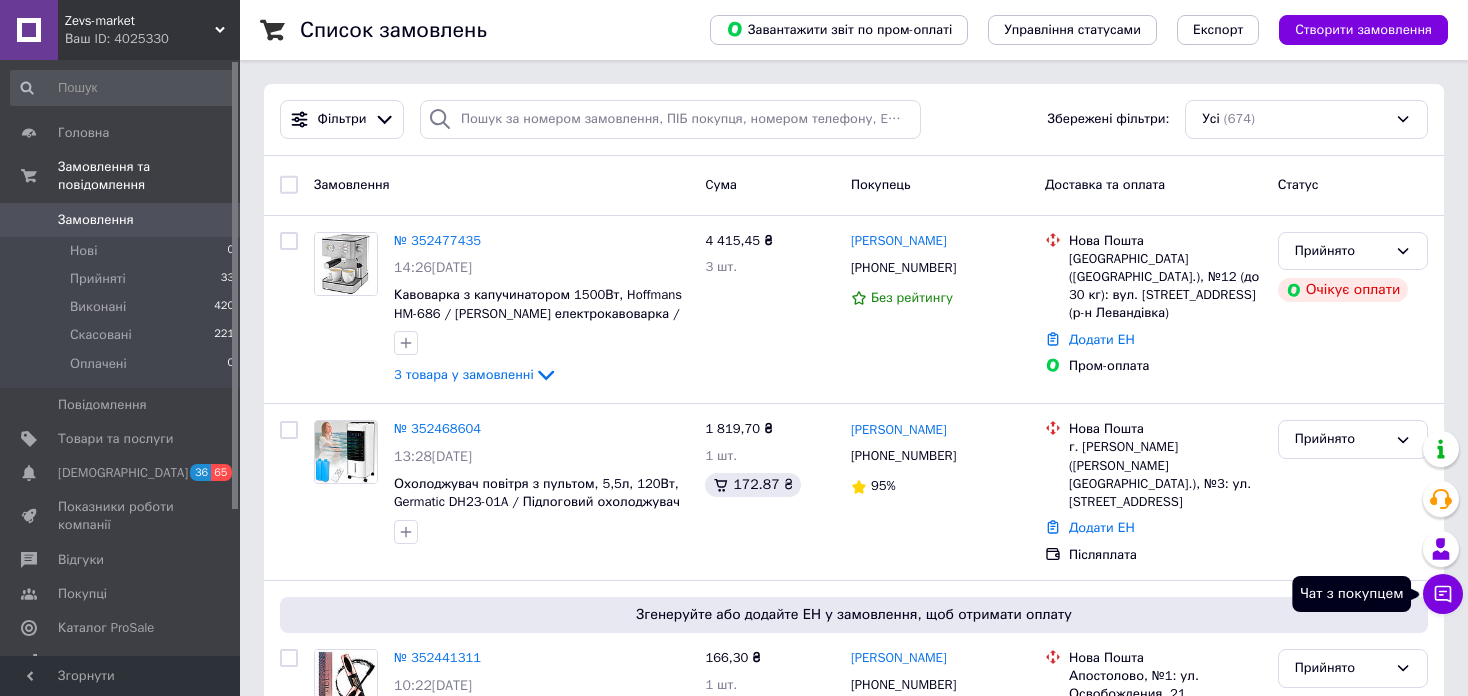 click 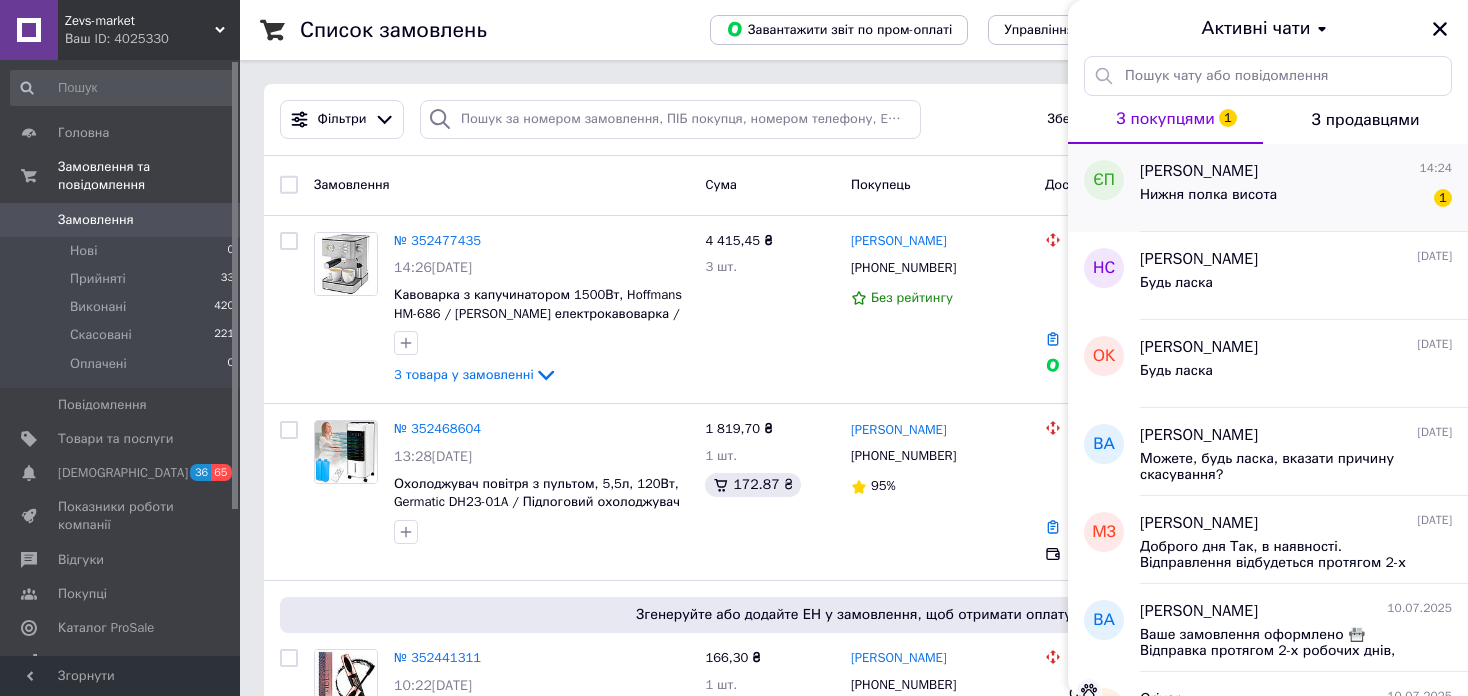 click on "Євген Панасюк 14:24 Нижня полка висота 1" at bounding box center (1304, 188) 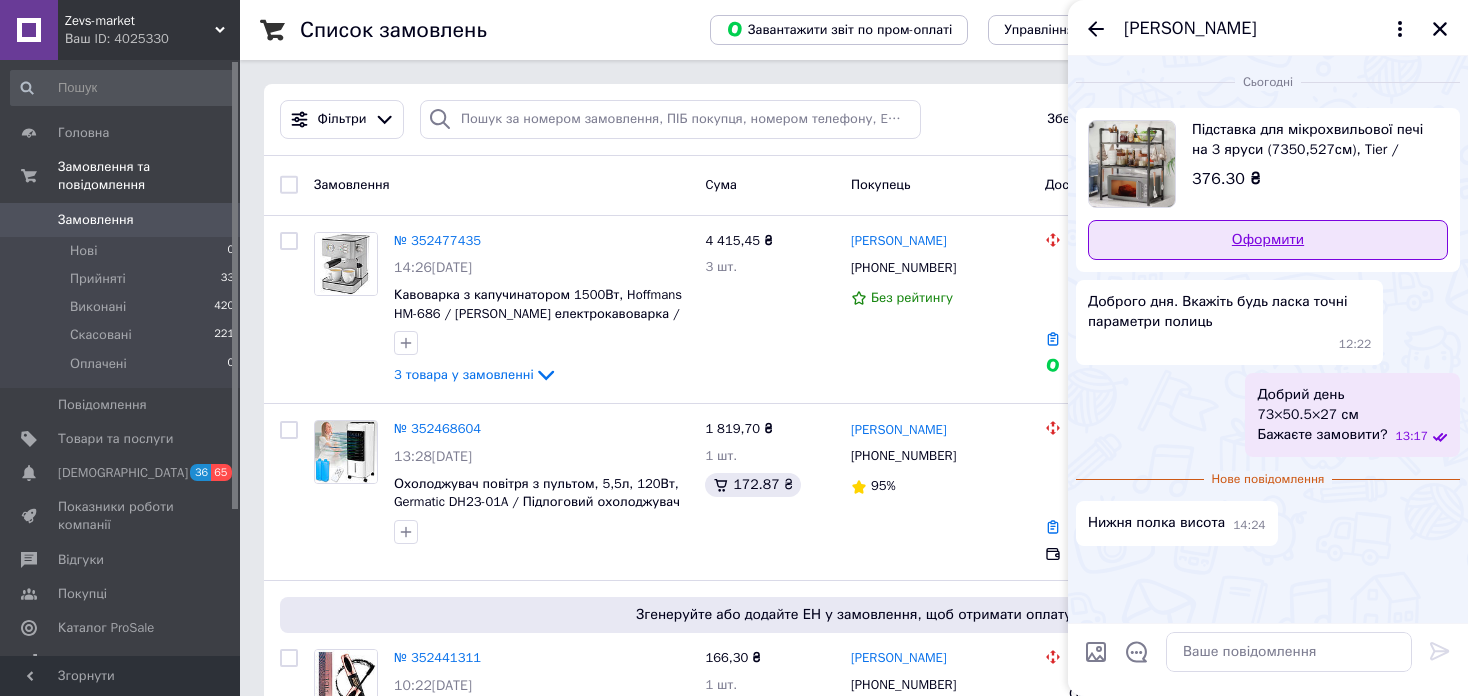 click on "Оформити" at bounding box center (1268, 240) 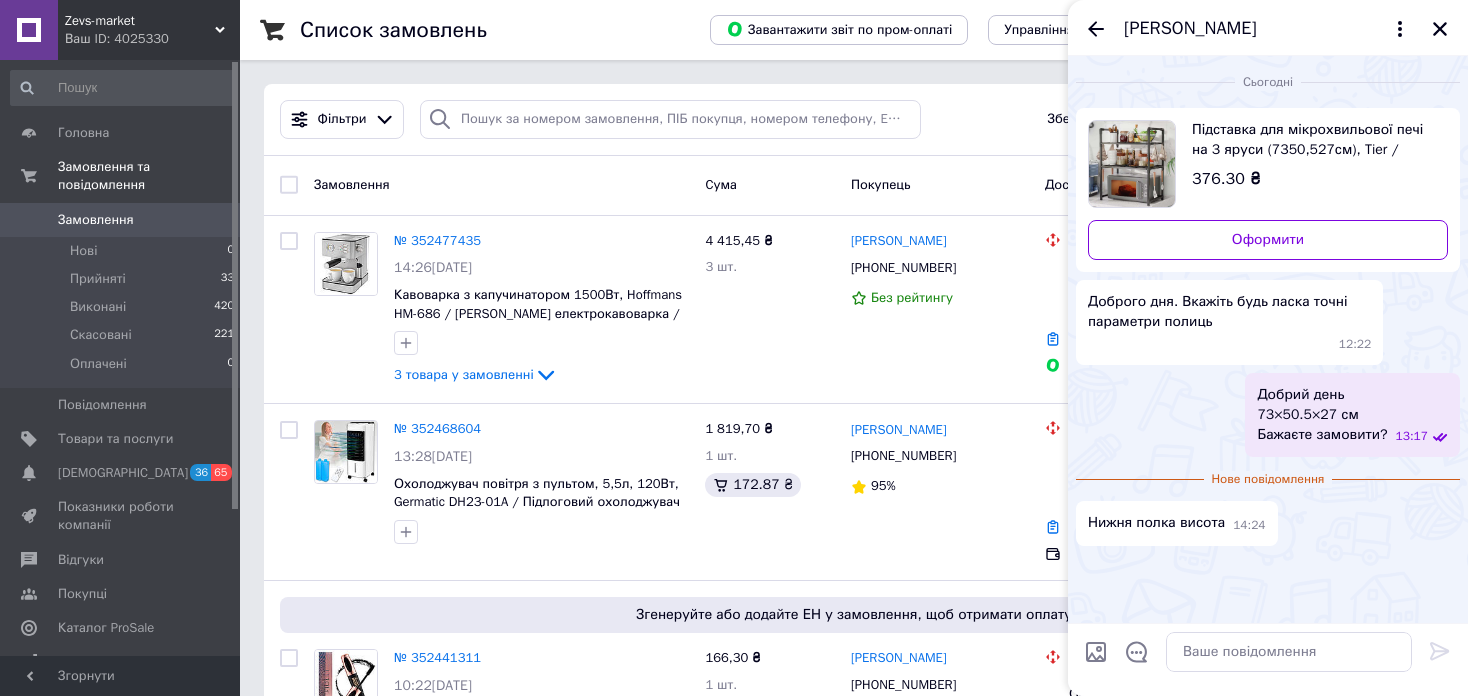 click at bounding box center [1096, 652] 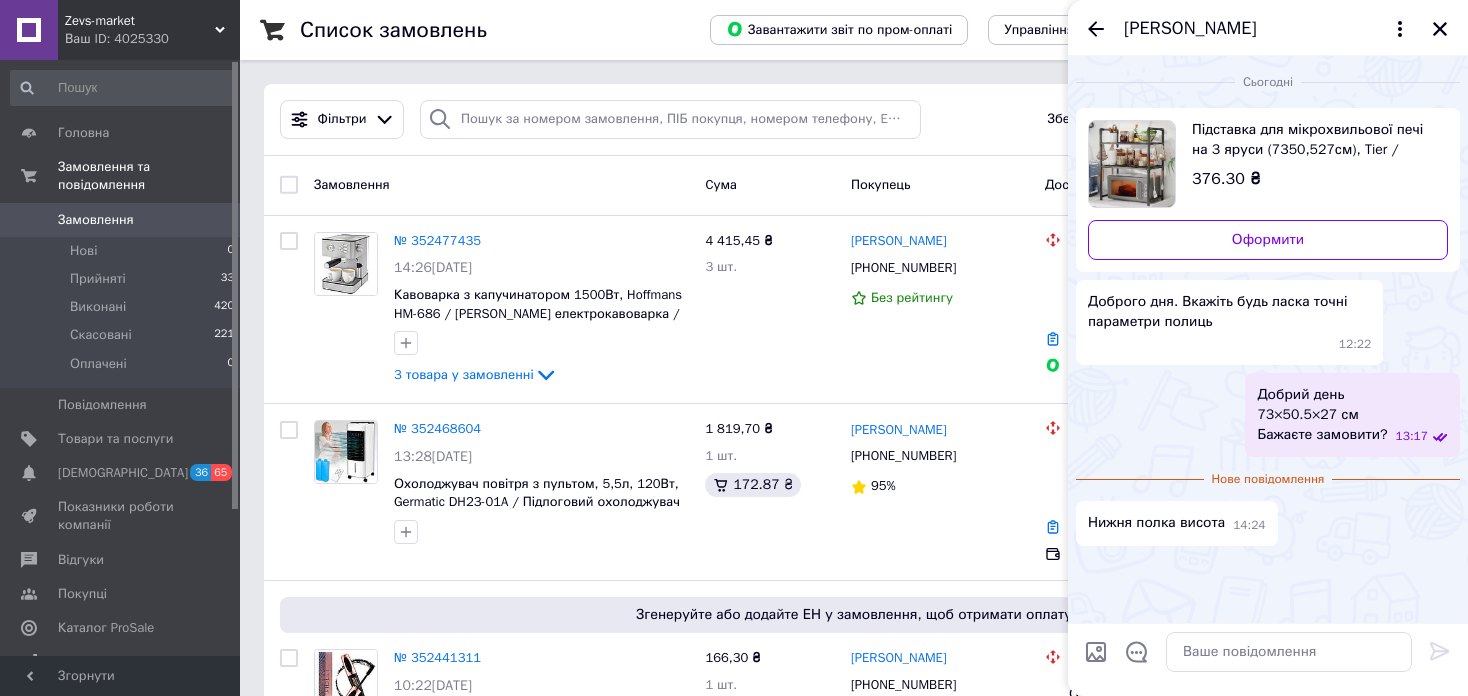 type on "C:\fakepath\photo_2025-03-06_20-58-39.jpg" 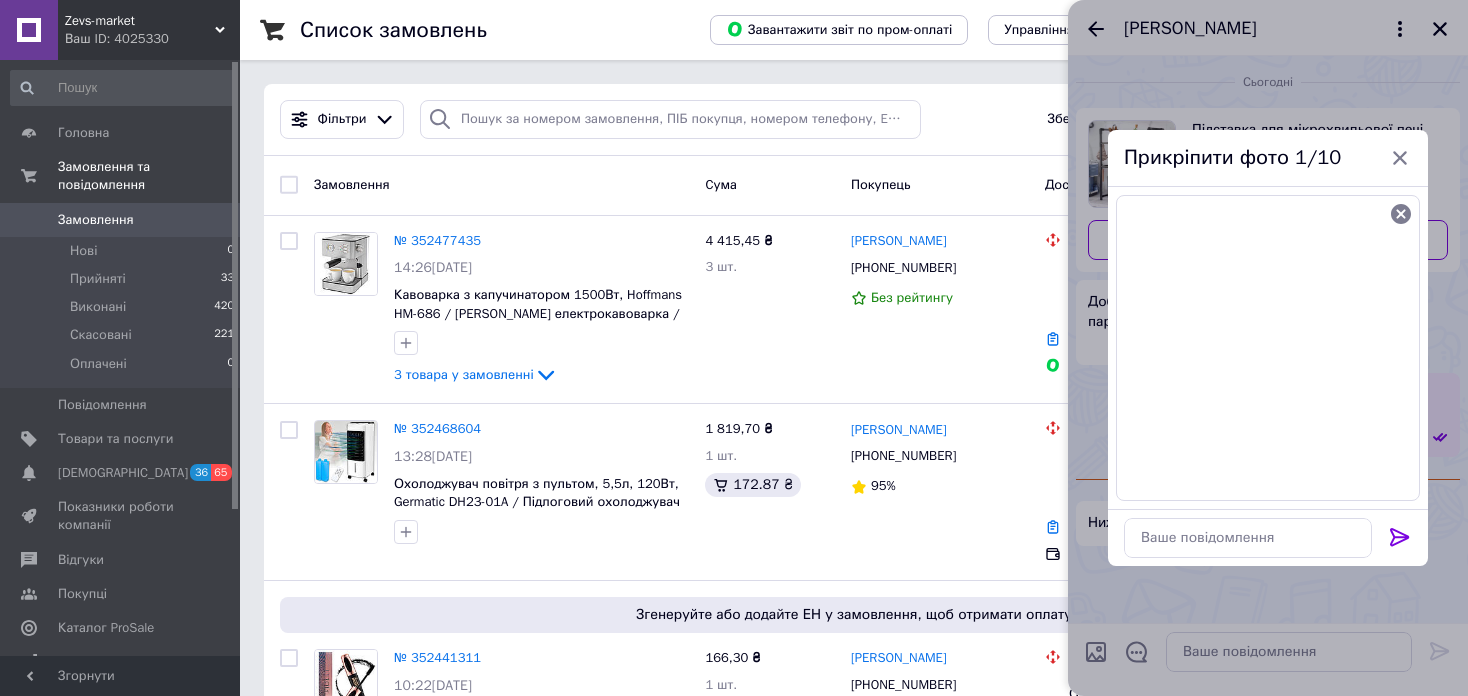 click 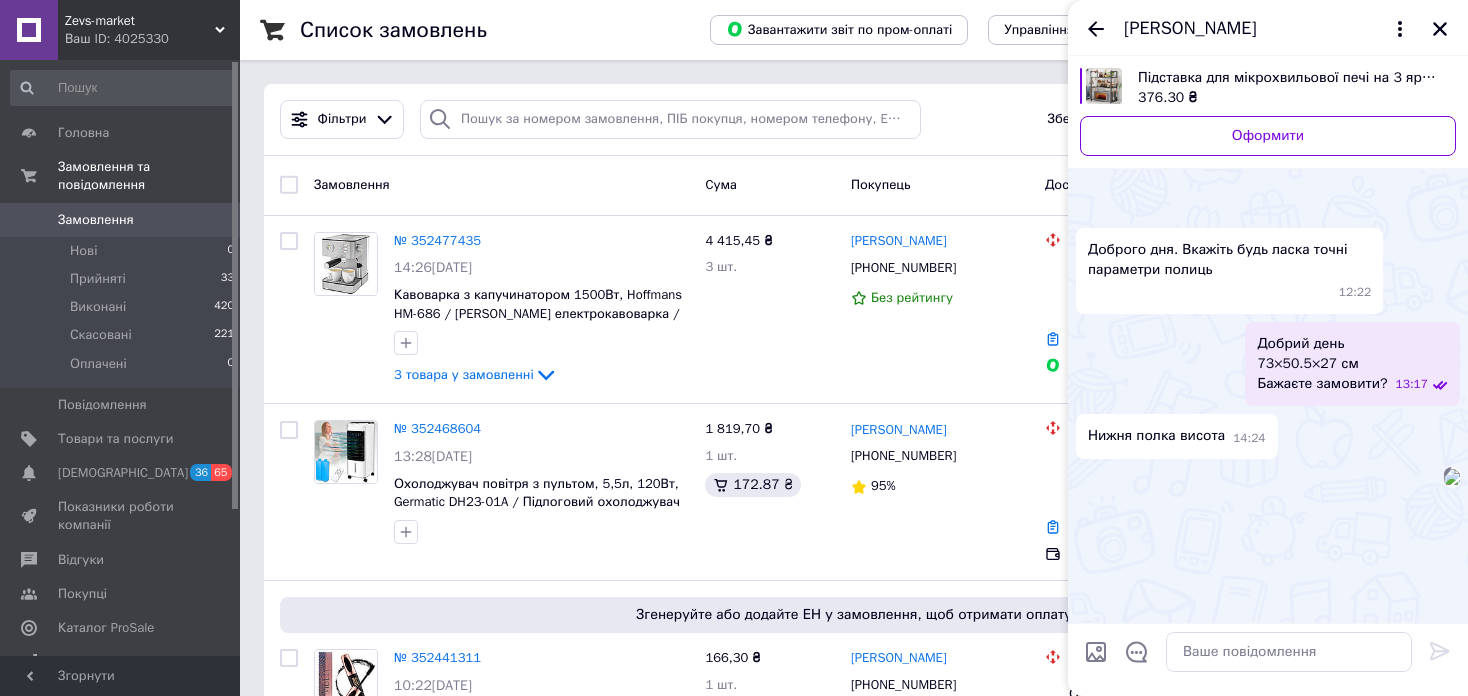 scroll, scrollTop: 152, scrollLeft: 0, axis: vertical 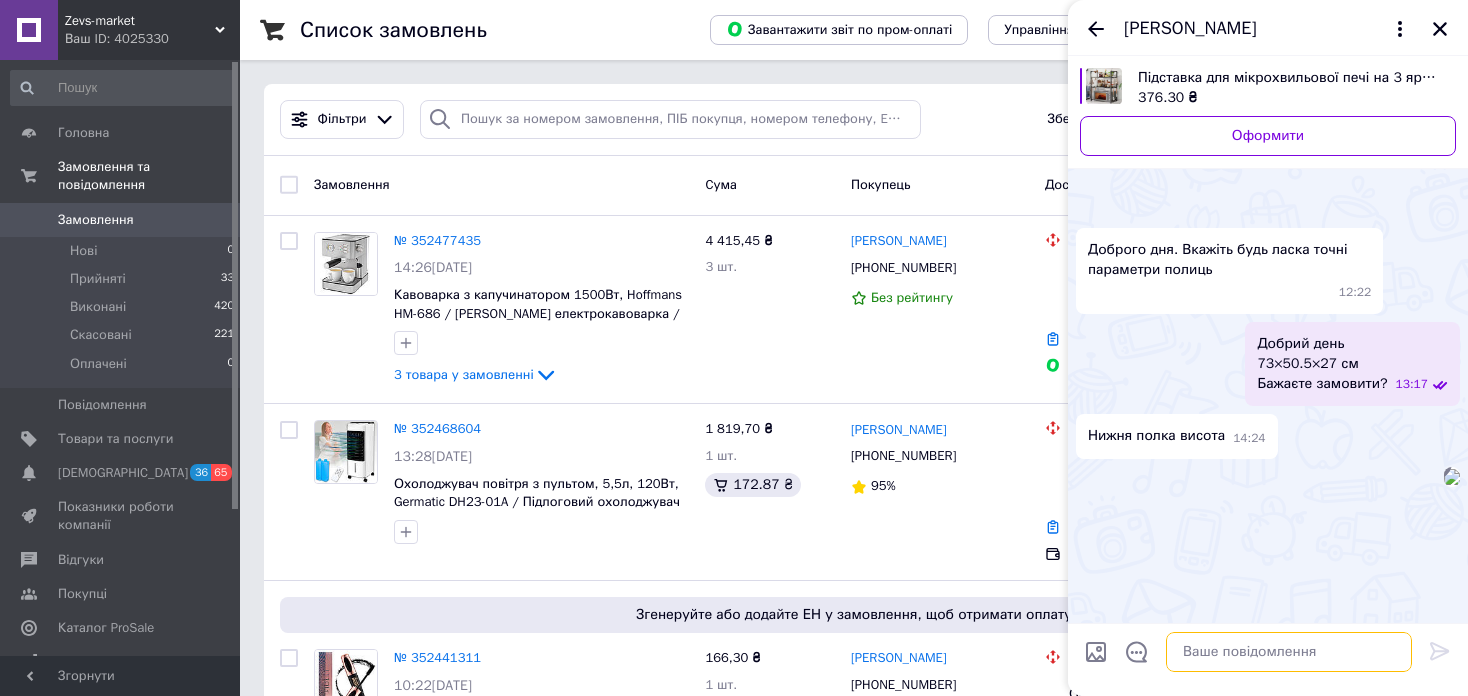 drag, startPoint x: 1268, startPoint y: 655, endPoint x: 1279, endPoint y: 687, distance: 33.83785 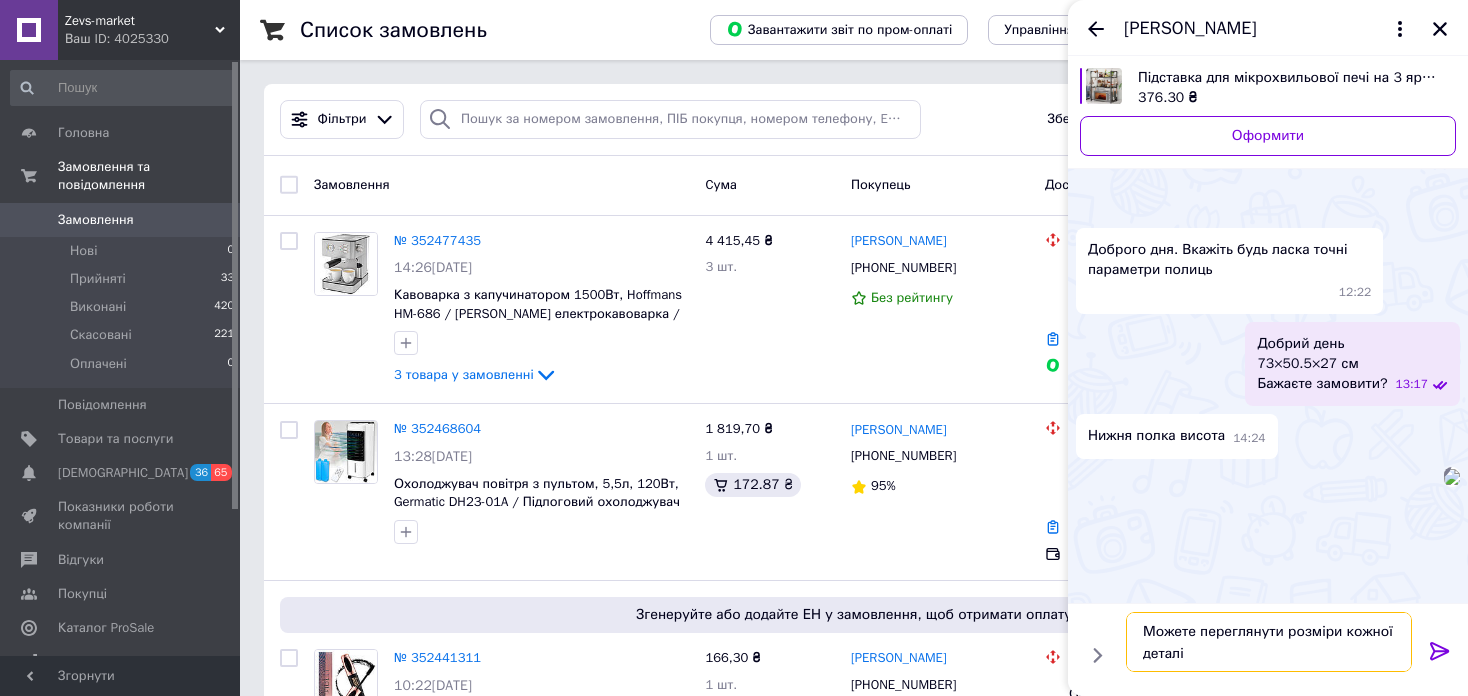 type on "Можете переглянути розміри кожної деталі." 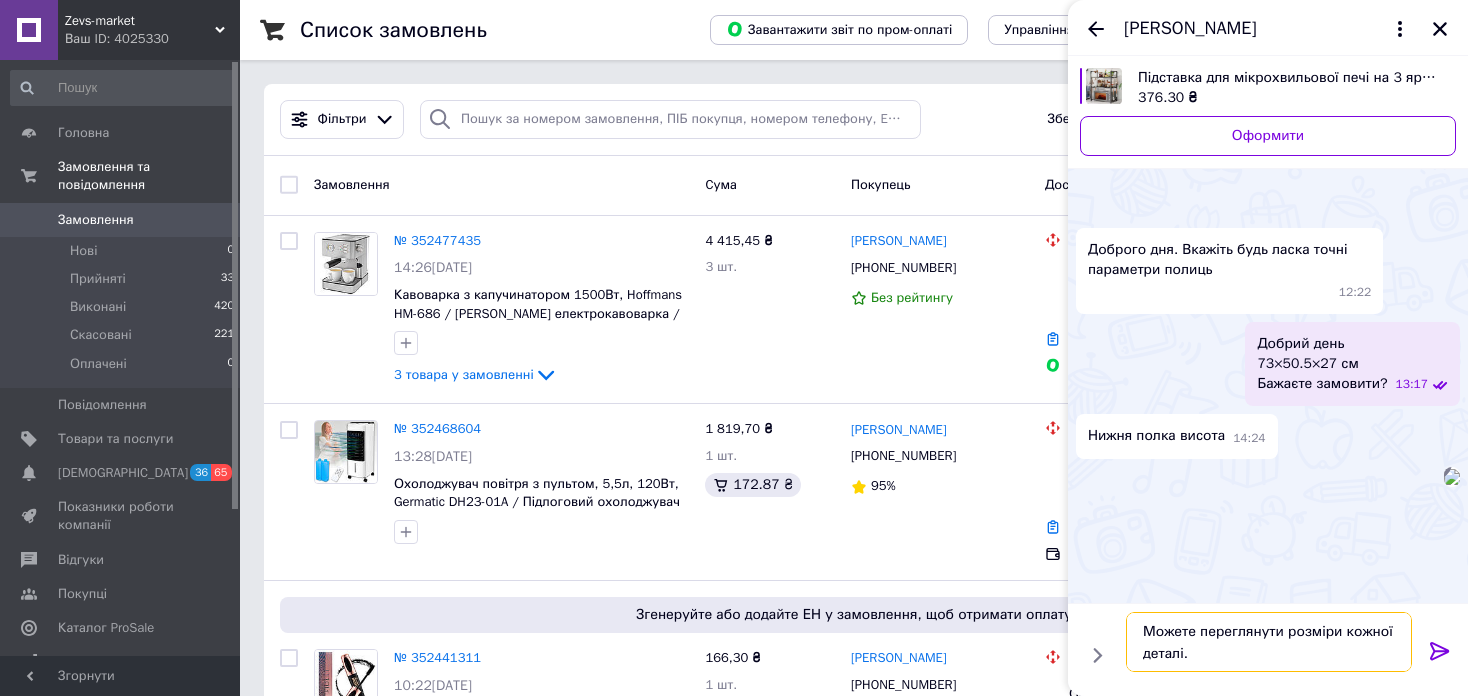 type 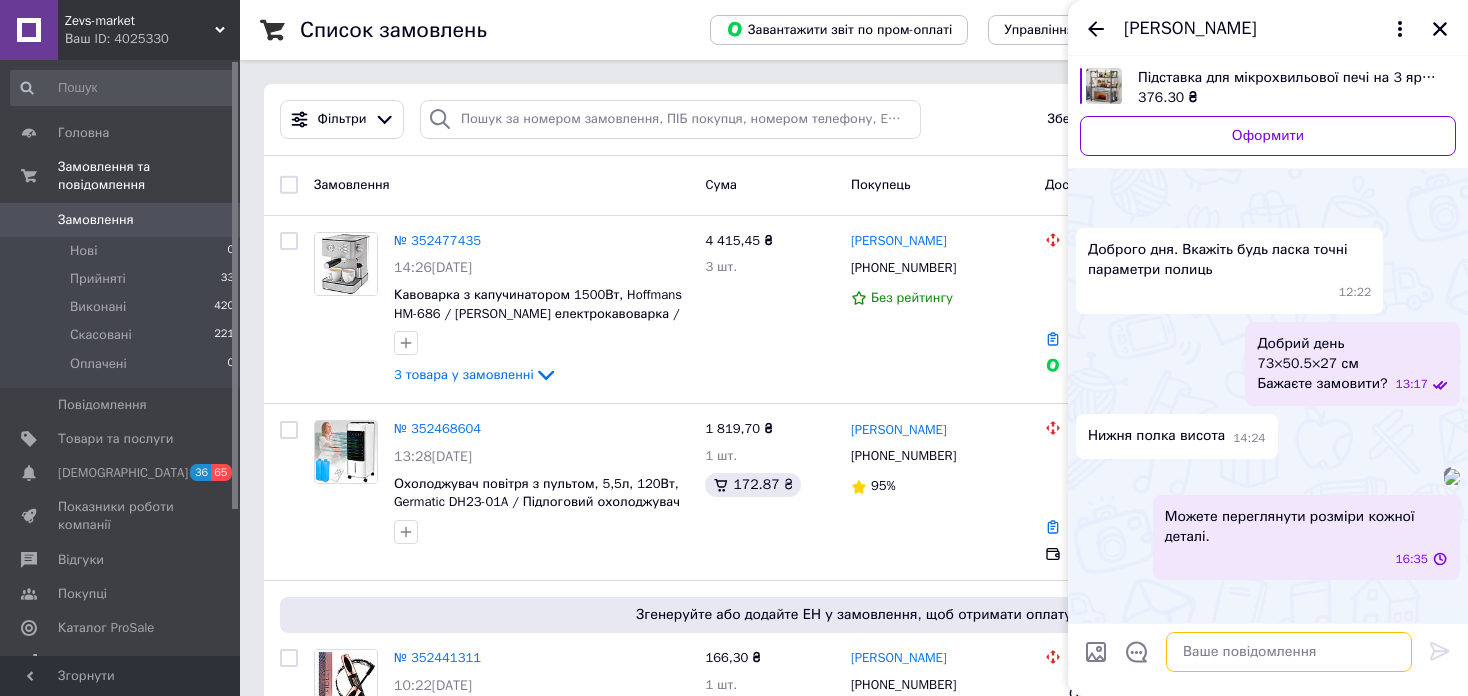 scroll, scrollTop: 244, scrollLeft: 0, axis: vertical 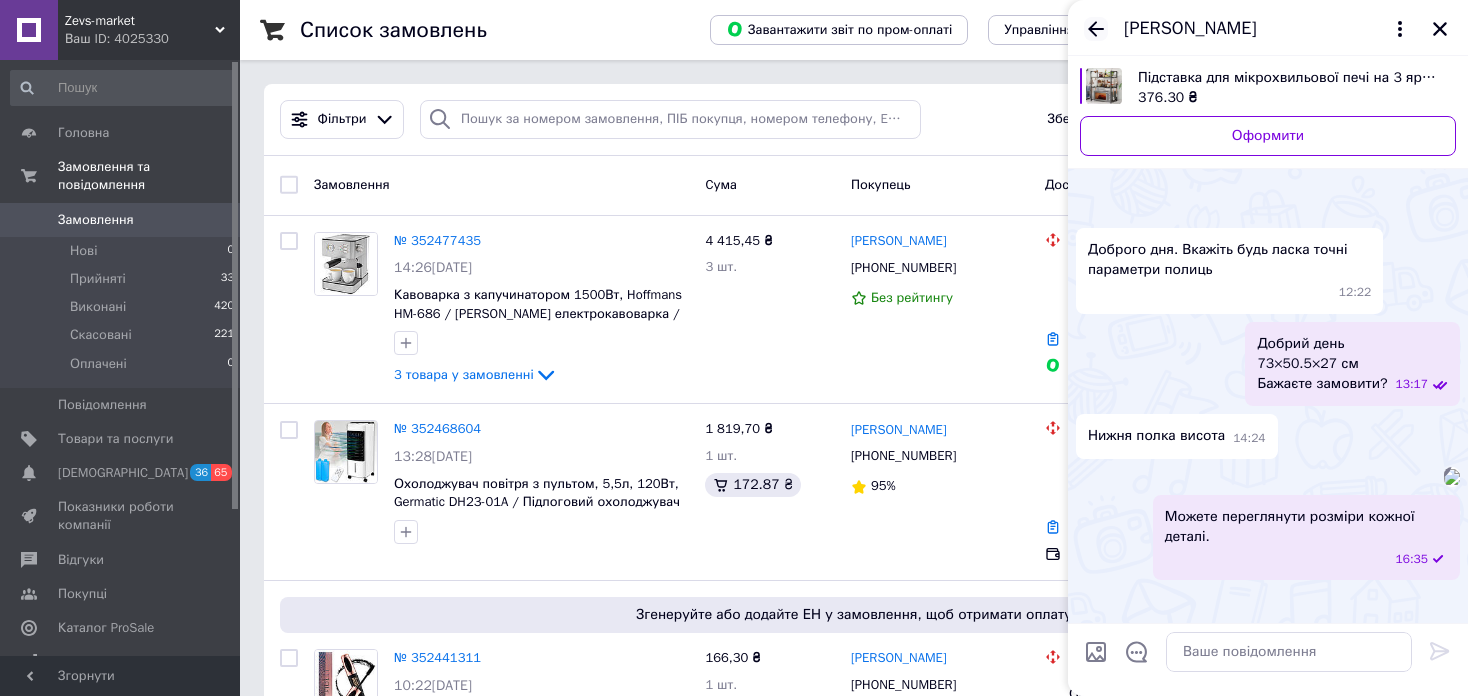 click 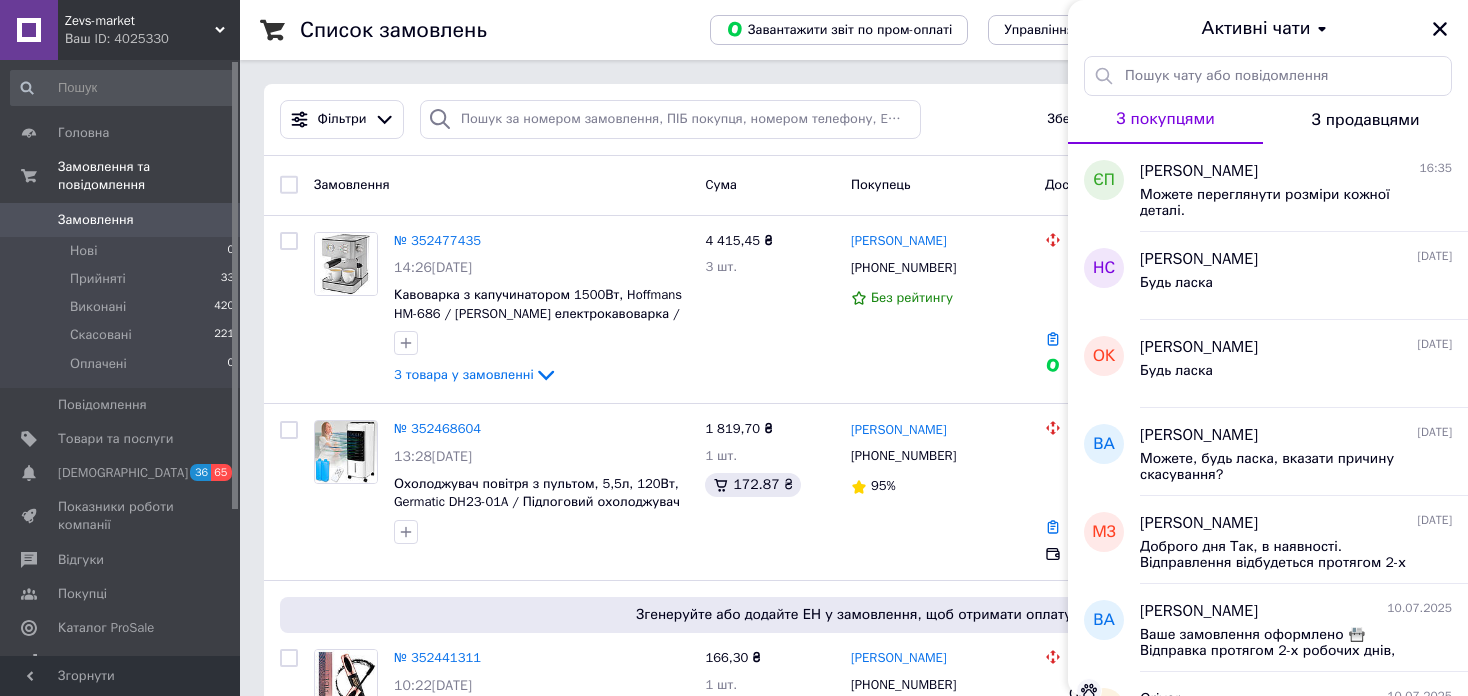 click on "Zevs-market" at bounding box center (140, 21) 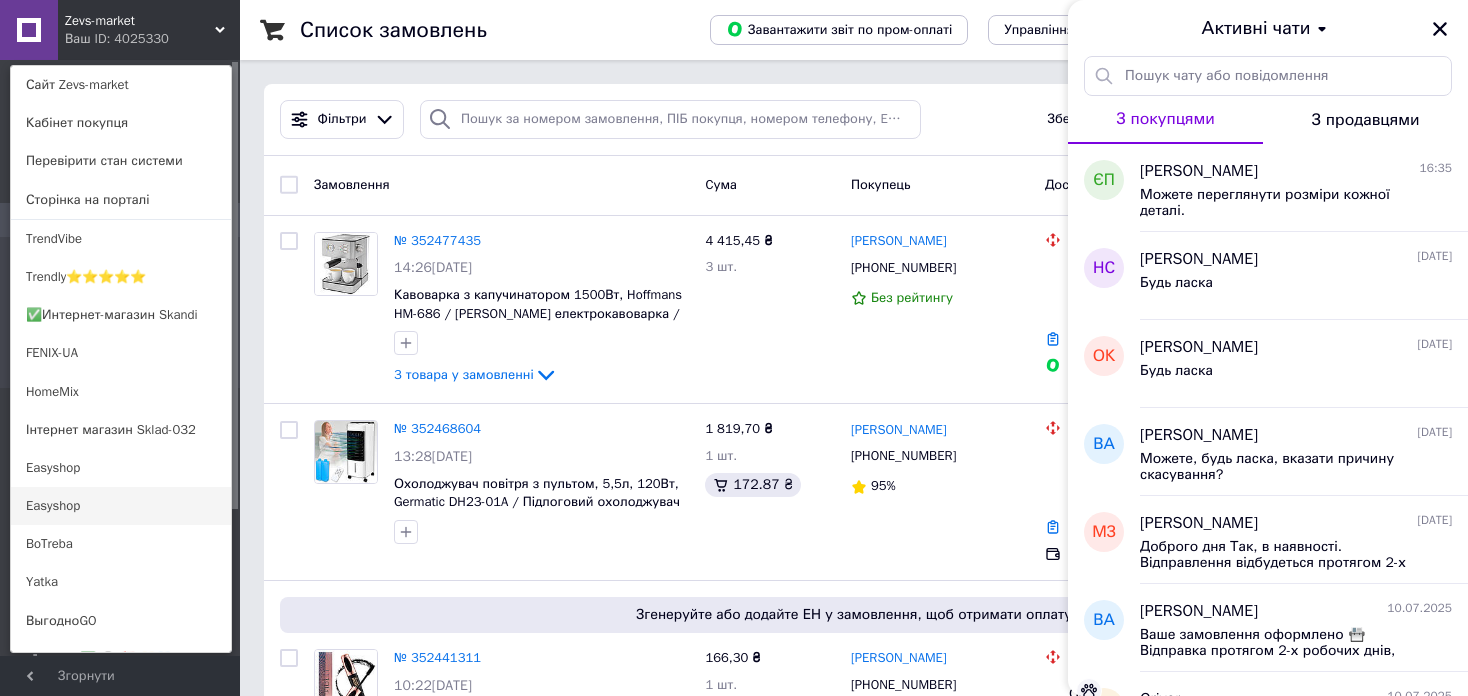 scroll, scrollTop: 400, scrollLeft: 0, axis: vertical 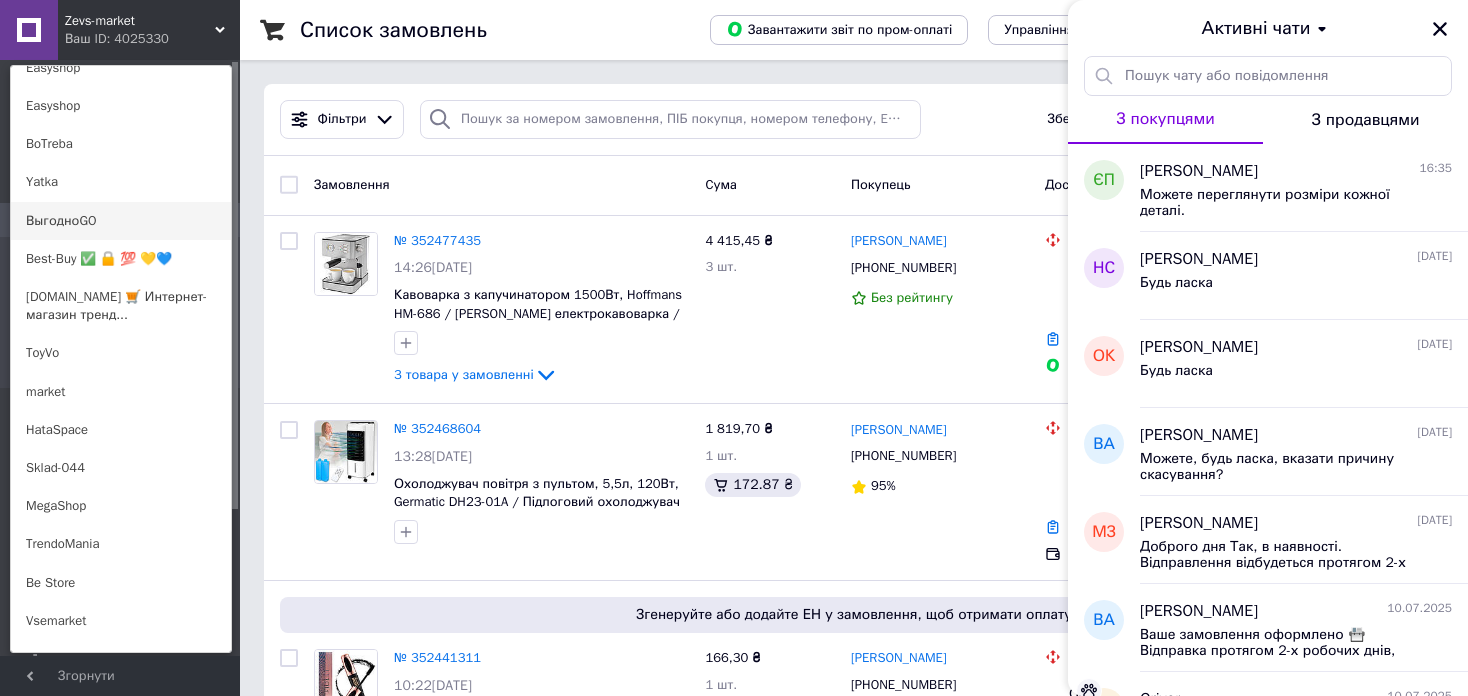 click on "ВыгодноGO" at bounding box center (121, 221) 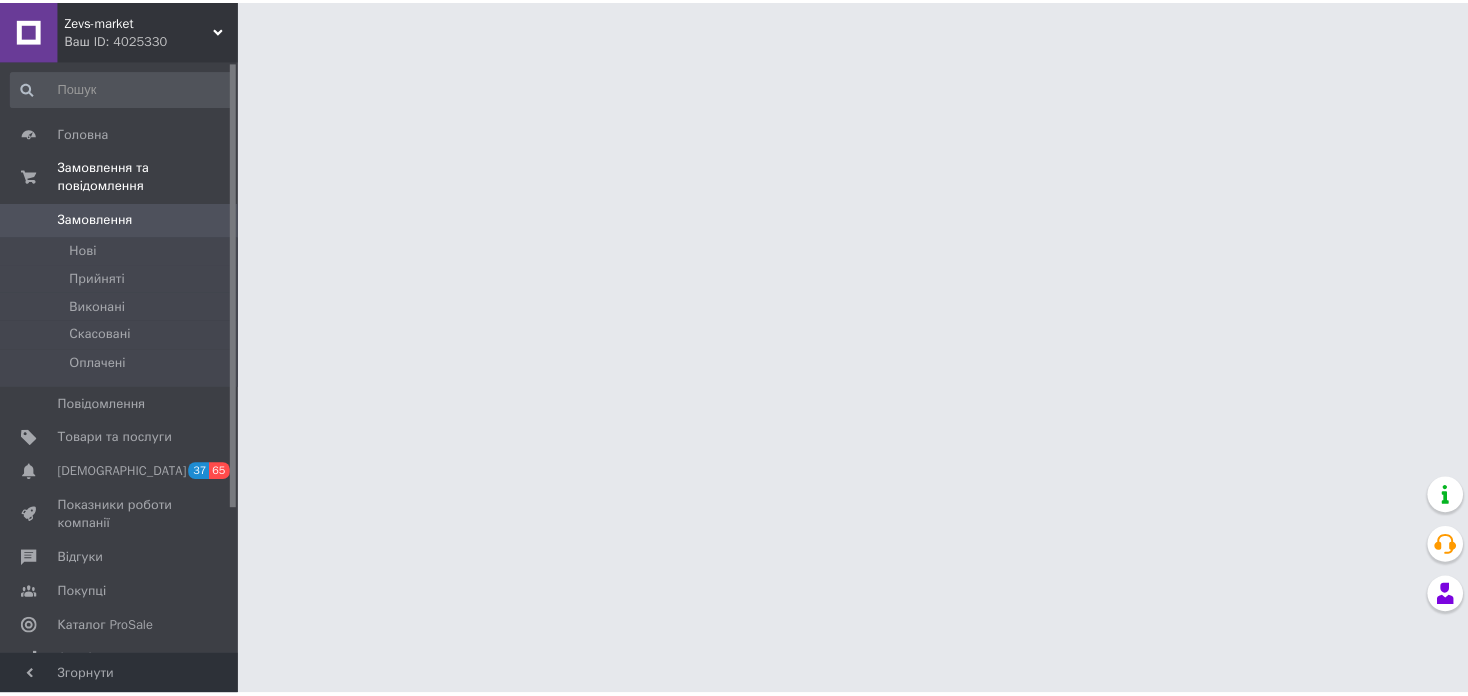 scroll, scrollTop: 0, scrollLeft: 0, axis: both 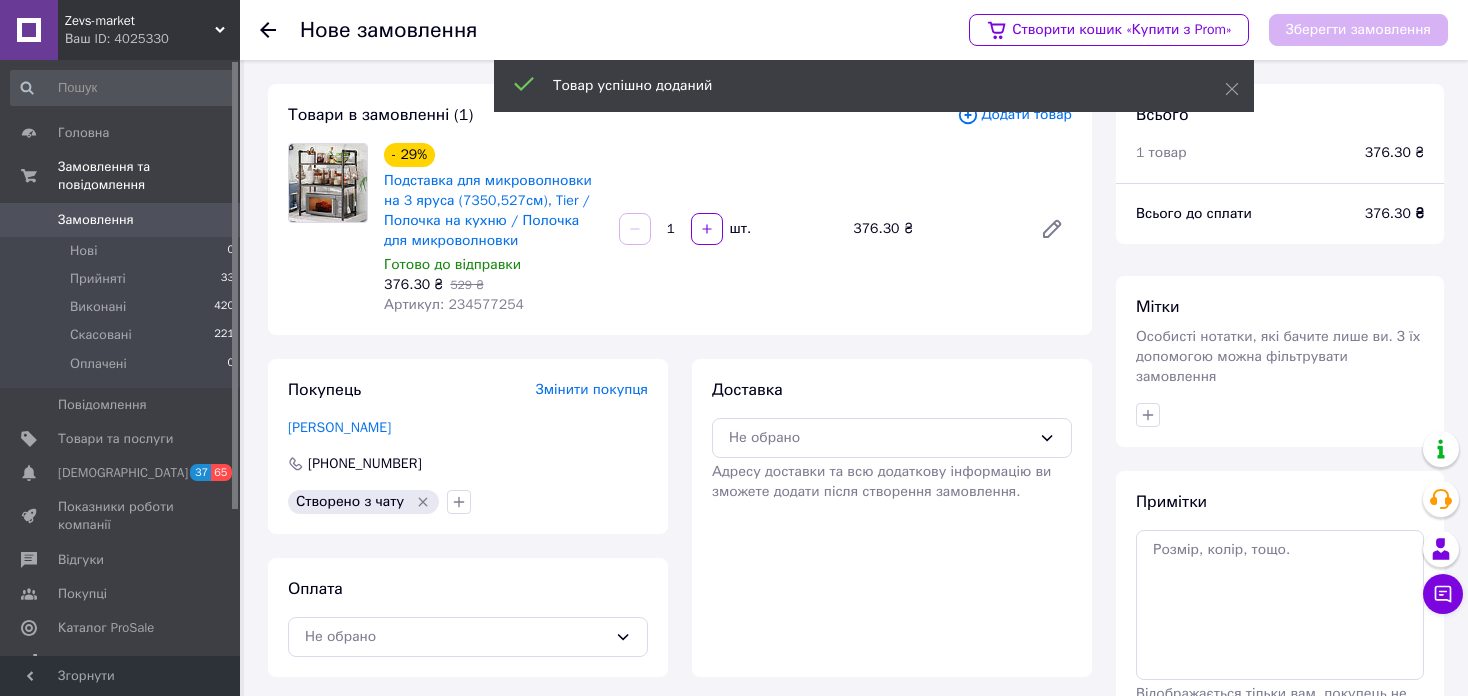 click on "Артикул: 234577254" at bounding box center (454, 304) 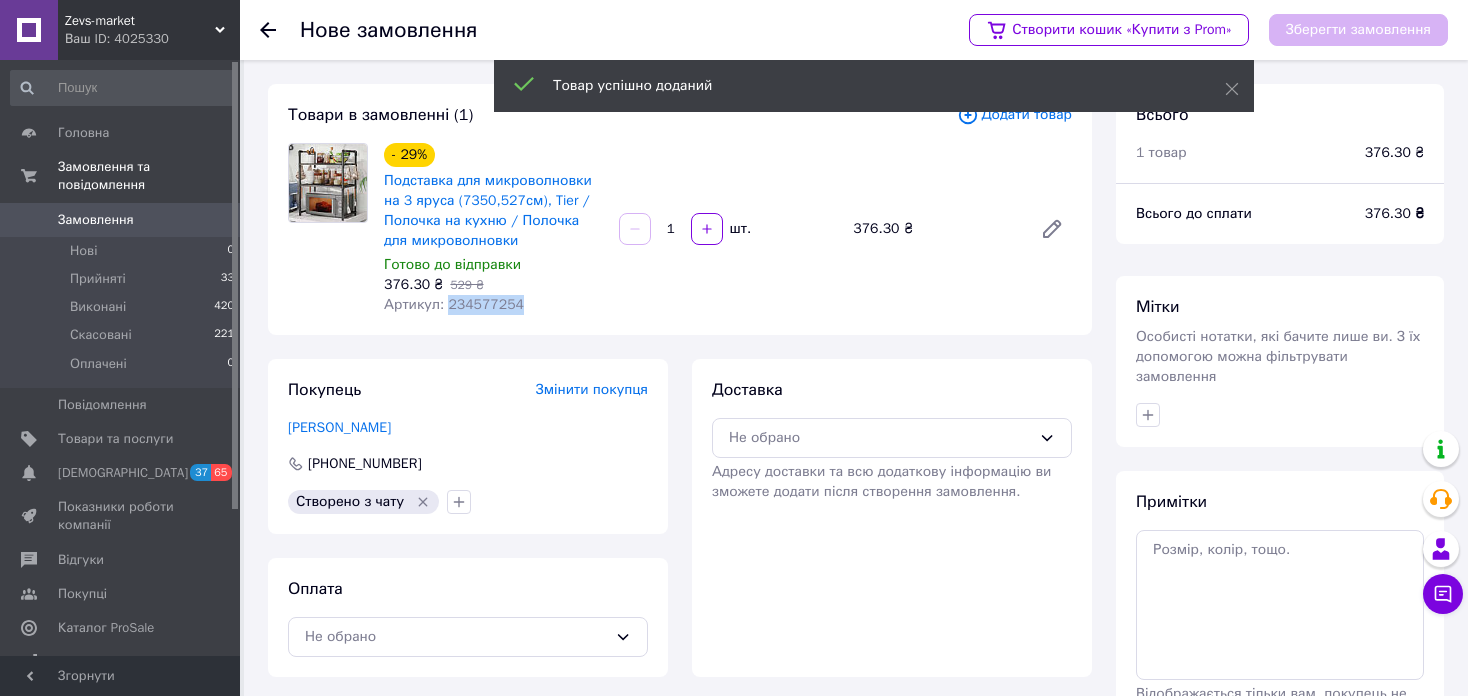 click on "Артикул: 234577254" at bounding box center [454, 304] 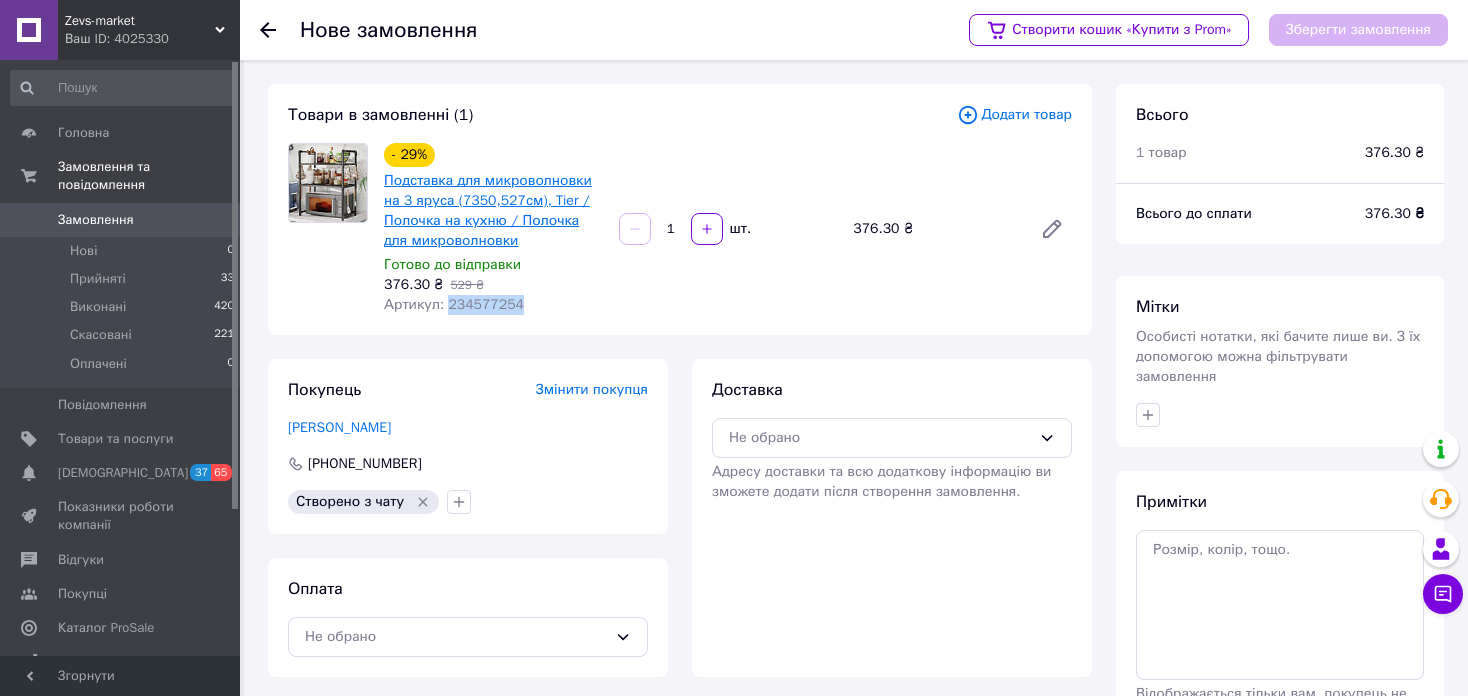 click on "Подставка для микроволновки на 3 яруса (7350,527см), Tier / Полочка на кухню / Полочка для микроволновки" at bounding box center [488, 210] 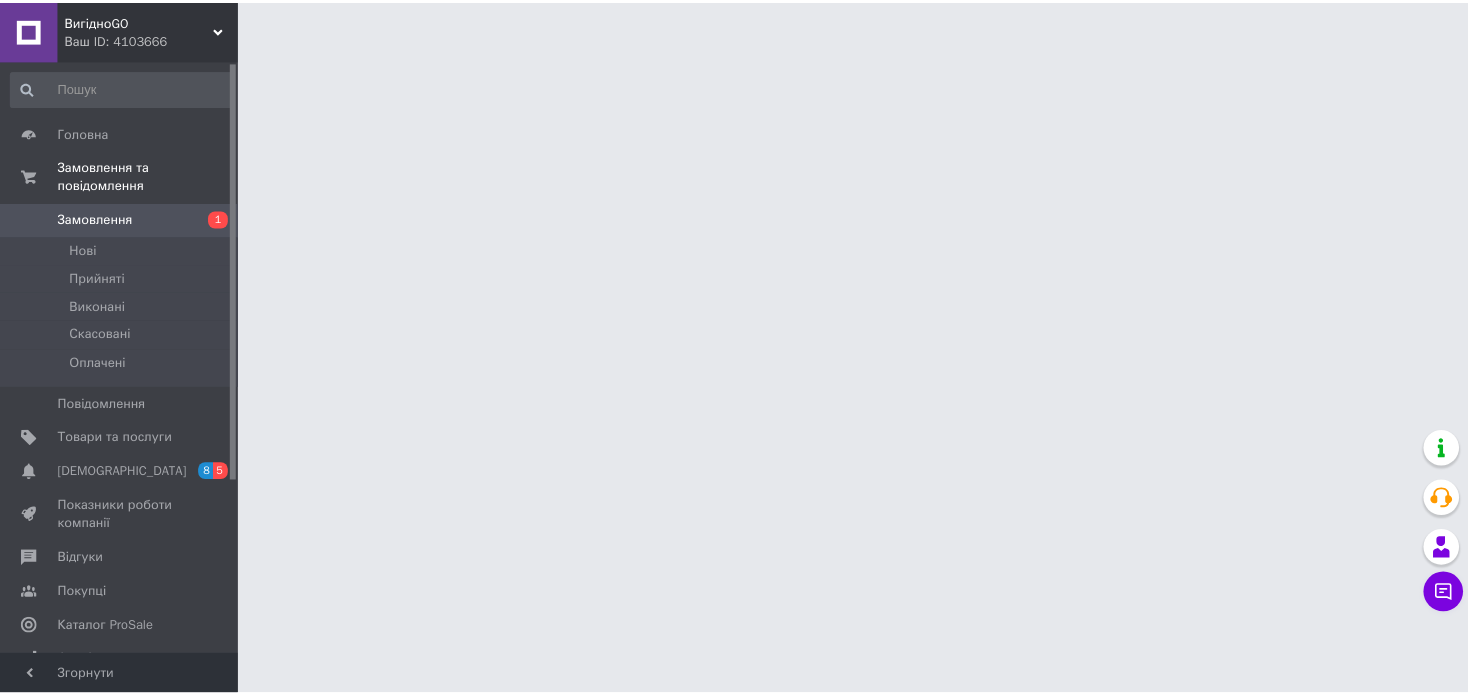 scroll, scrollTop: 0, scrollLeft: 0, axis: both 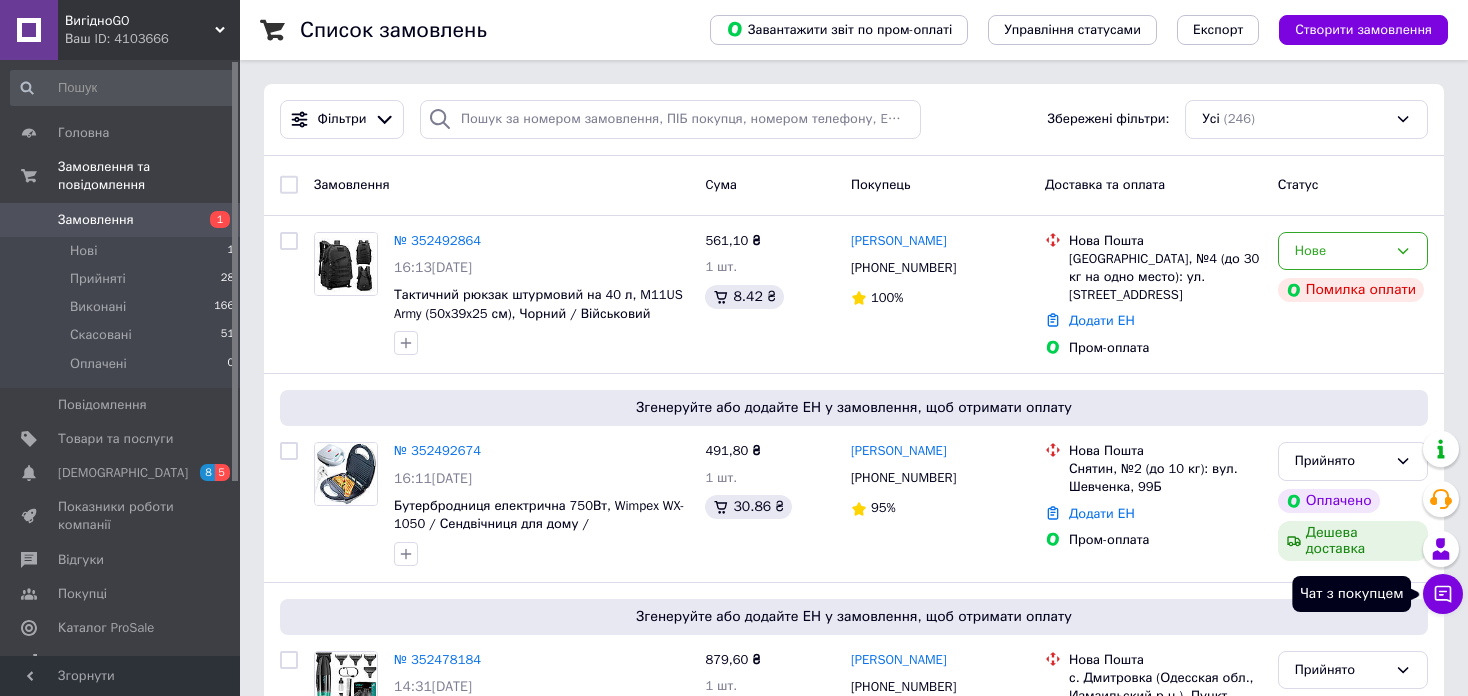 click 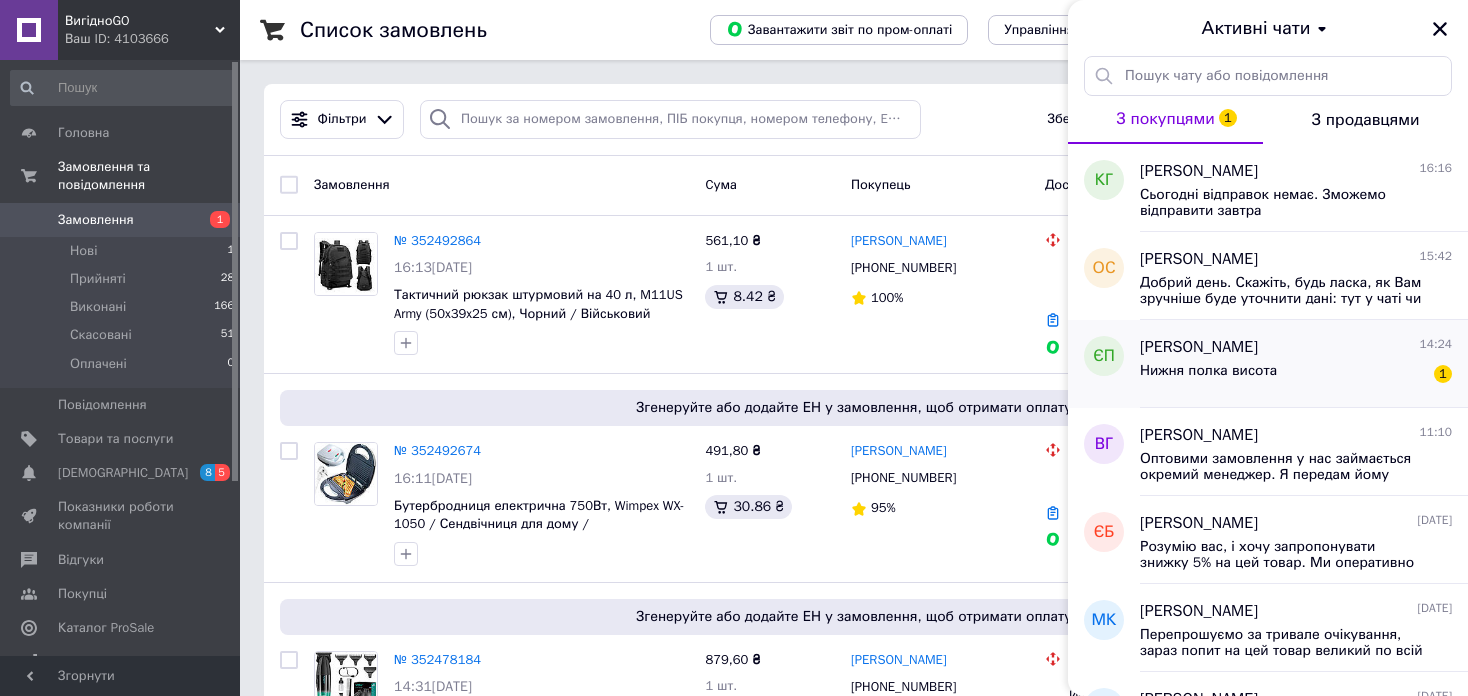 click on "Нижня полка висота" at bounding box center (1208, 371) 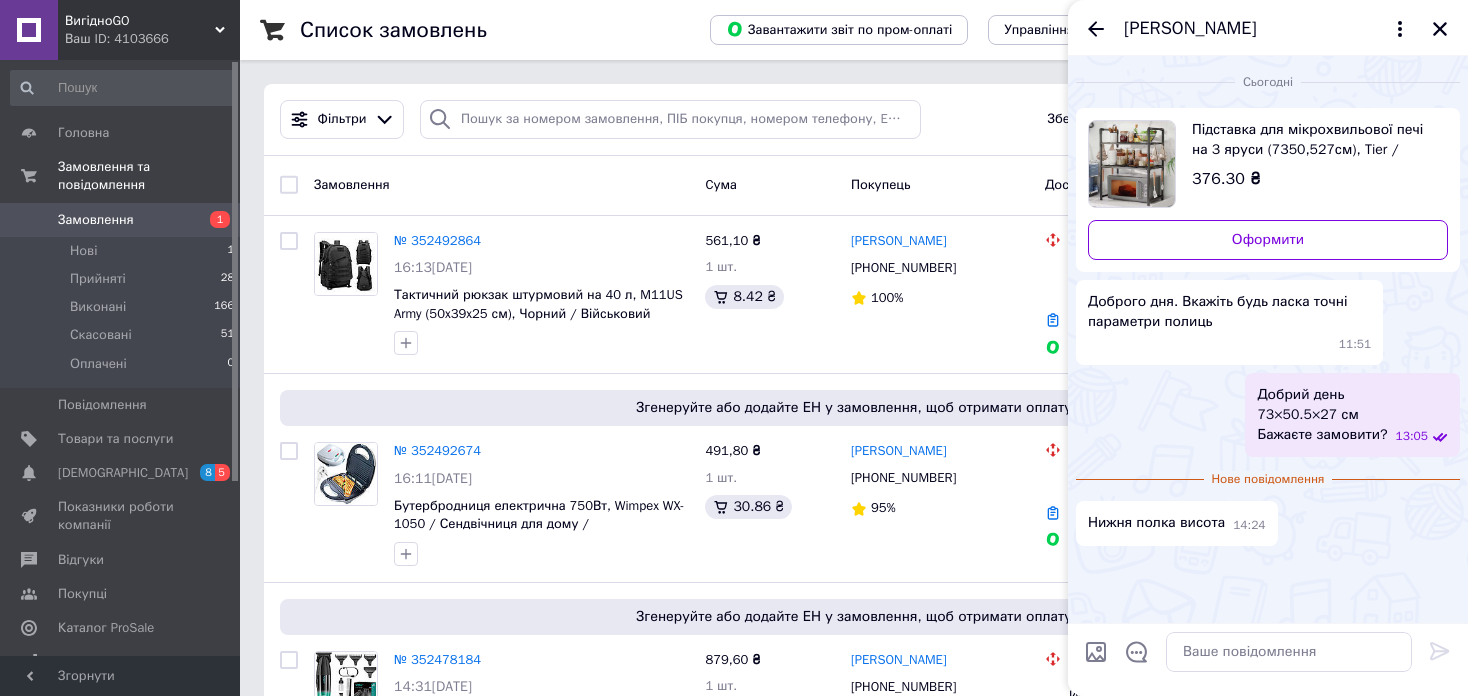 click at bounding box center (1096, 652) 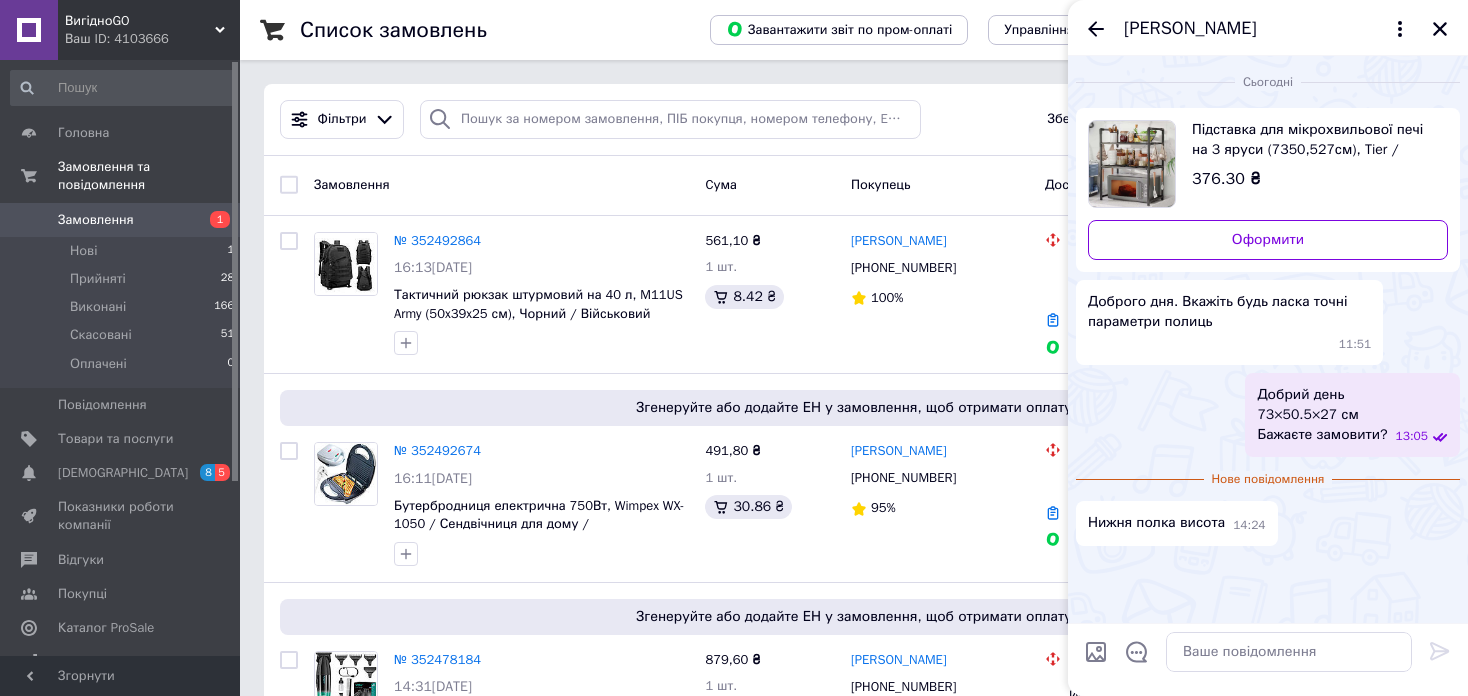type on "C:\fakepath\photo_2025-03-06_20-58-39.jpg" 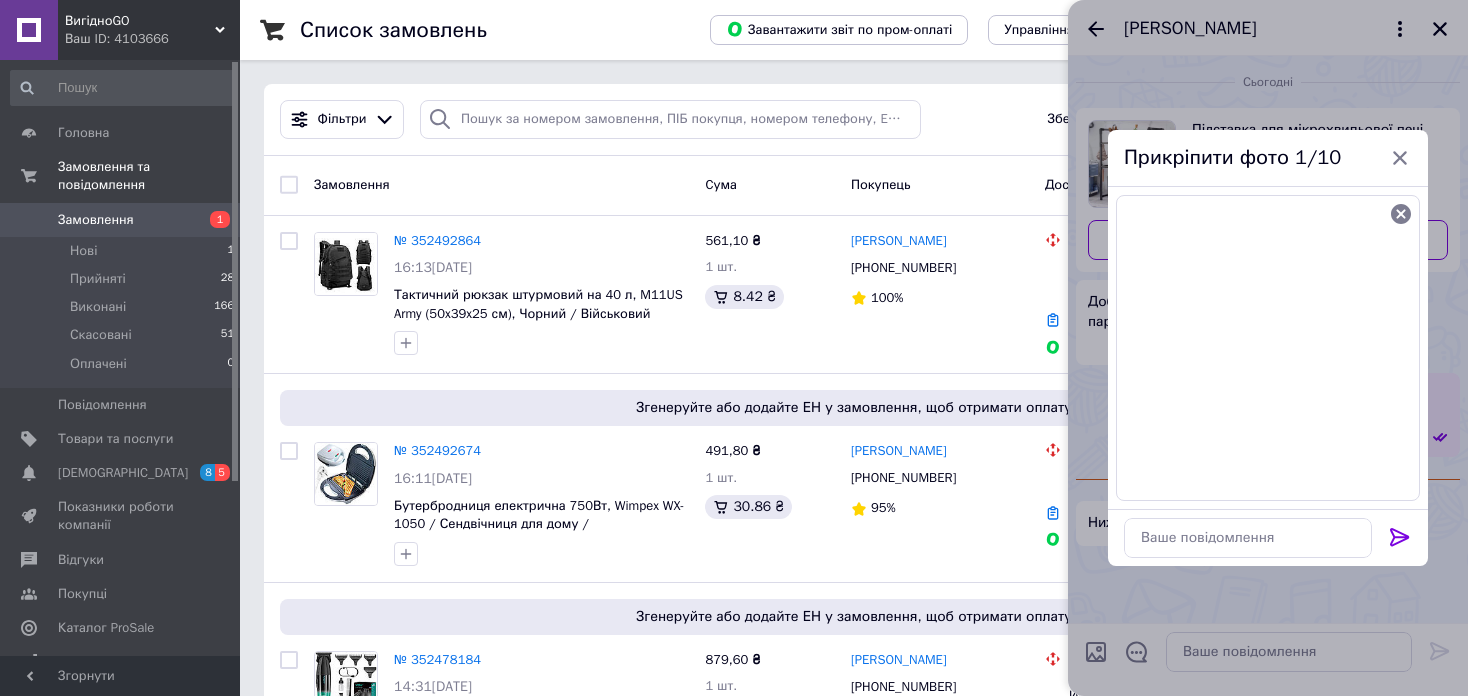 click 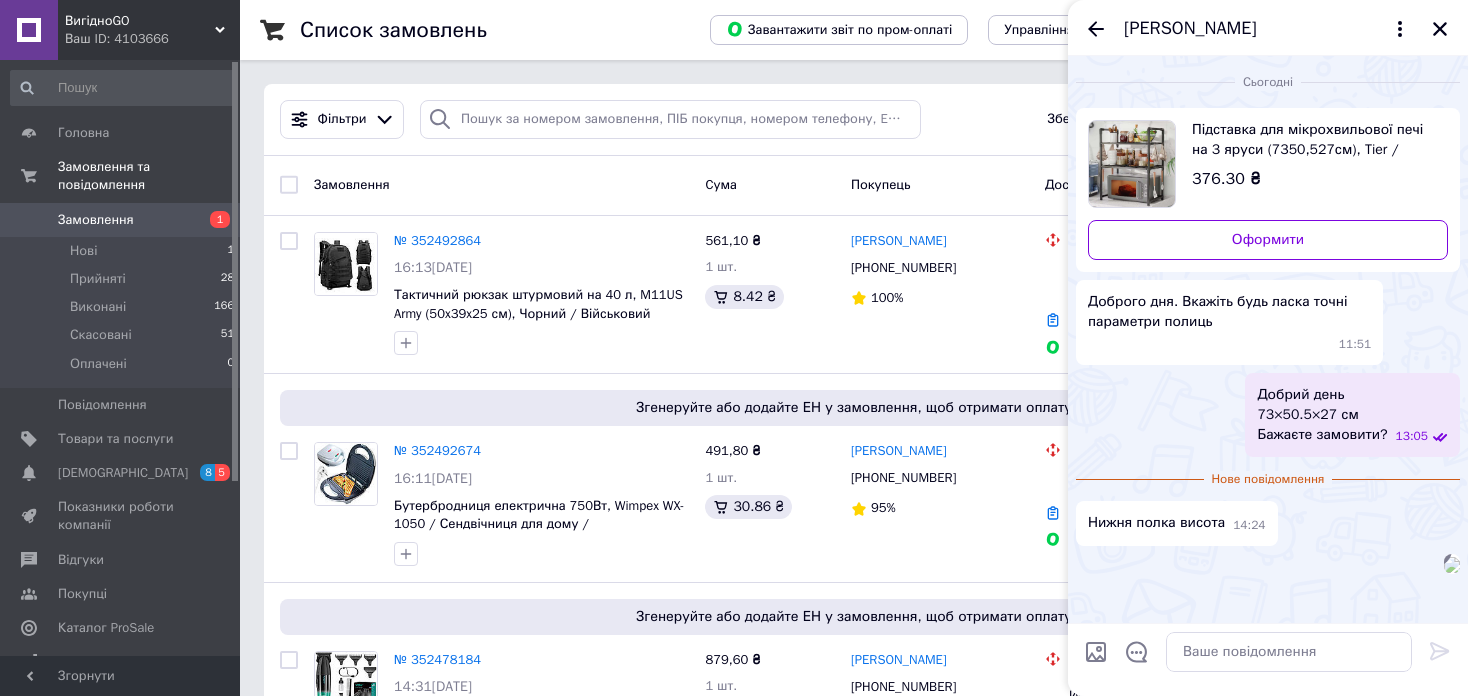 scroll, scrollTop: 188, scrollLeft: 0, axis: vertical 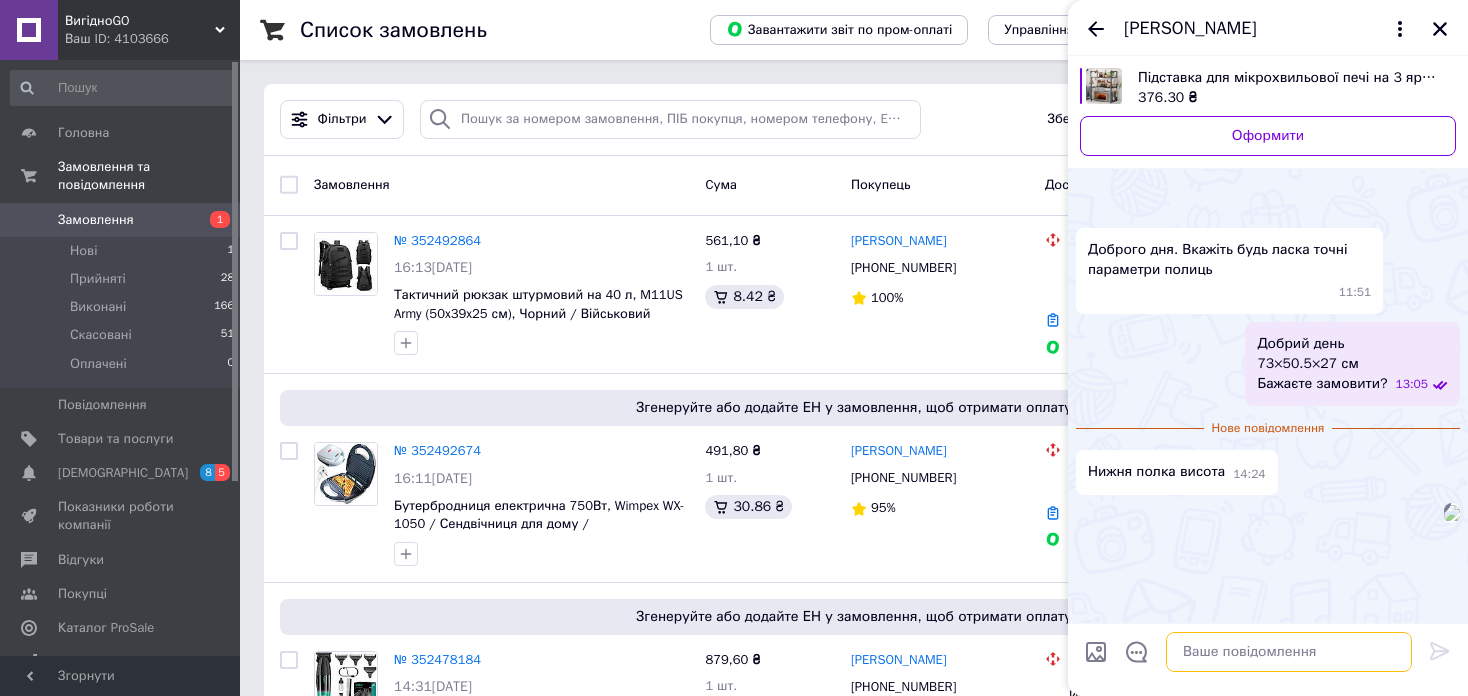 click at bounding box center (1289, 652) 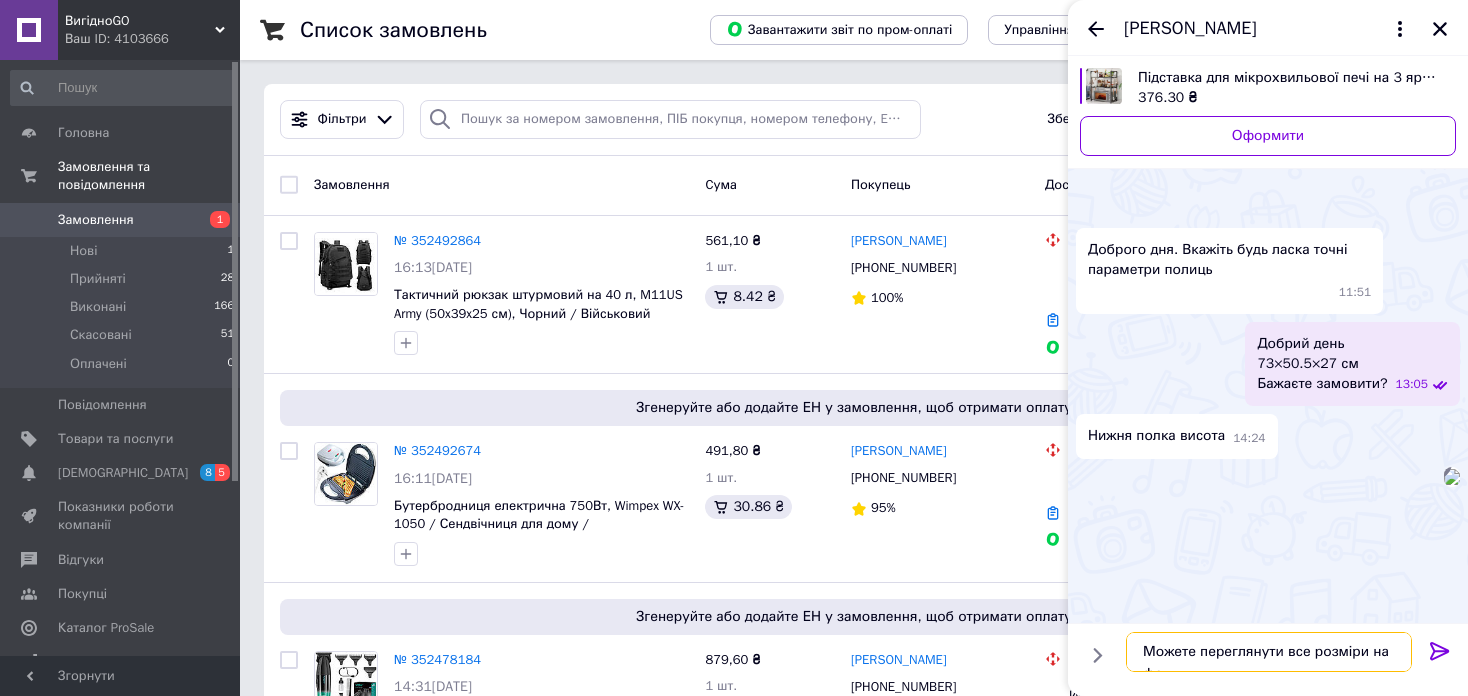 scroll, scrollTop: 172, scrollLeft: 0, axis: vertical 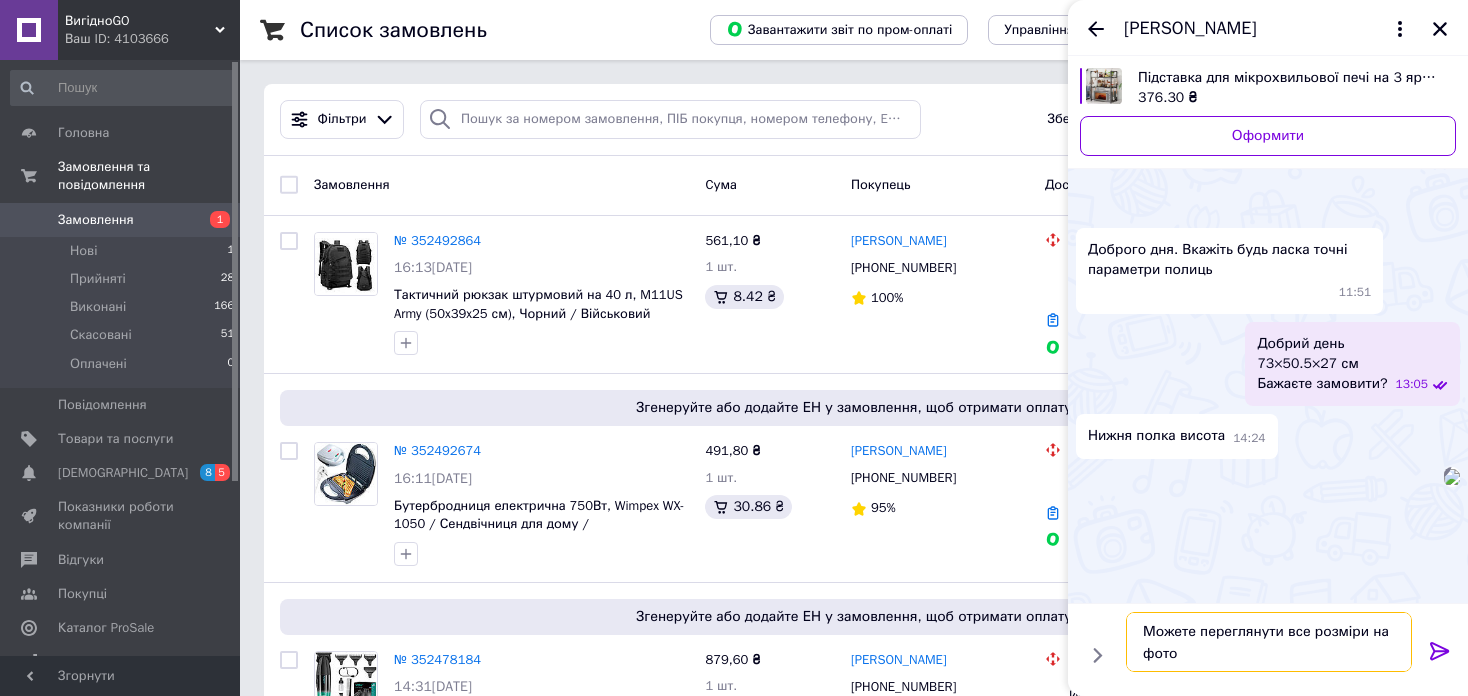 type on "Можете переглянути все розміри на фото." 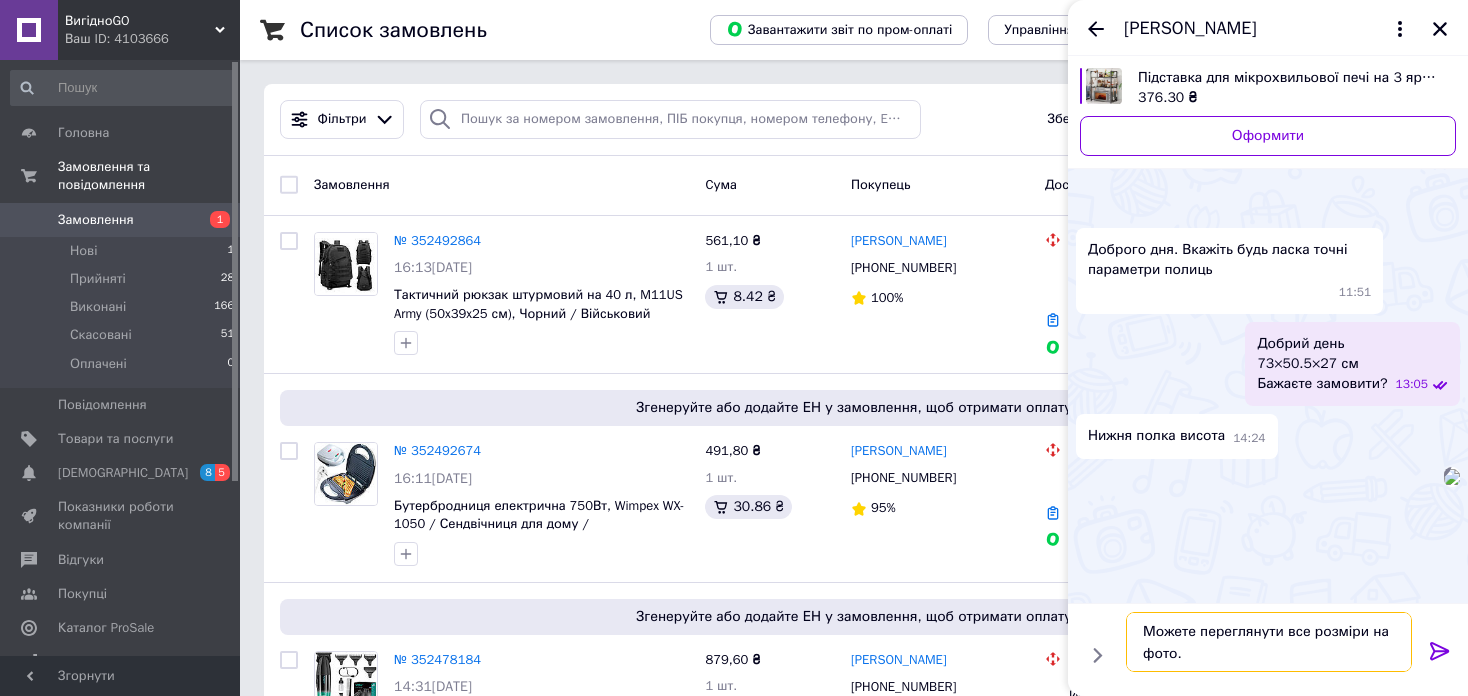 type 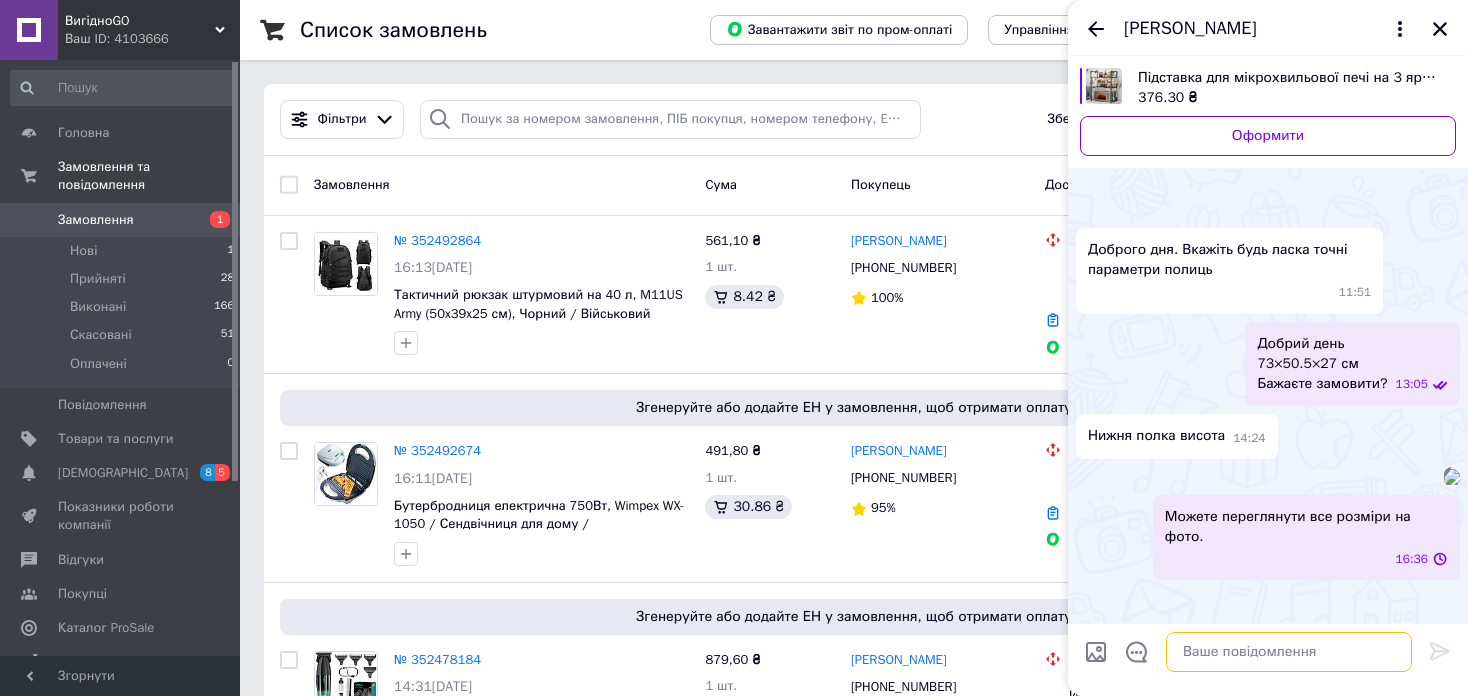scroll, scrollTop: 224, scrollLeft: 0, axis: vertical 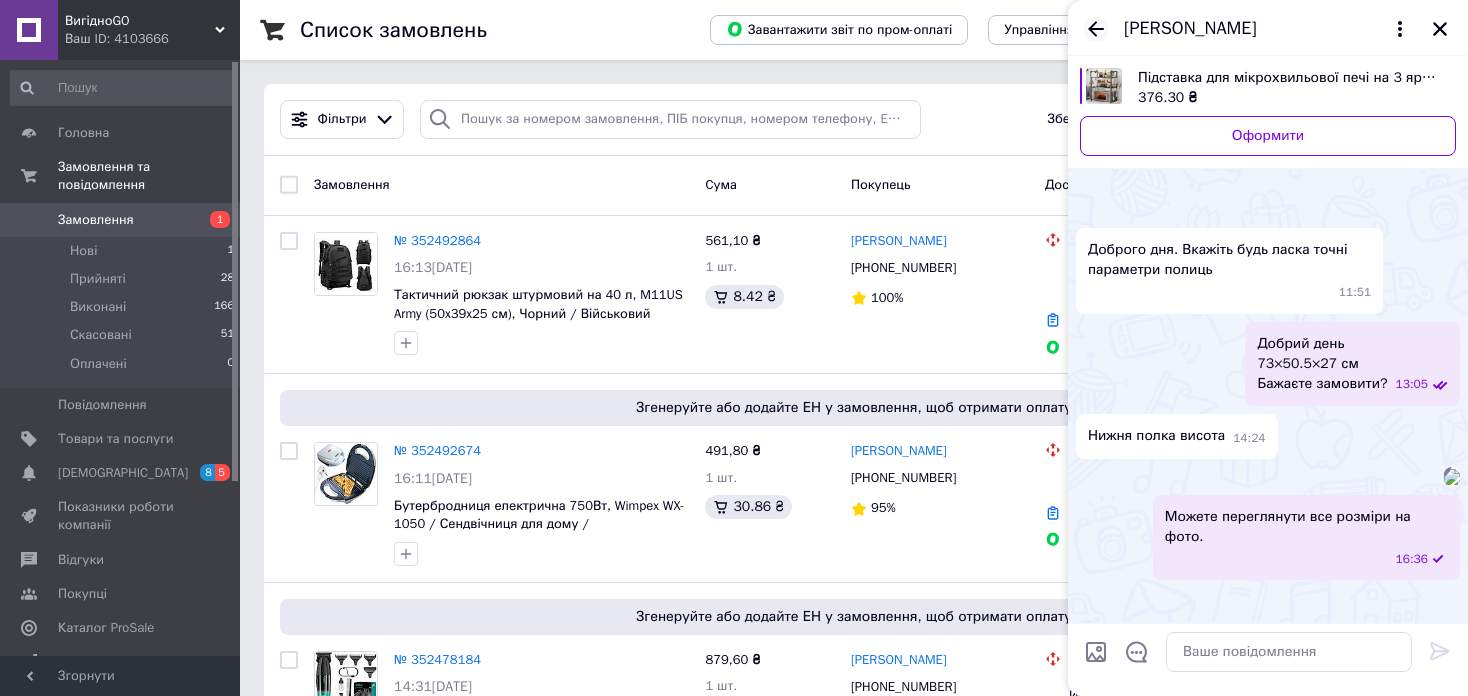 click 